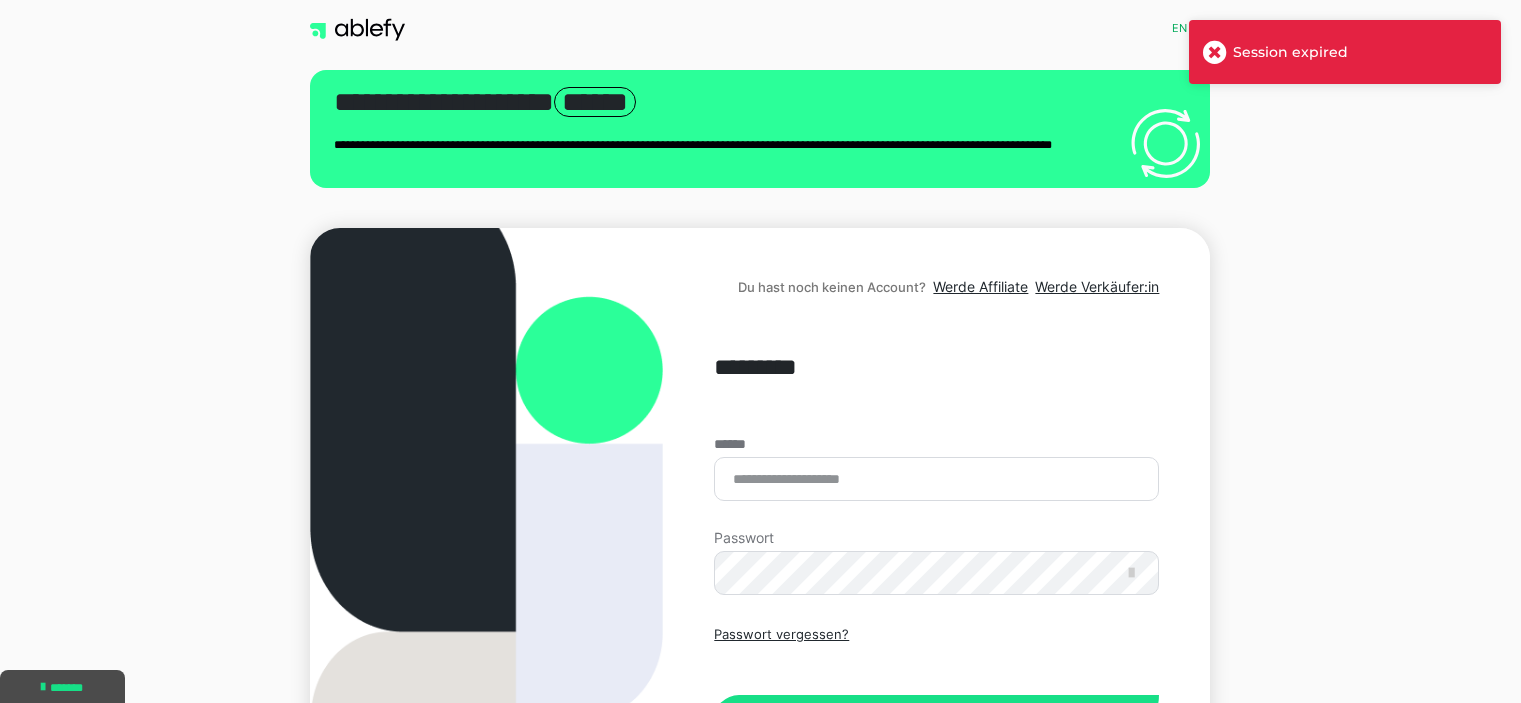 scroll, scrollTop: 0, scrollLeft: 0, axis: both 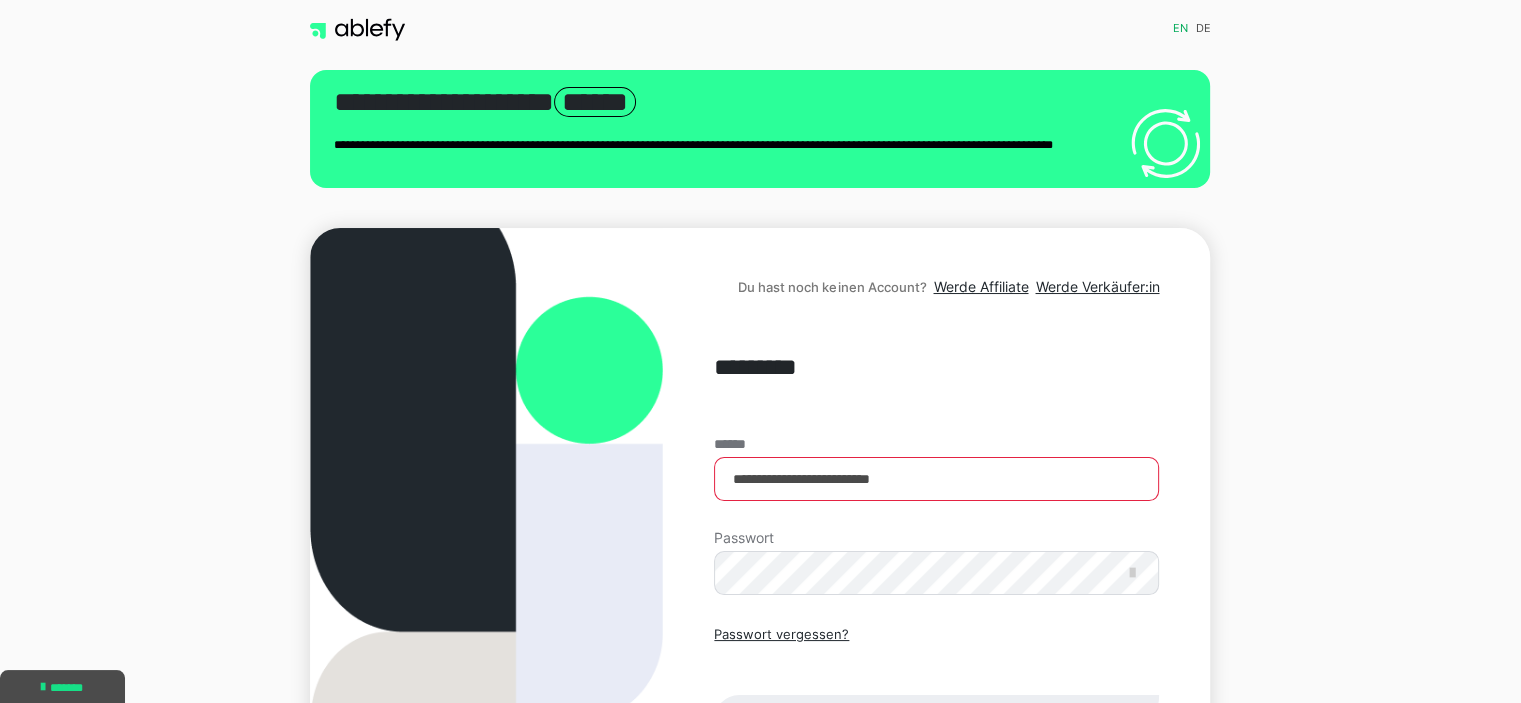 type on "**********" 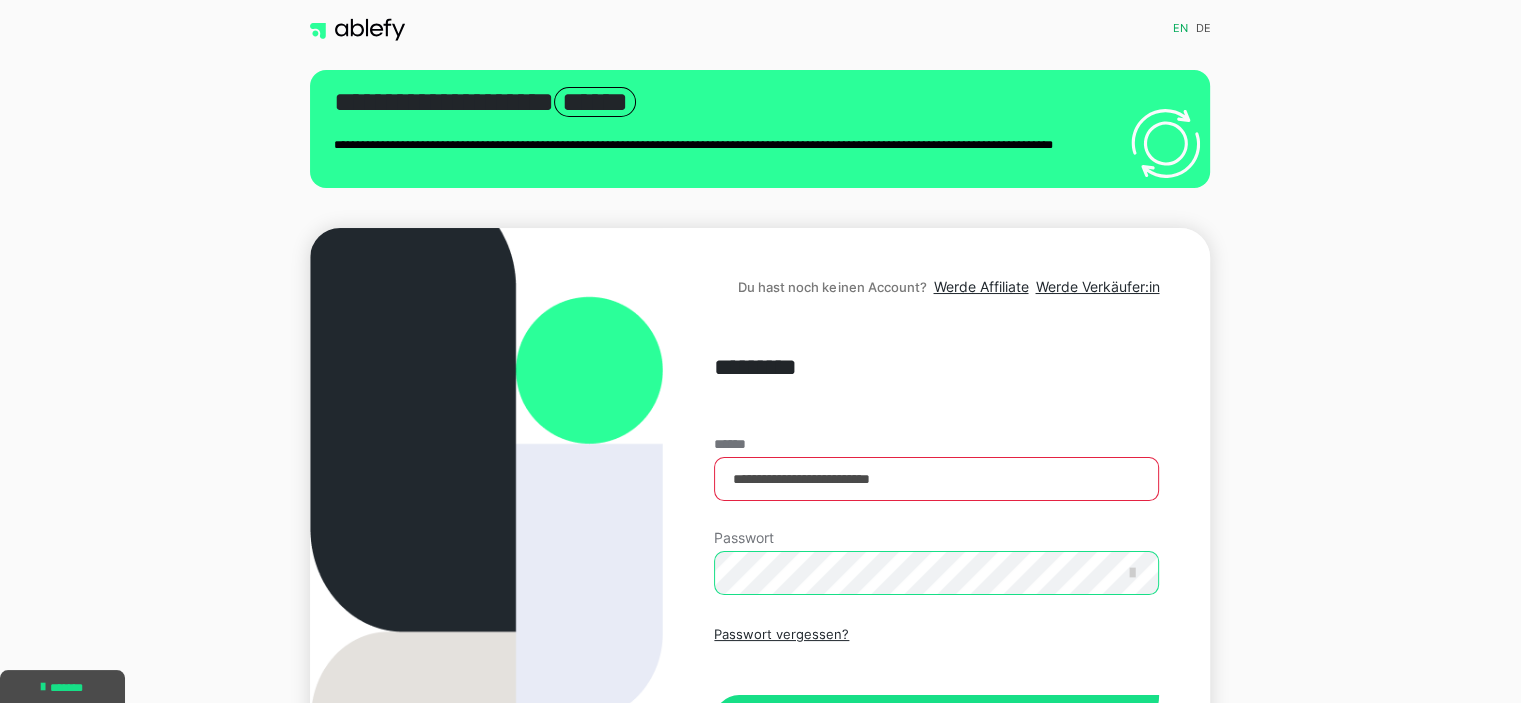 click on "Einloggen" at bounding box center [936, 720] 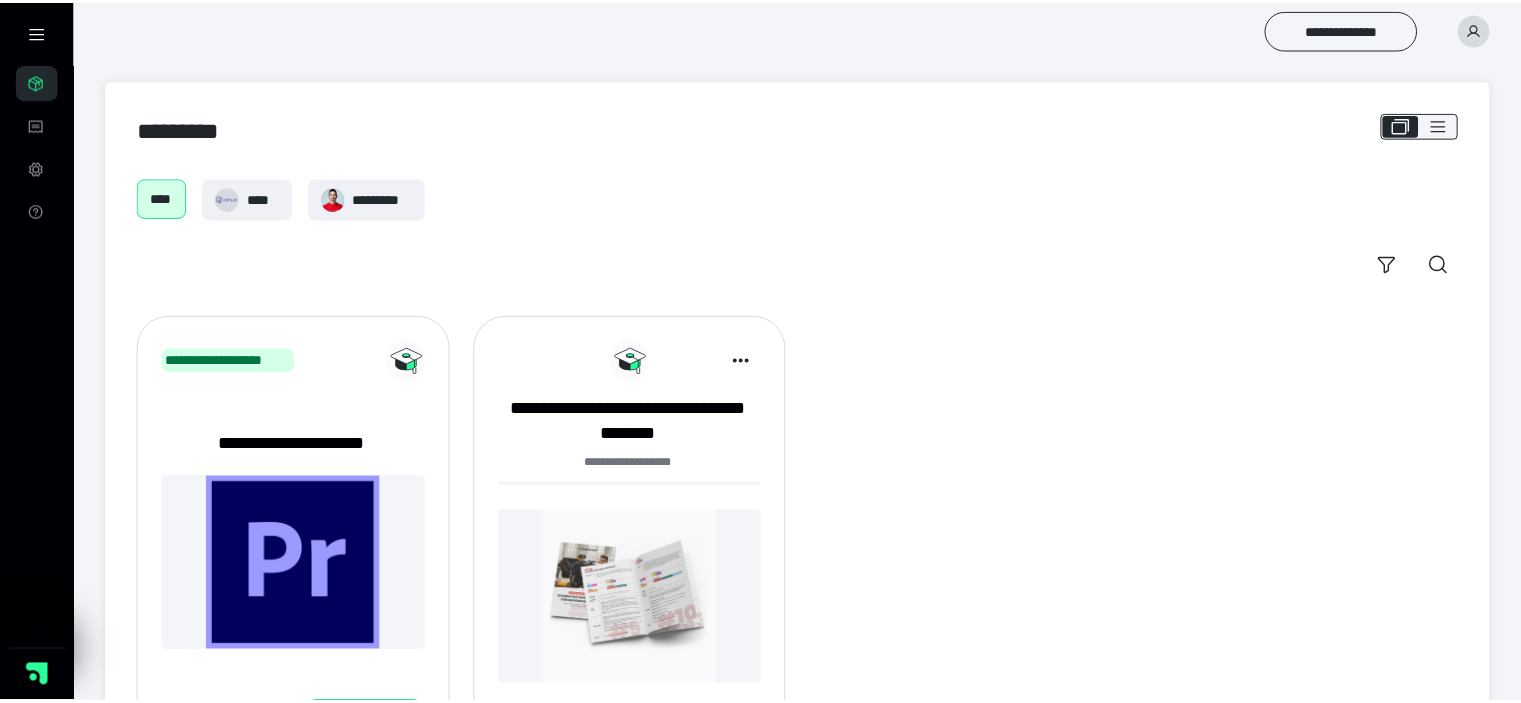 scroll, scrollTop: 0, scrollLeft: 0, axis: both 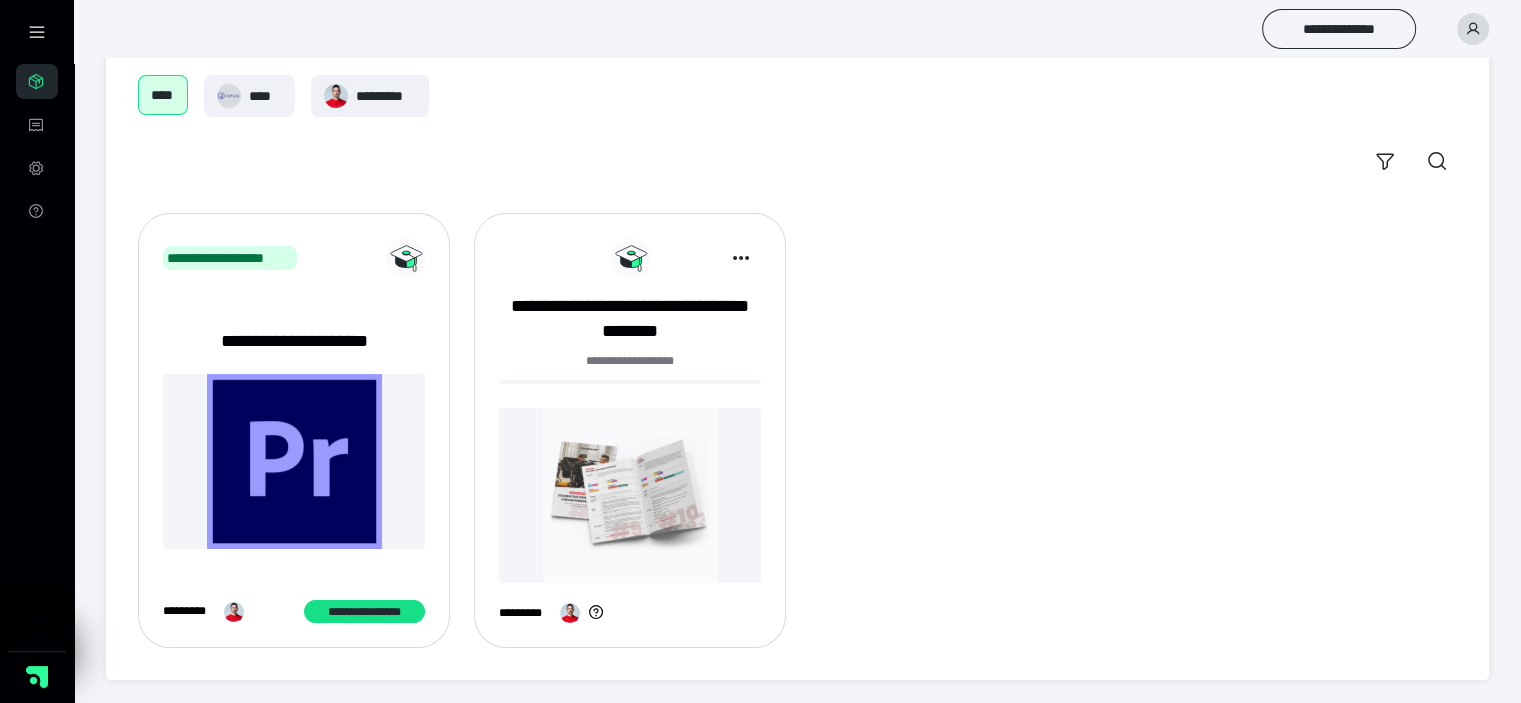 click on "**********" at bounding box center [630, 361] 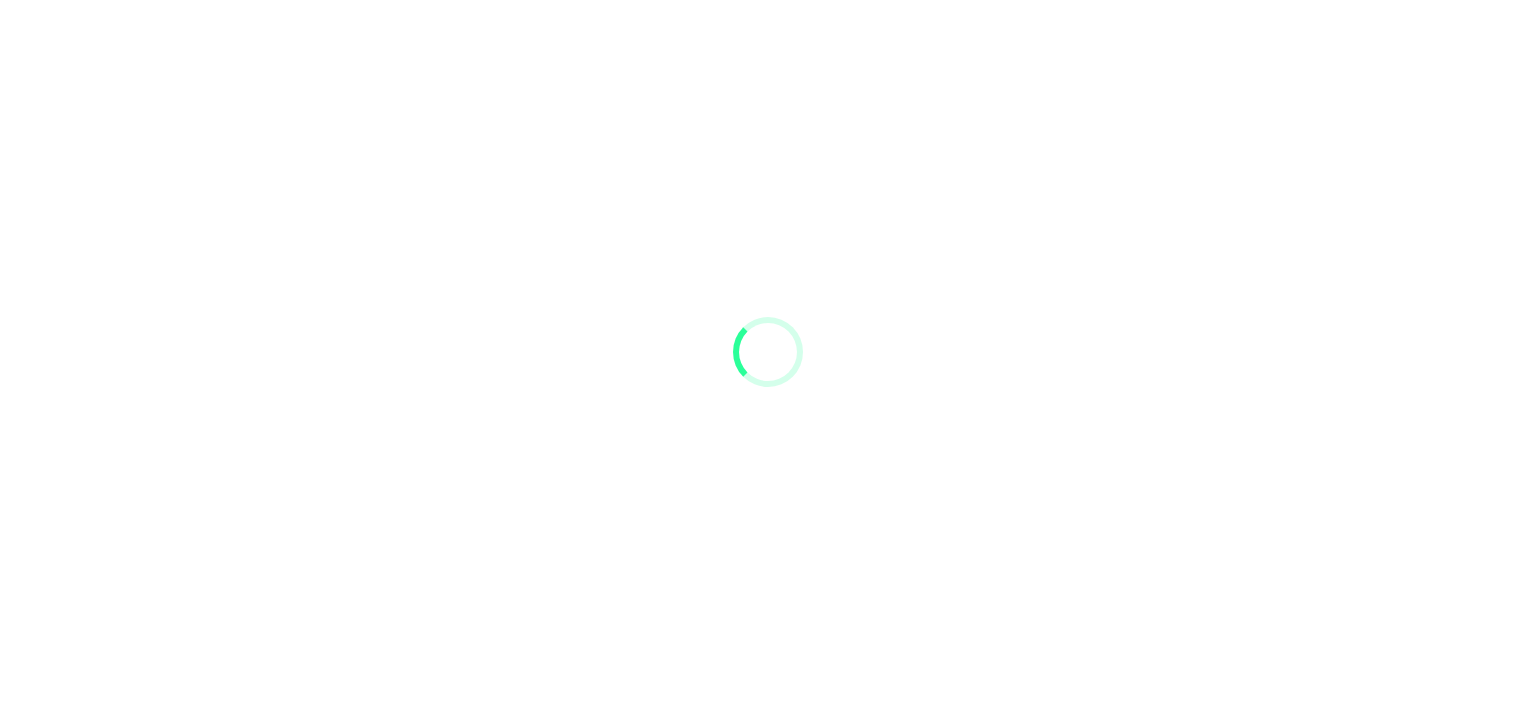 scroll, scrollTop: 0, scrollLeft: 0, axis: both 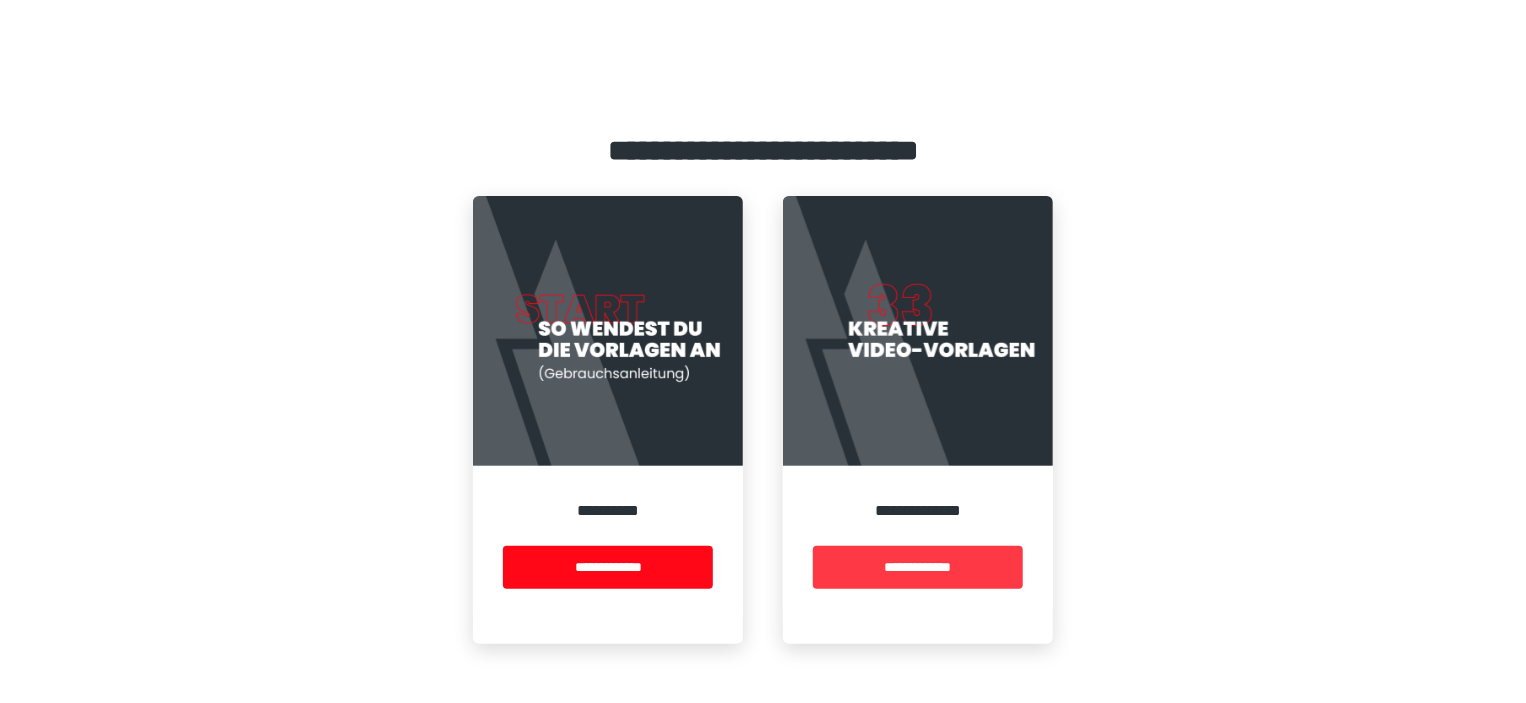 click on "**********" at bounding box center (918, 567) 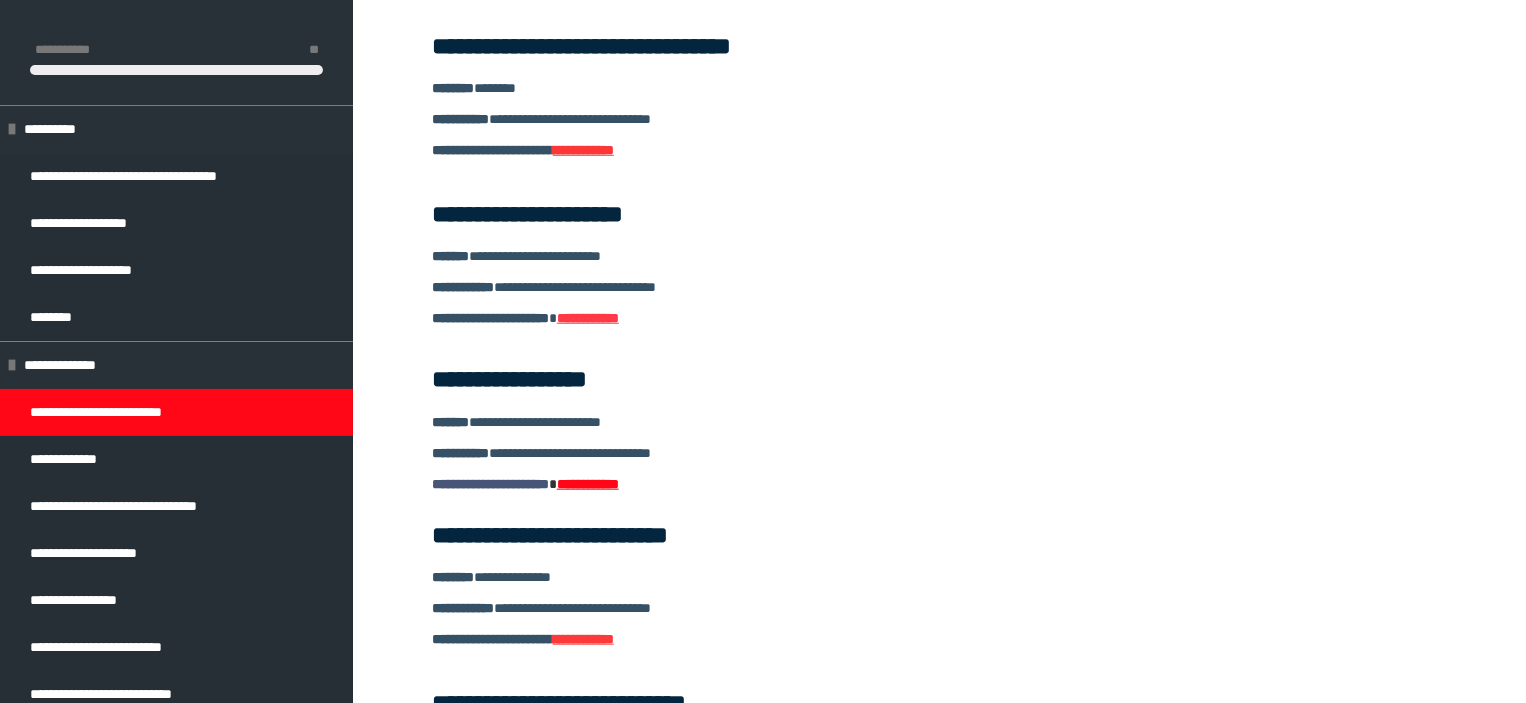 scroll, scrollTop: 515, scrollLeft: 0, axis: vertical 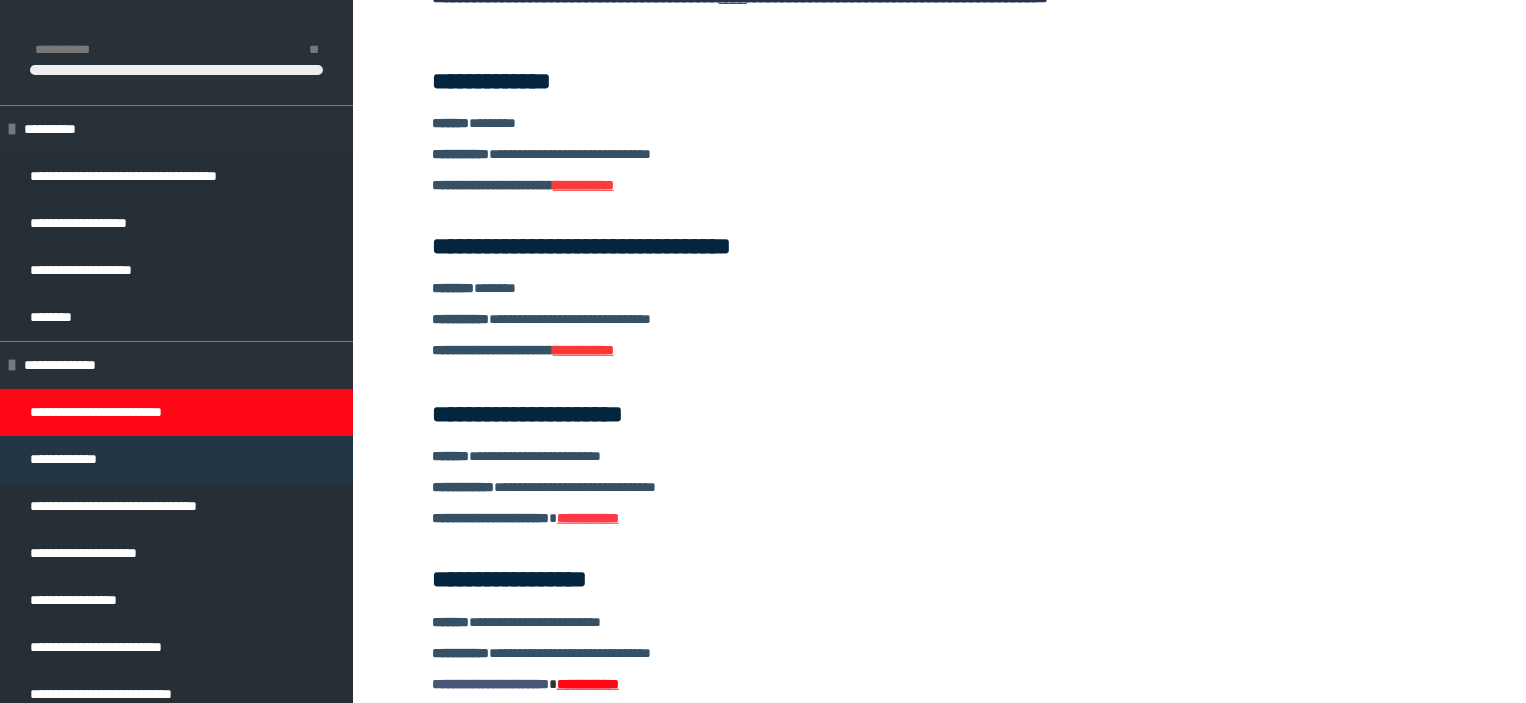 drag, startPoint x: 227, startPoint y: 470, endPoint x: 146, endPoint y: 463, distance: 81.3019 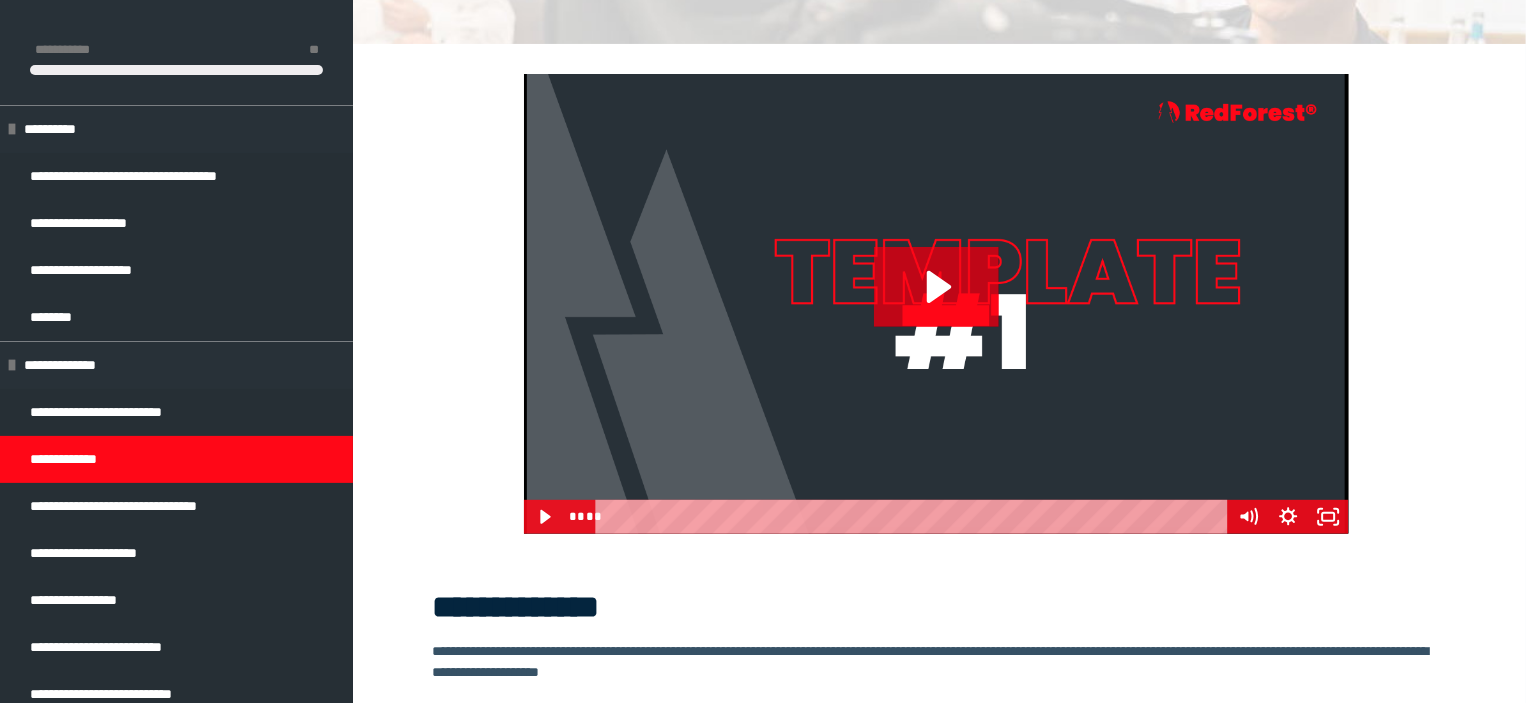 scroll, scrollTop: 235, scrollLeft: 0, axis: vertical 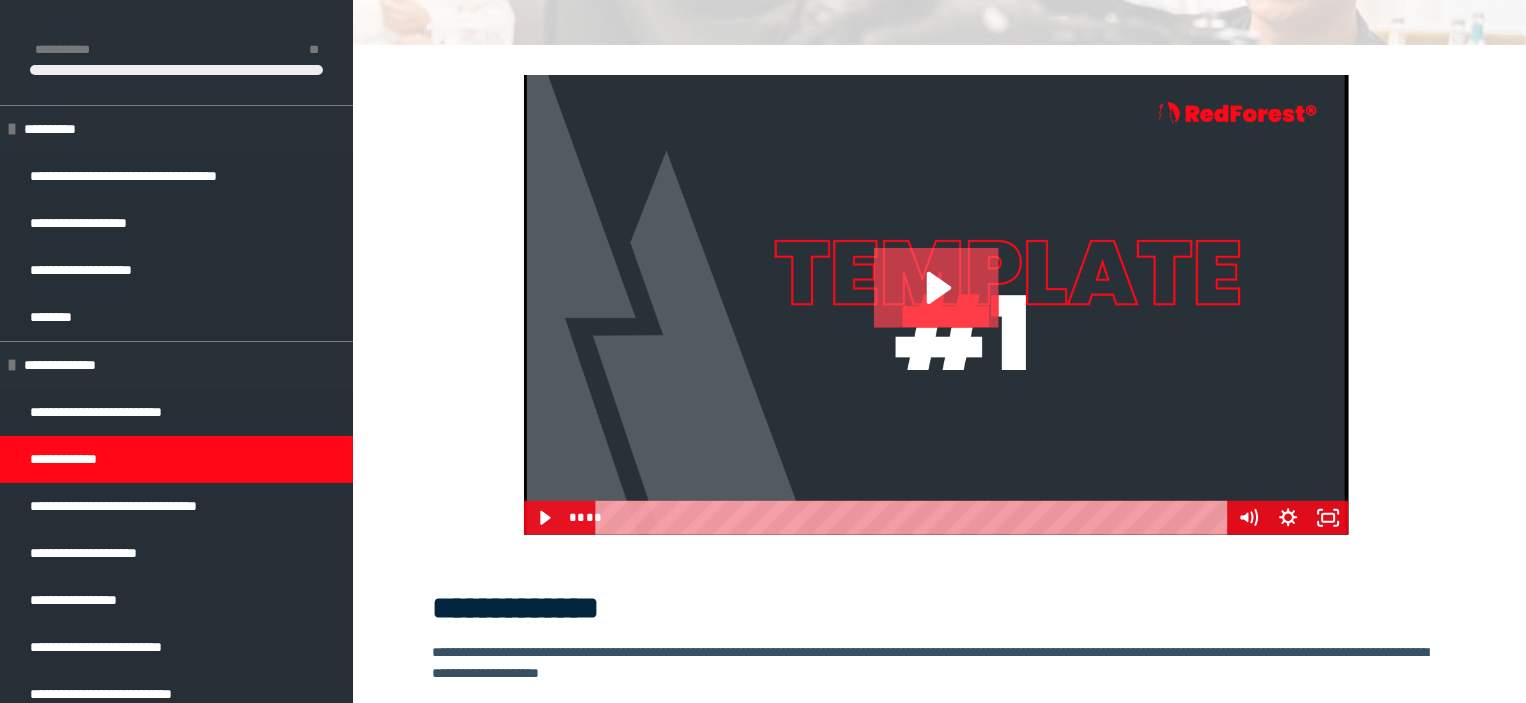 click 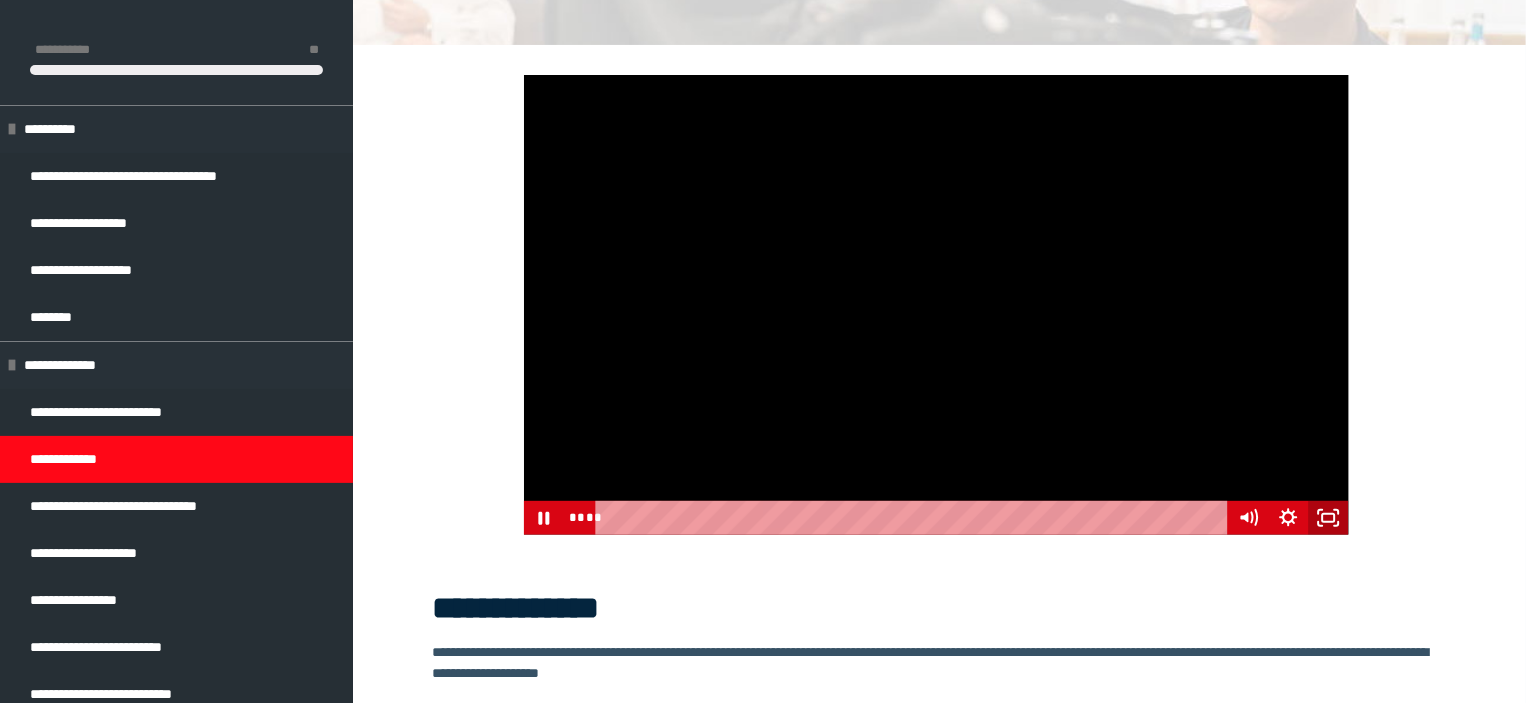 click 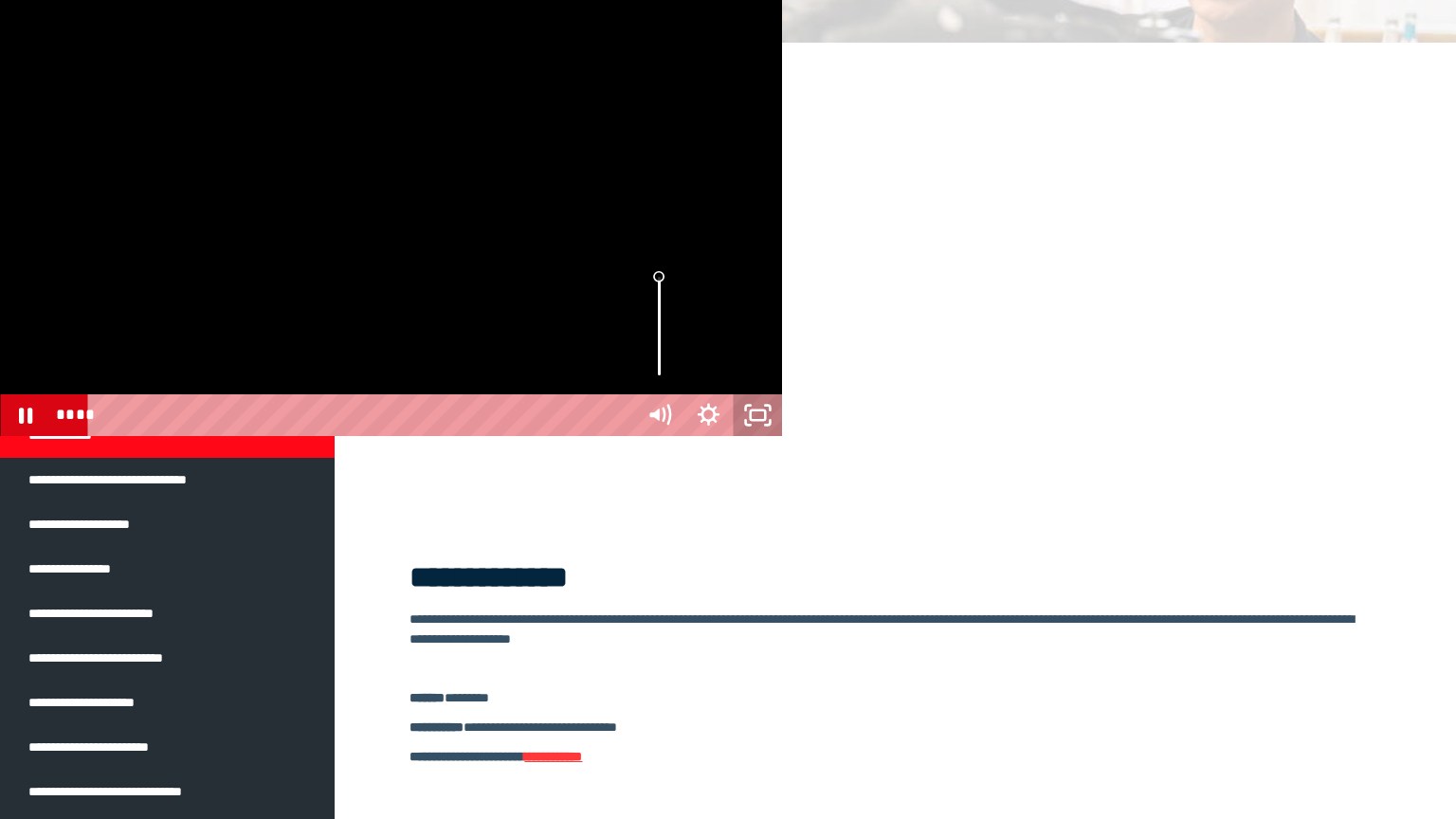 click 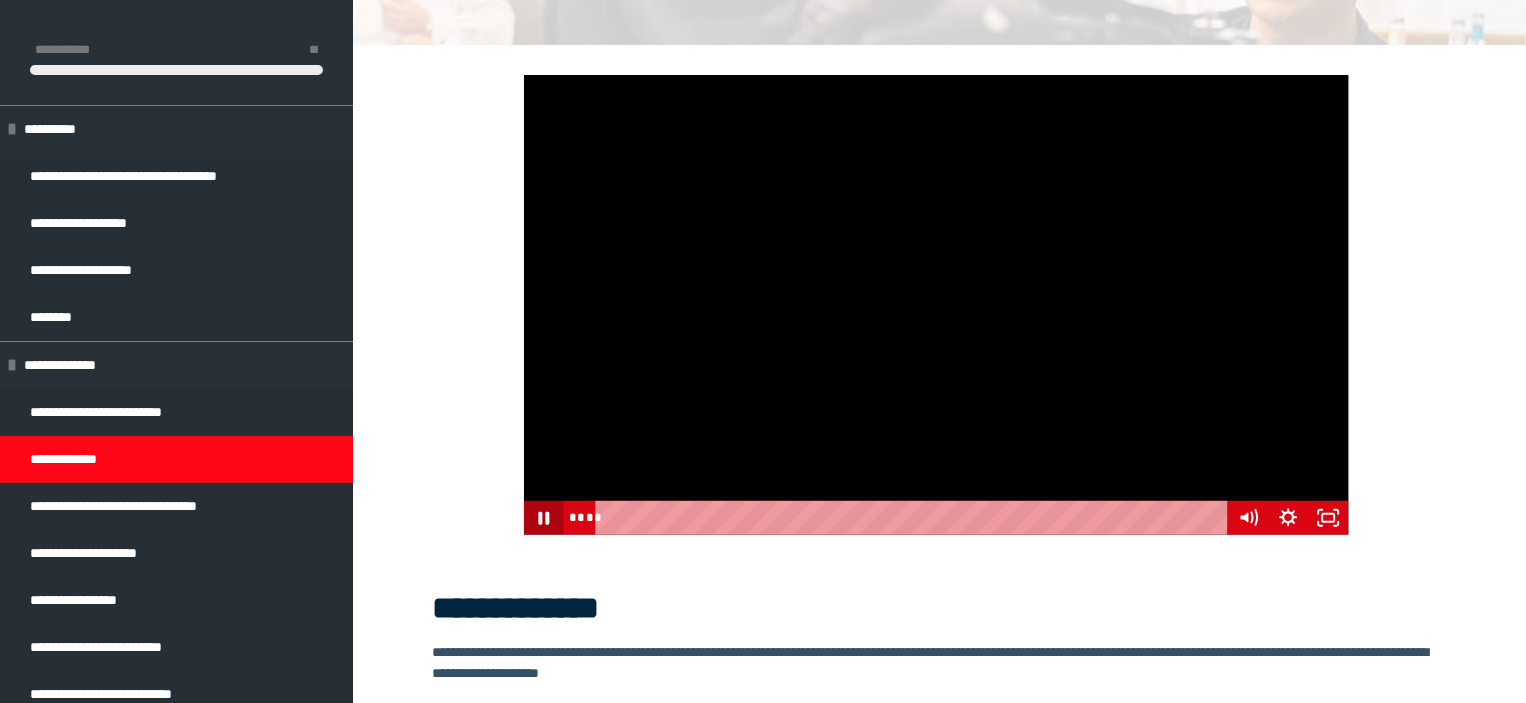 click 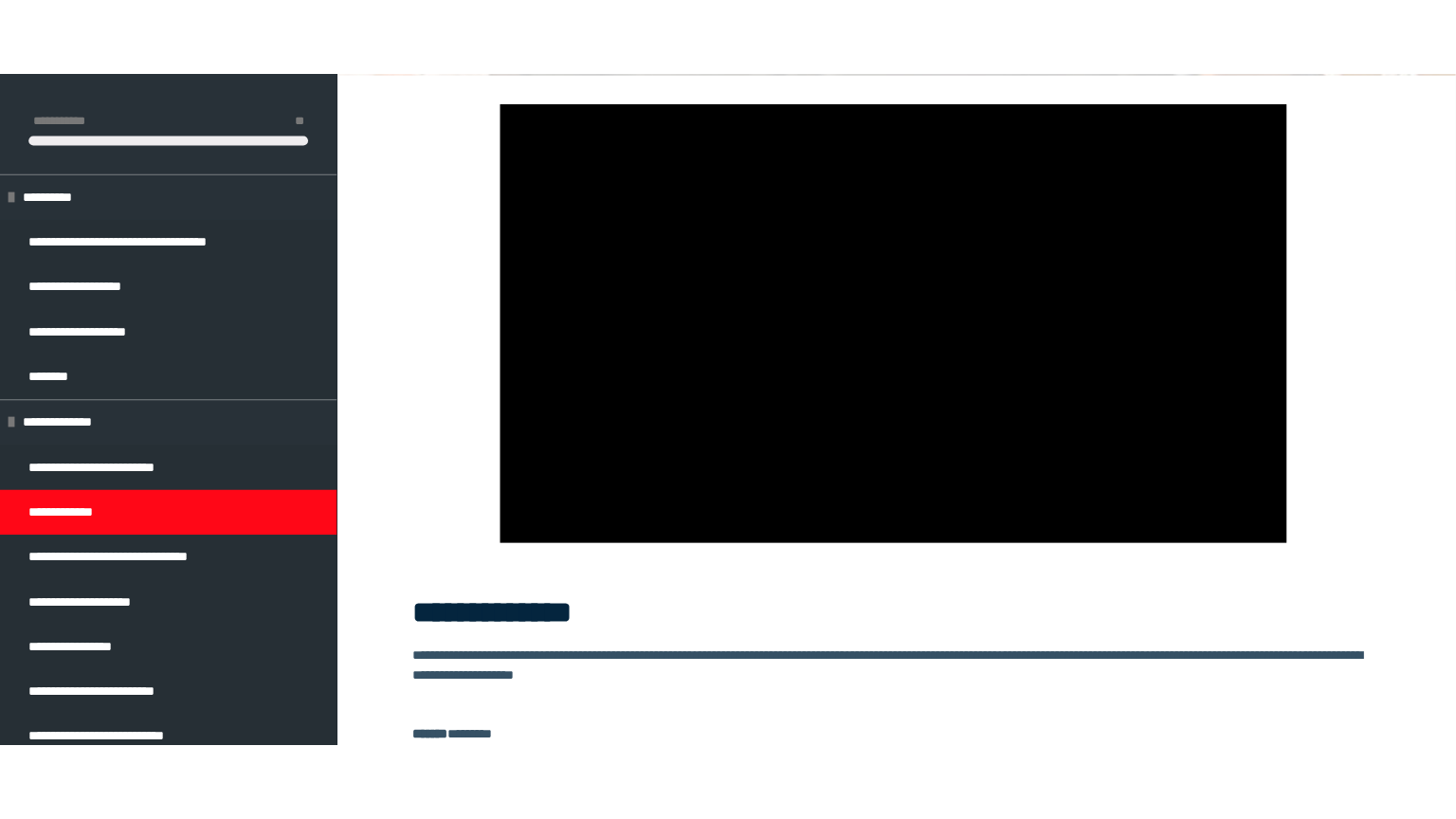 scroll, scrollTop: 219, scrollLeft: 0, axis: vertical 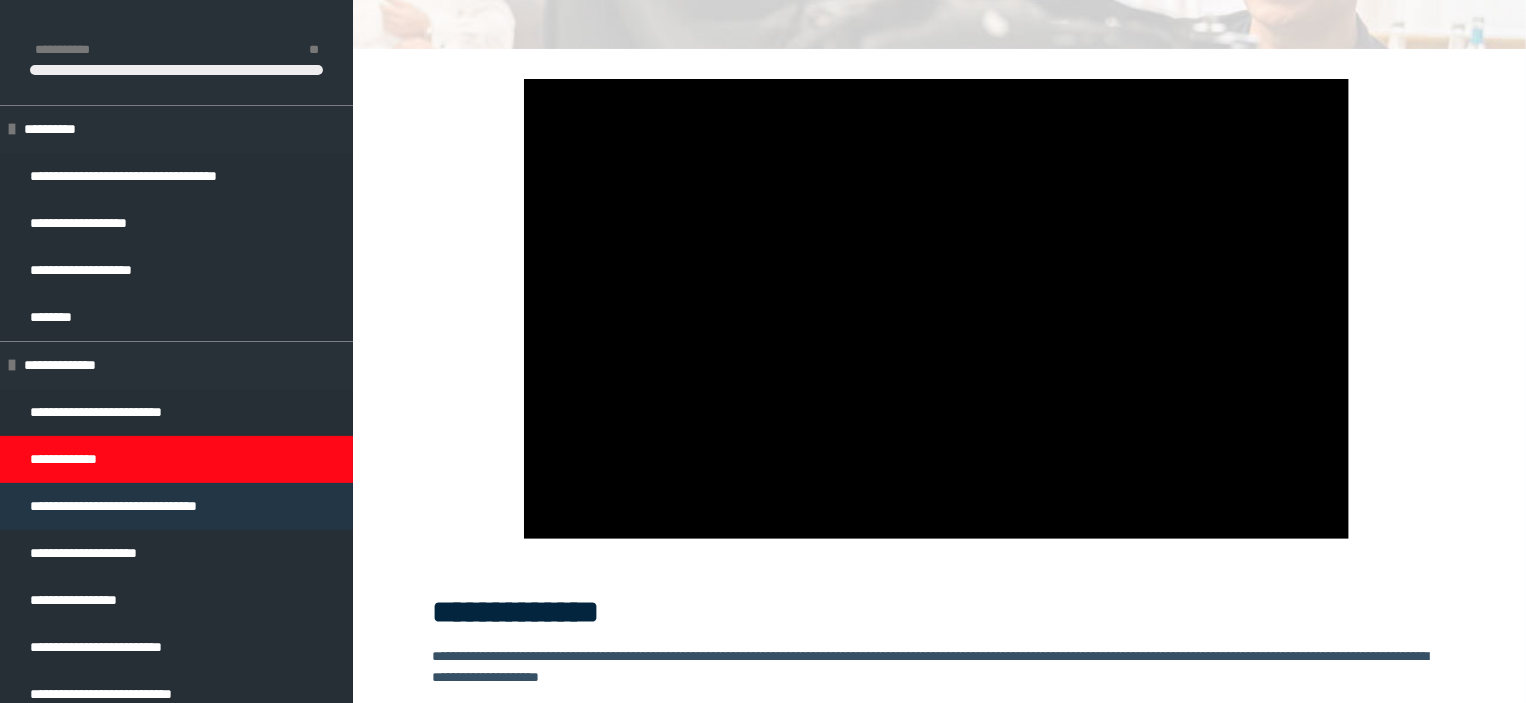 click on "**********" at bounding box center [152, 506] 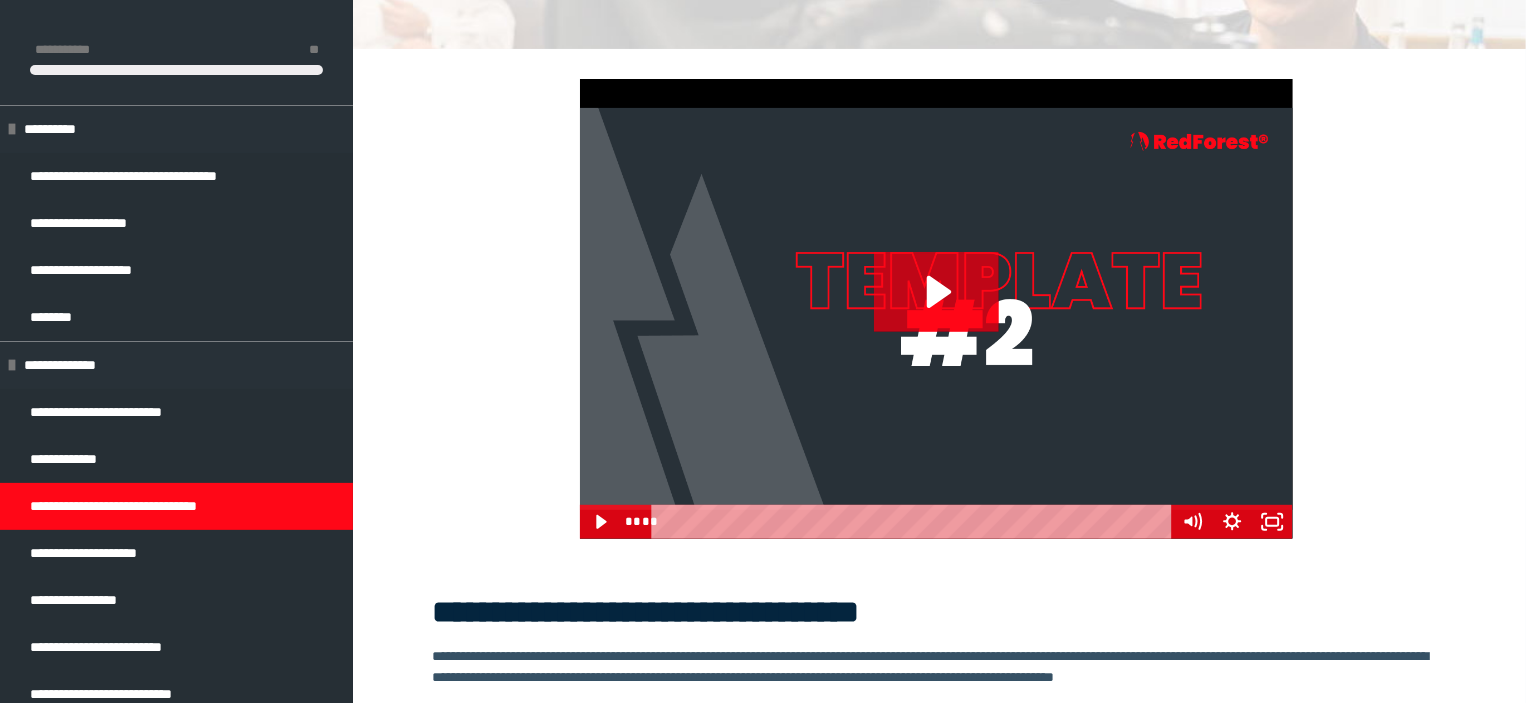 click at bounding box center [936, 309] 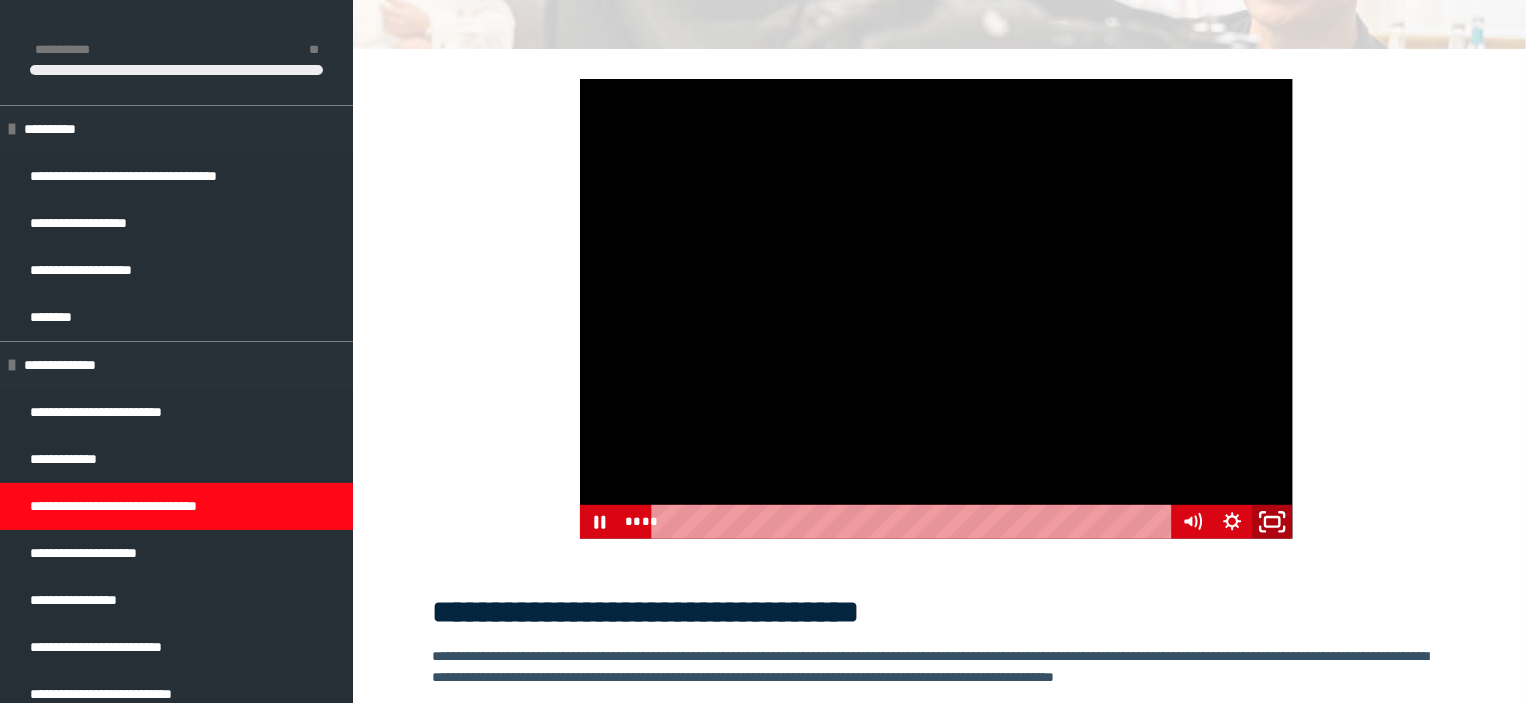 click 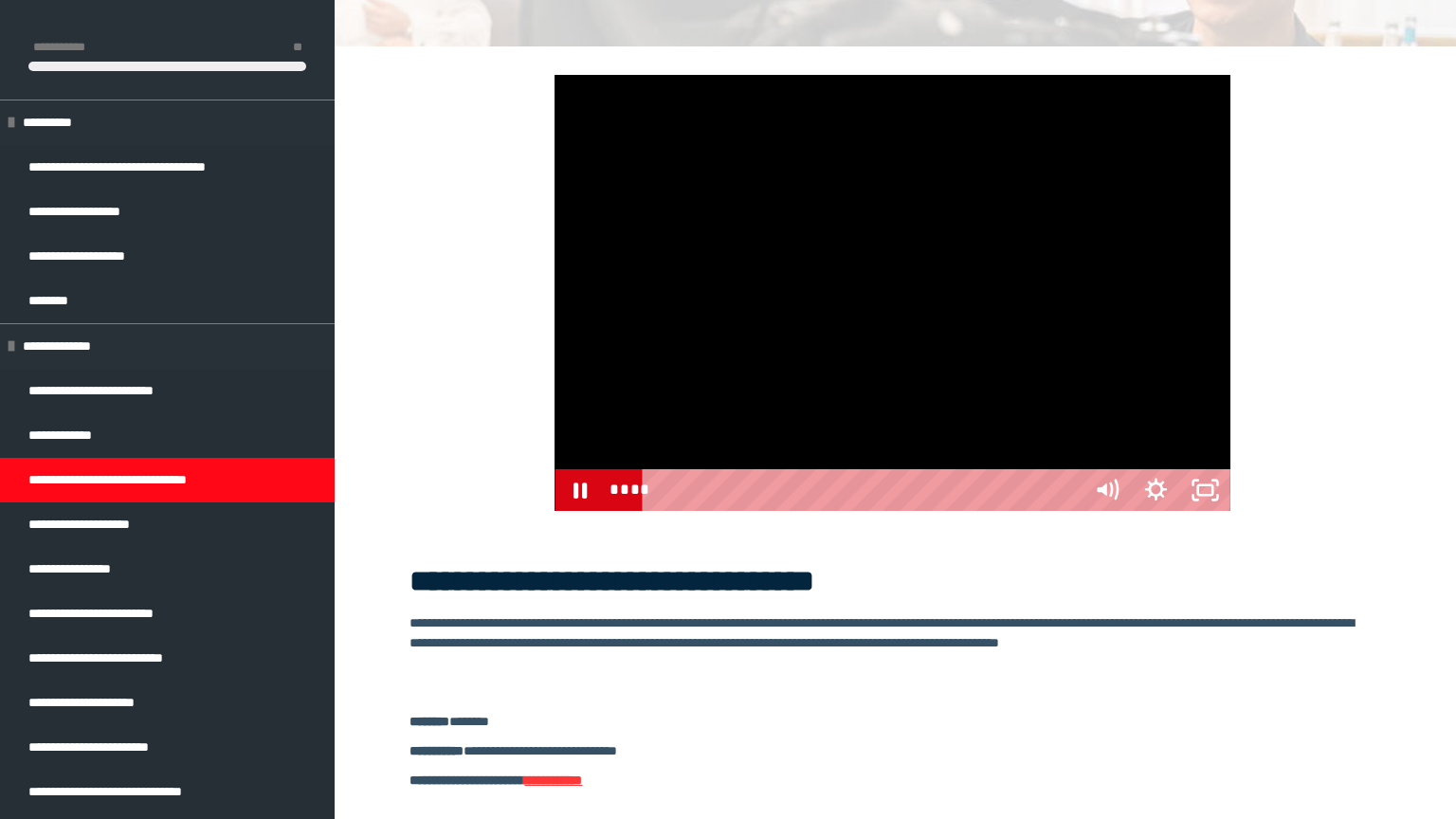 scroll, scrollTop: 0, scrollLeft: 623, axis: horizontal 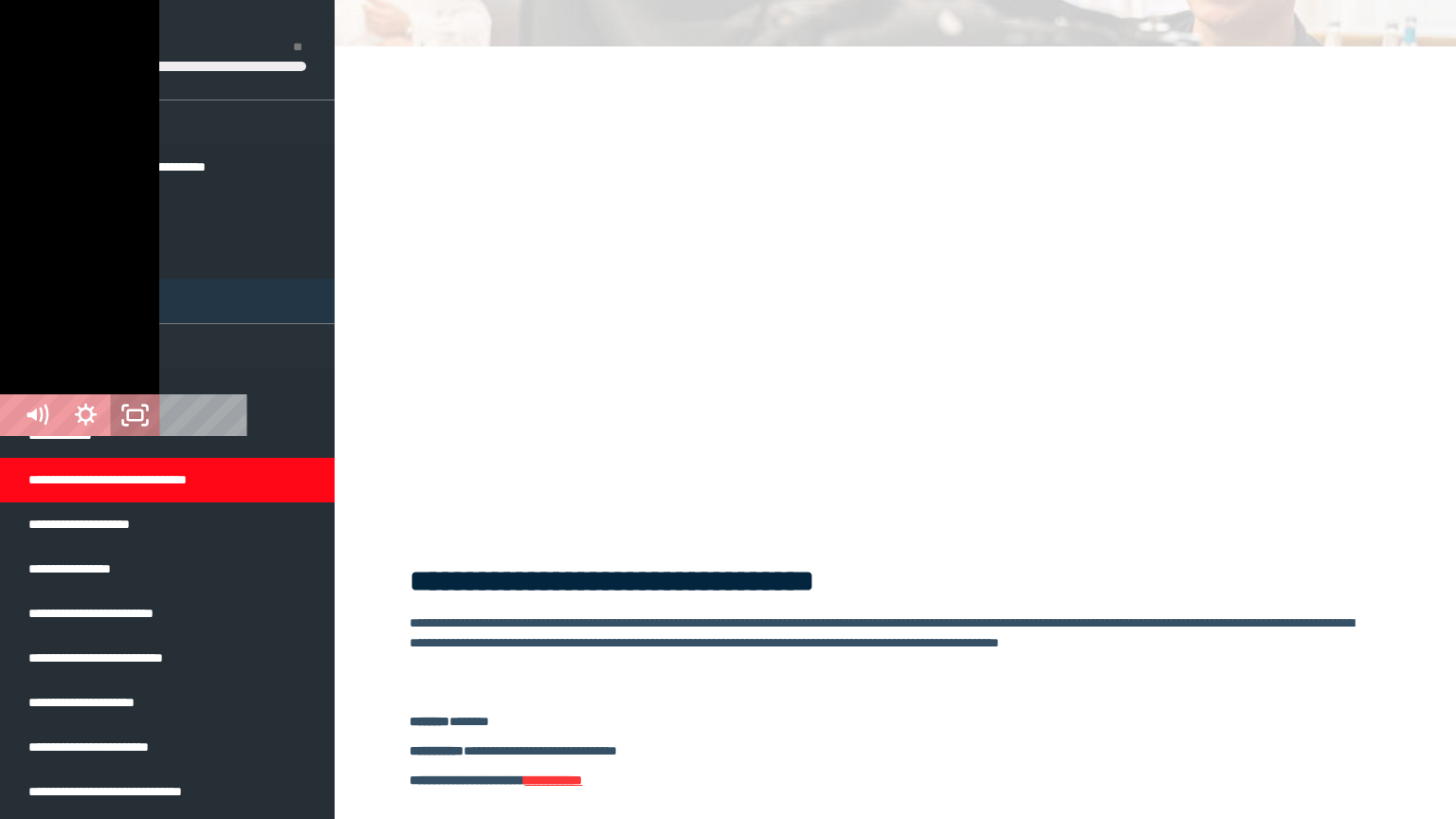 drag, startPoint x: 133, startPoint y: 416, endPoint x: 133, endPoint y: 301, distance: 115 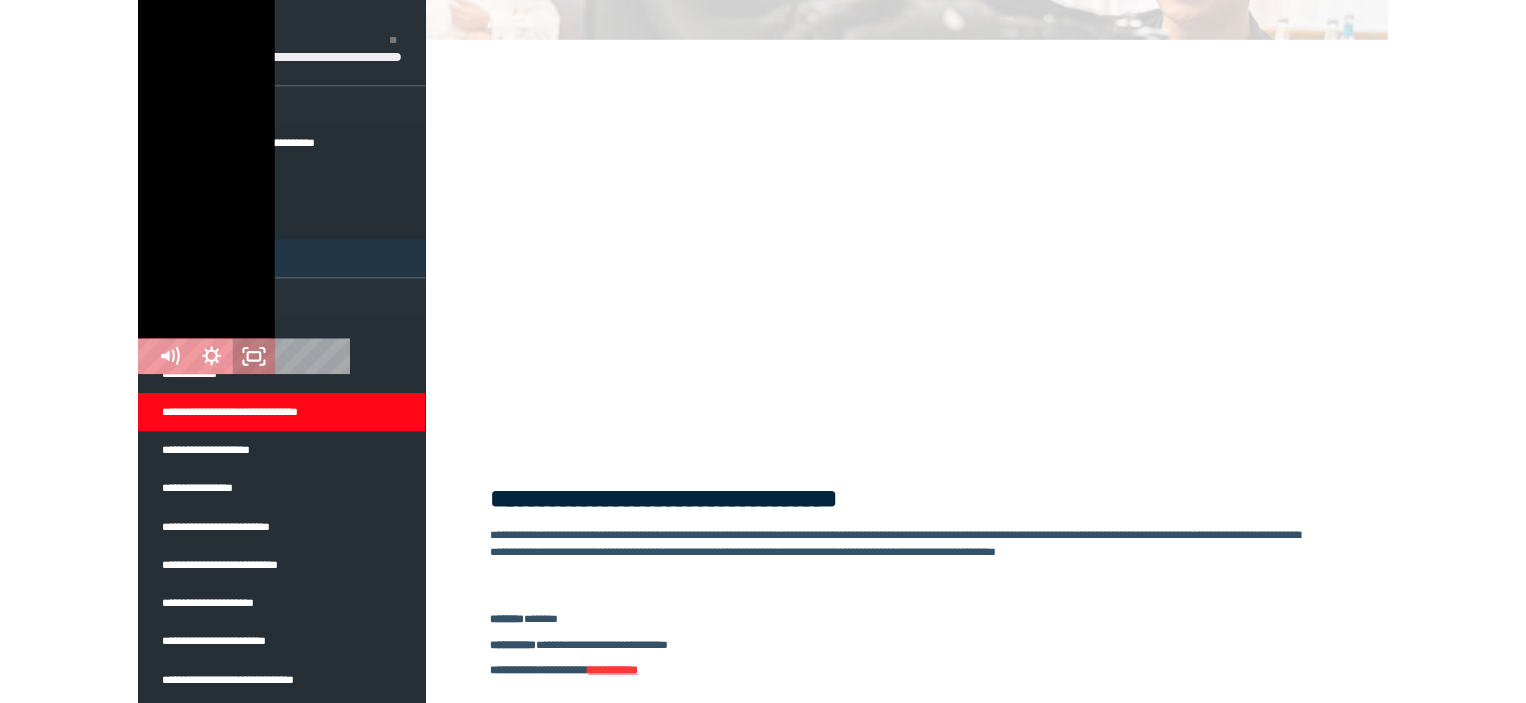 scroll, scrollTop: 0, scrollLeft: 0, axis: both 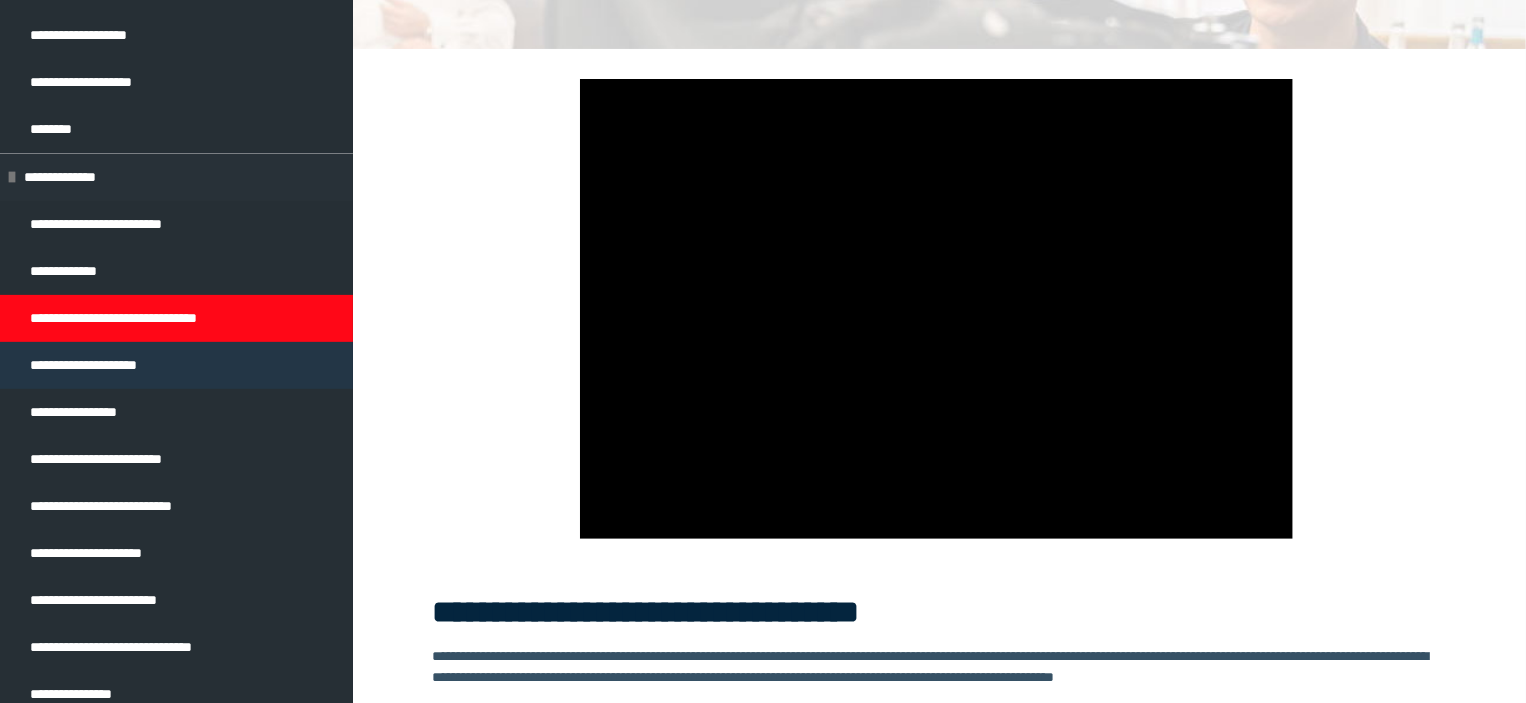 click on "**********" at bounding box center [176, 365] 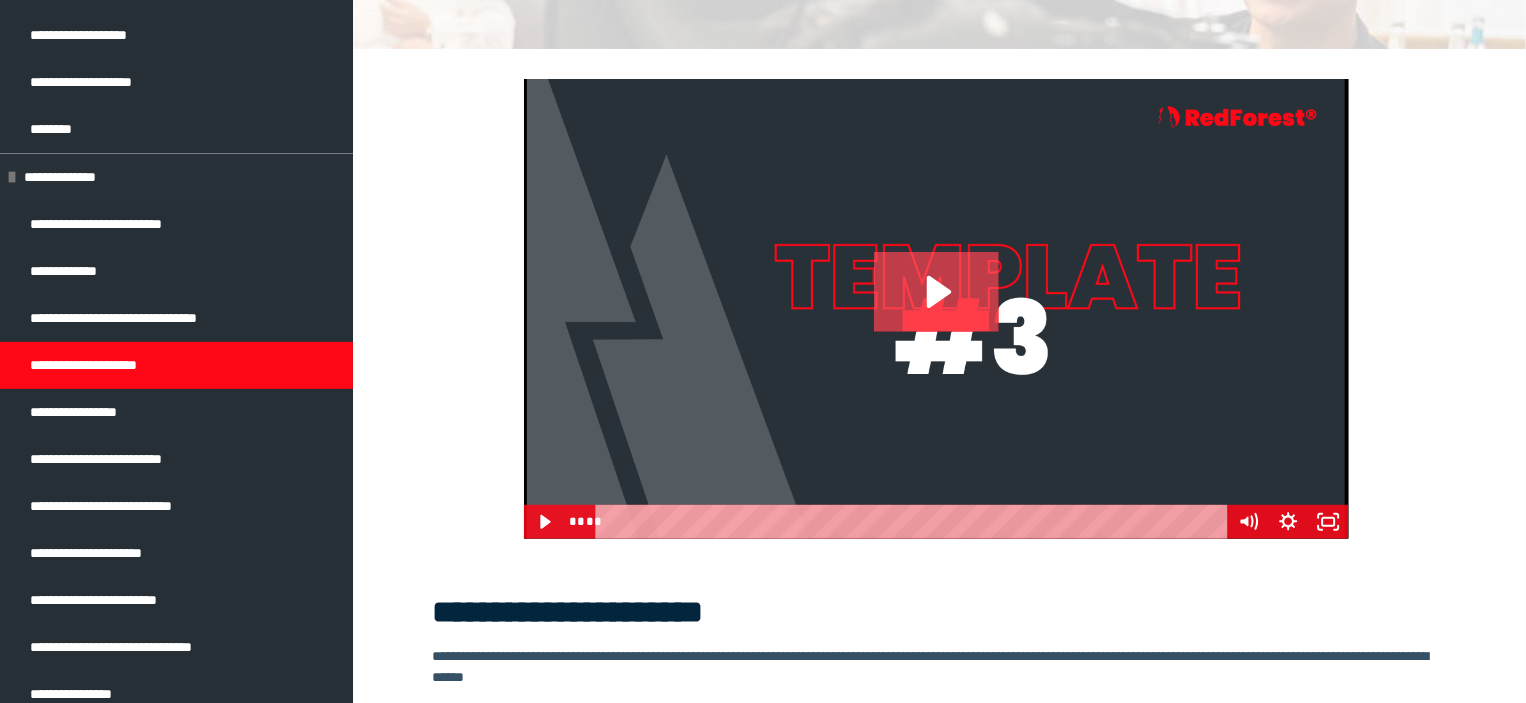 click 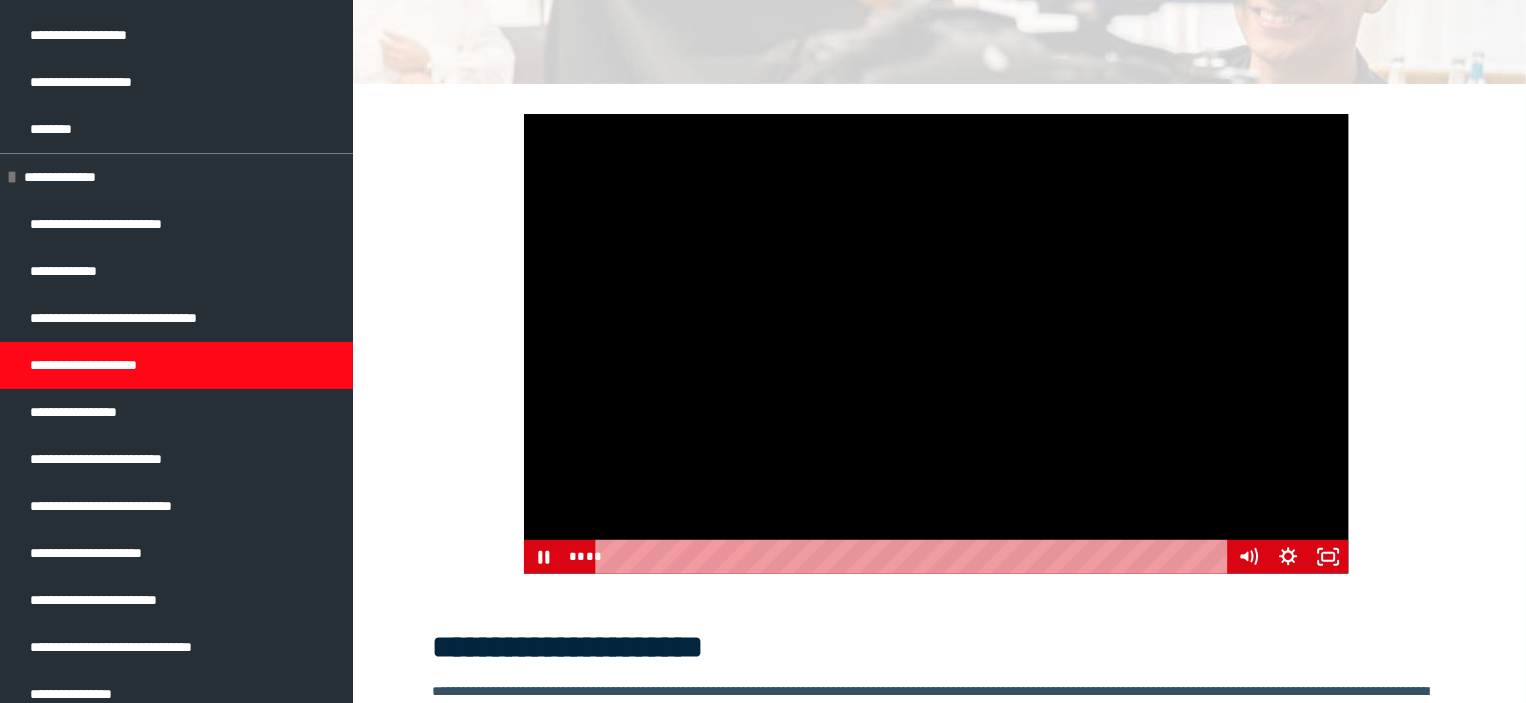 scroll, scrollTop: 198, scrollLeft: 0, axis: vertical 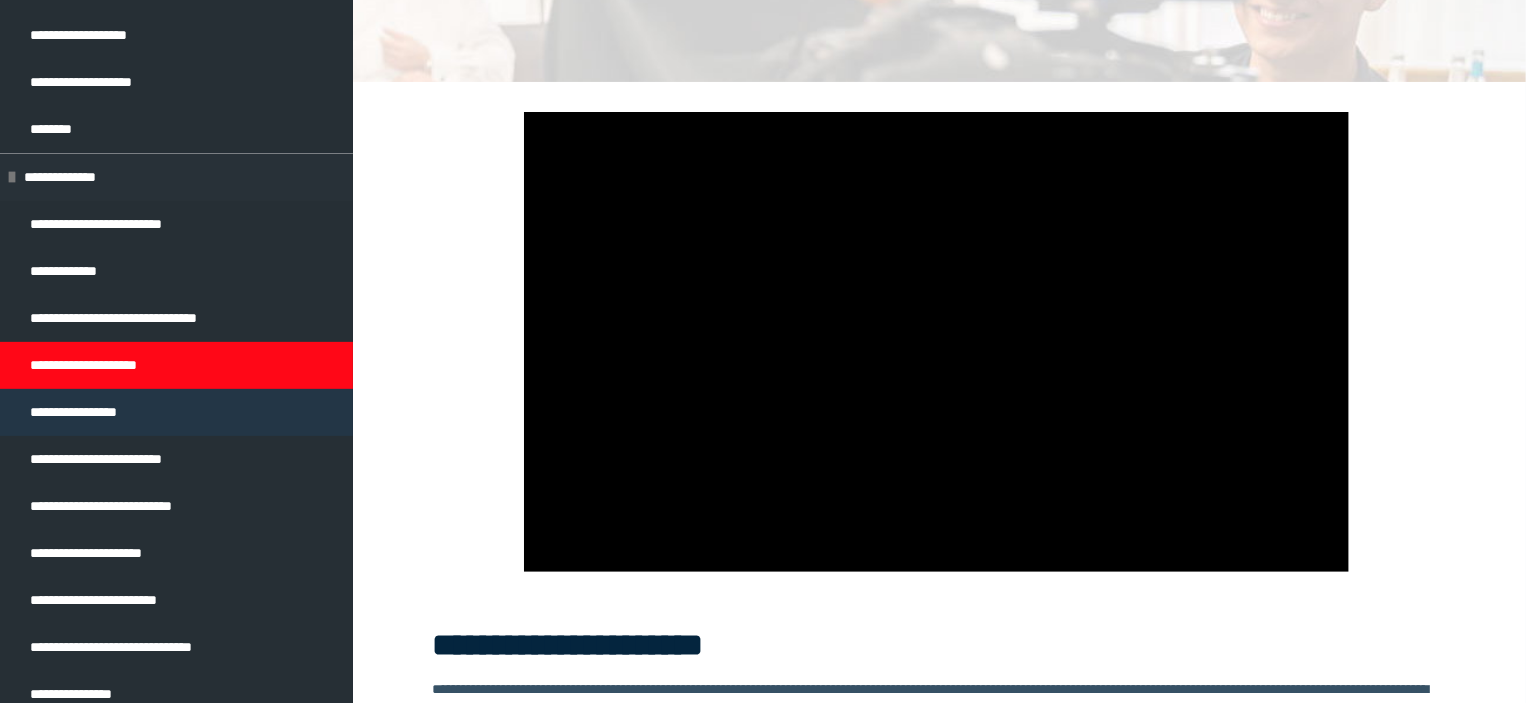 click on "**********" at bounding box center [94, 412] 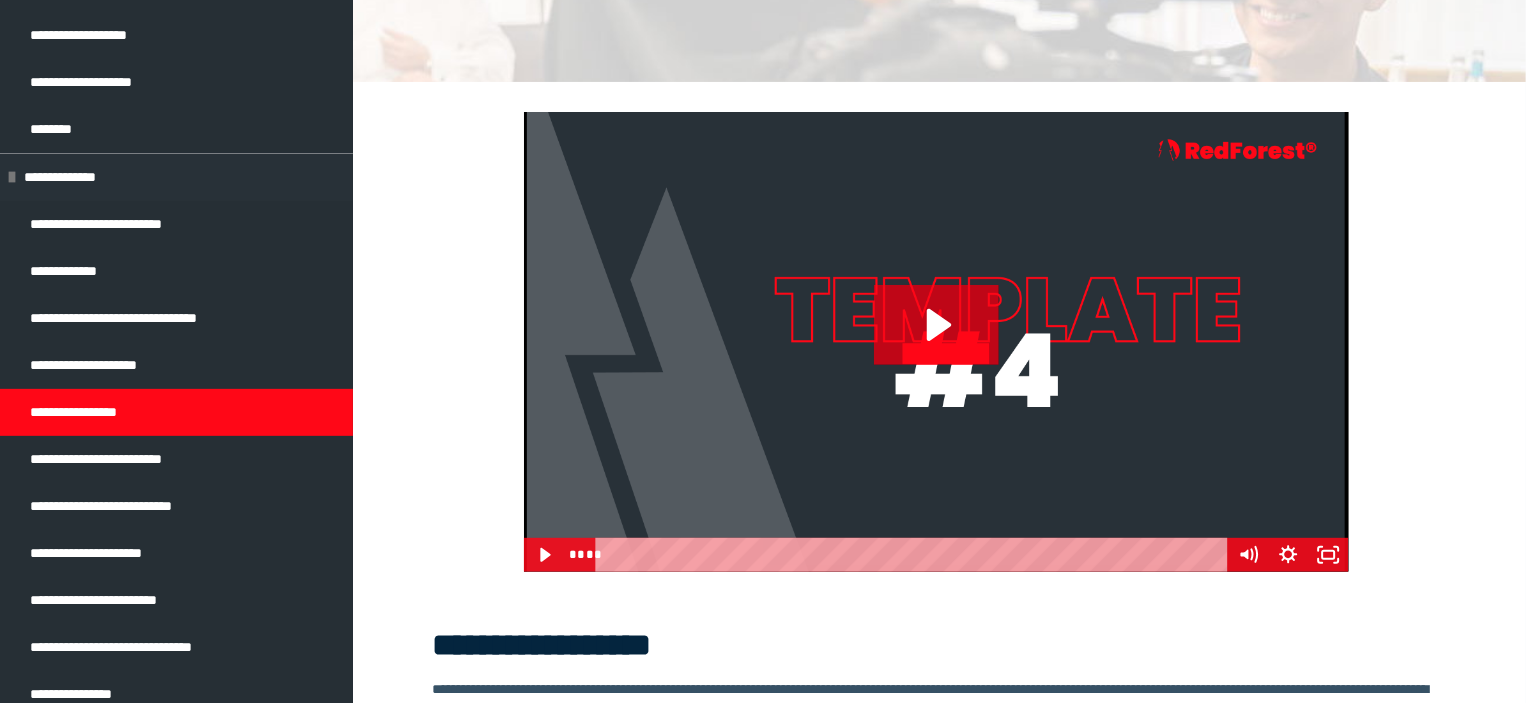 click 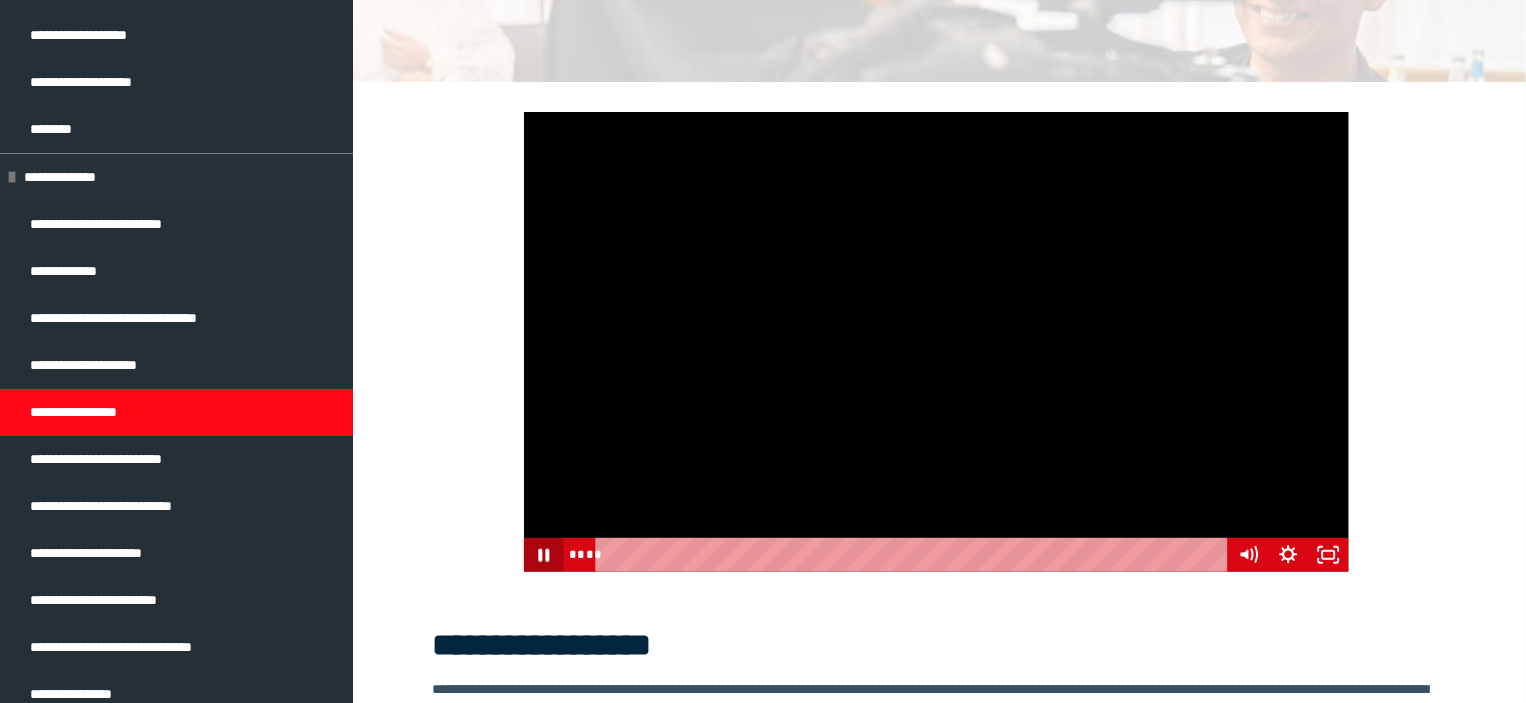 click 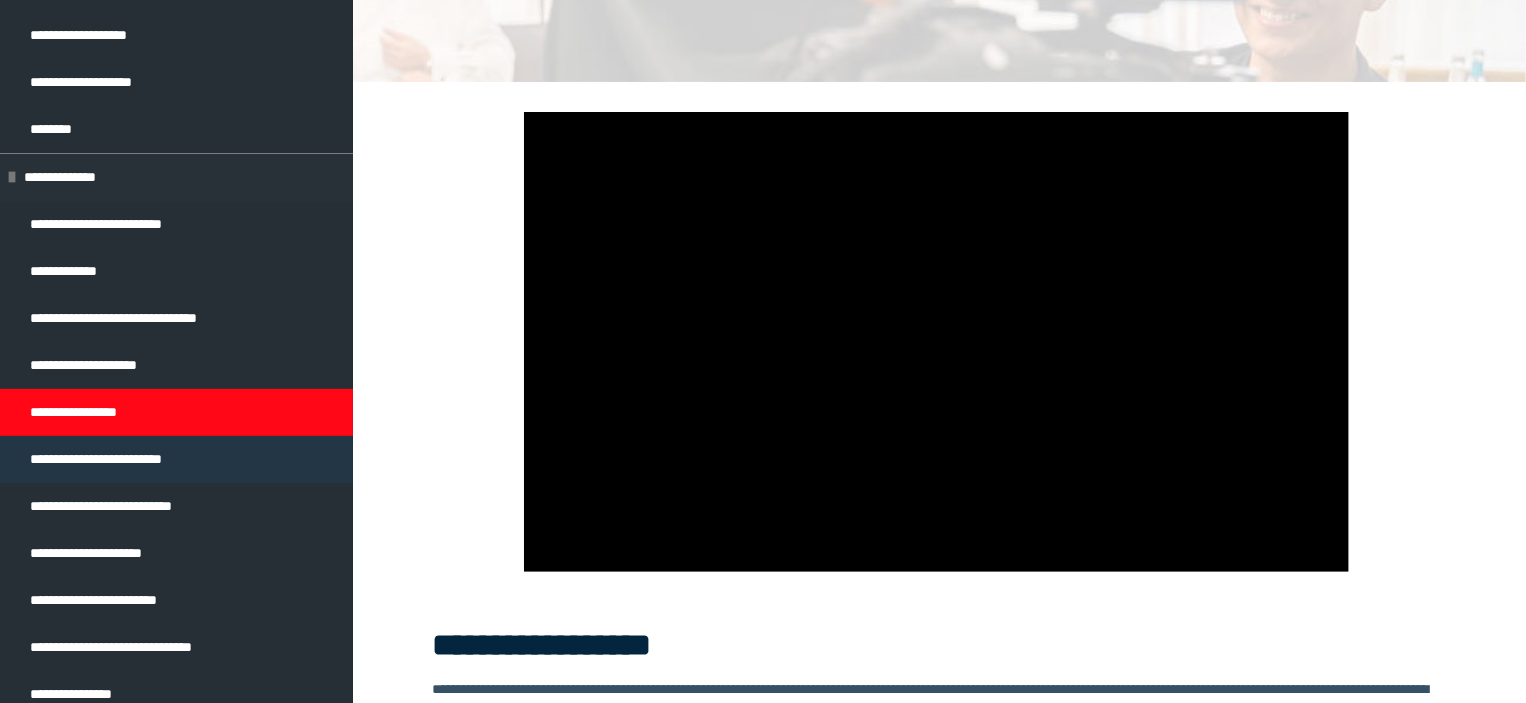 click on "**********" at bounding box center [176, 459] 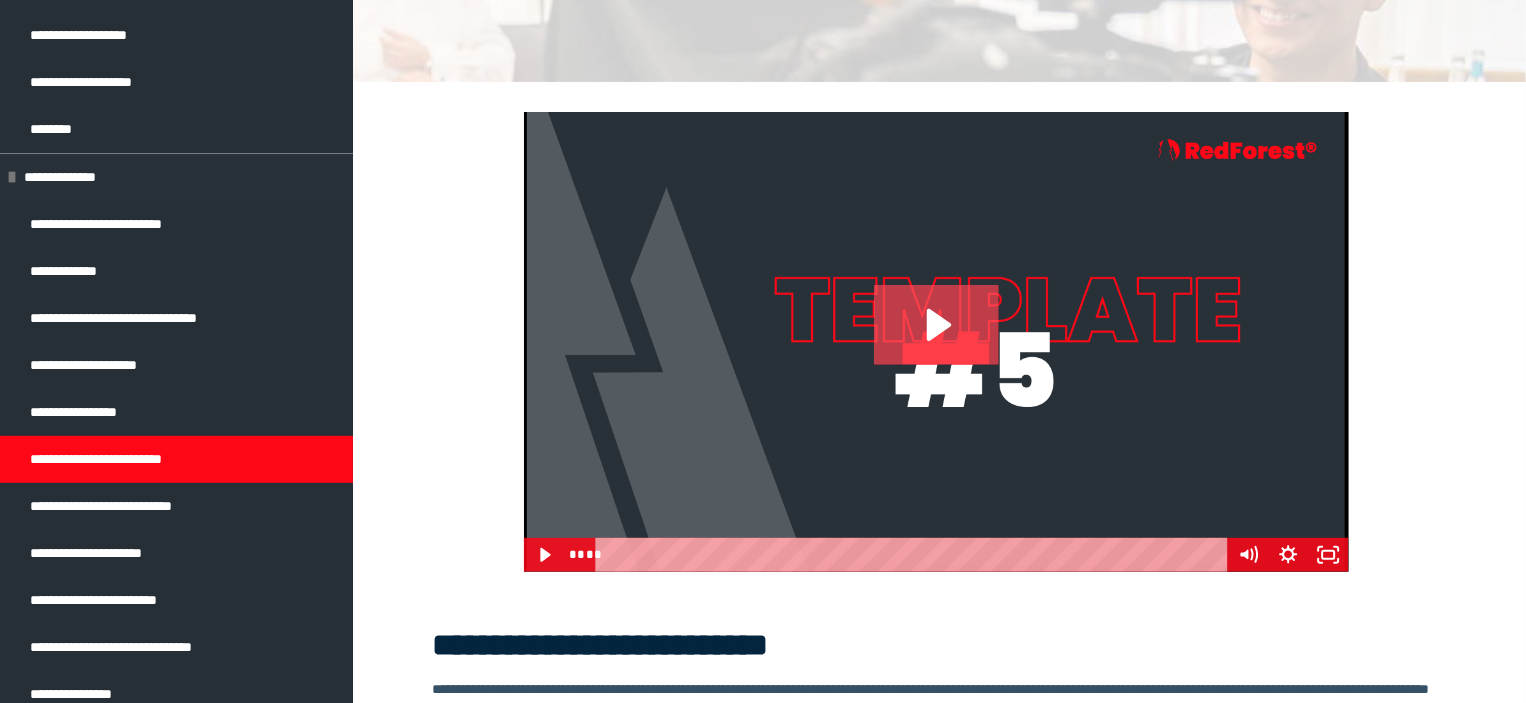 click 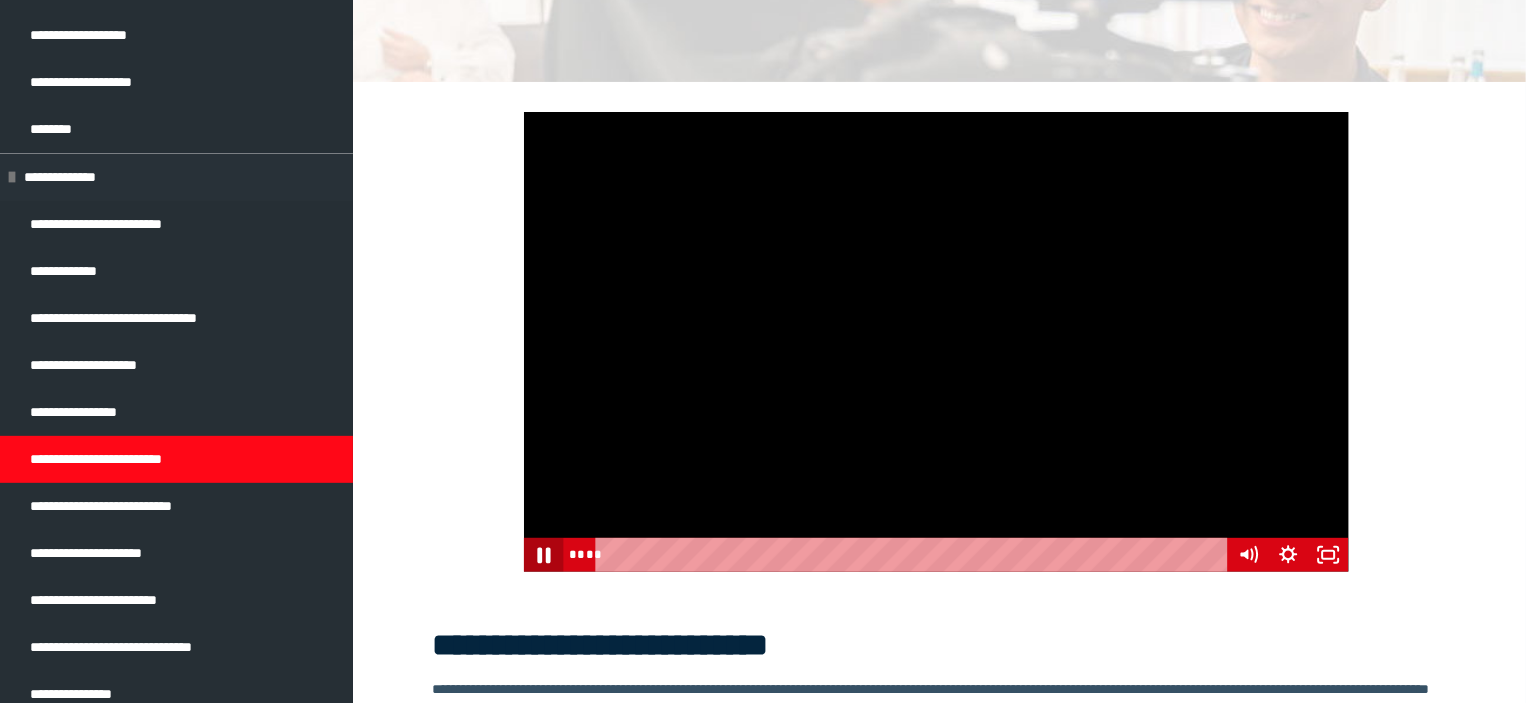 click 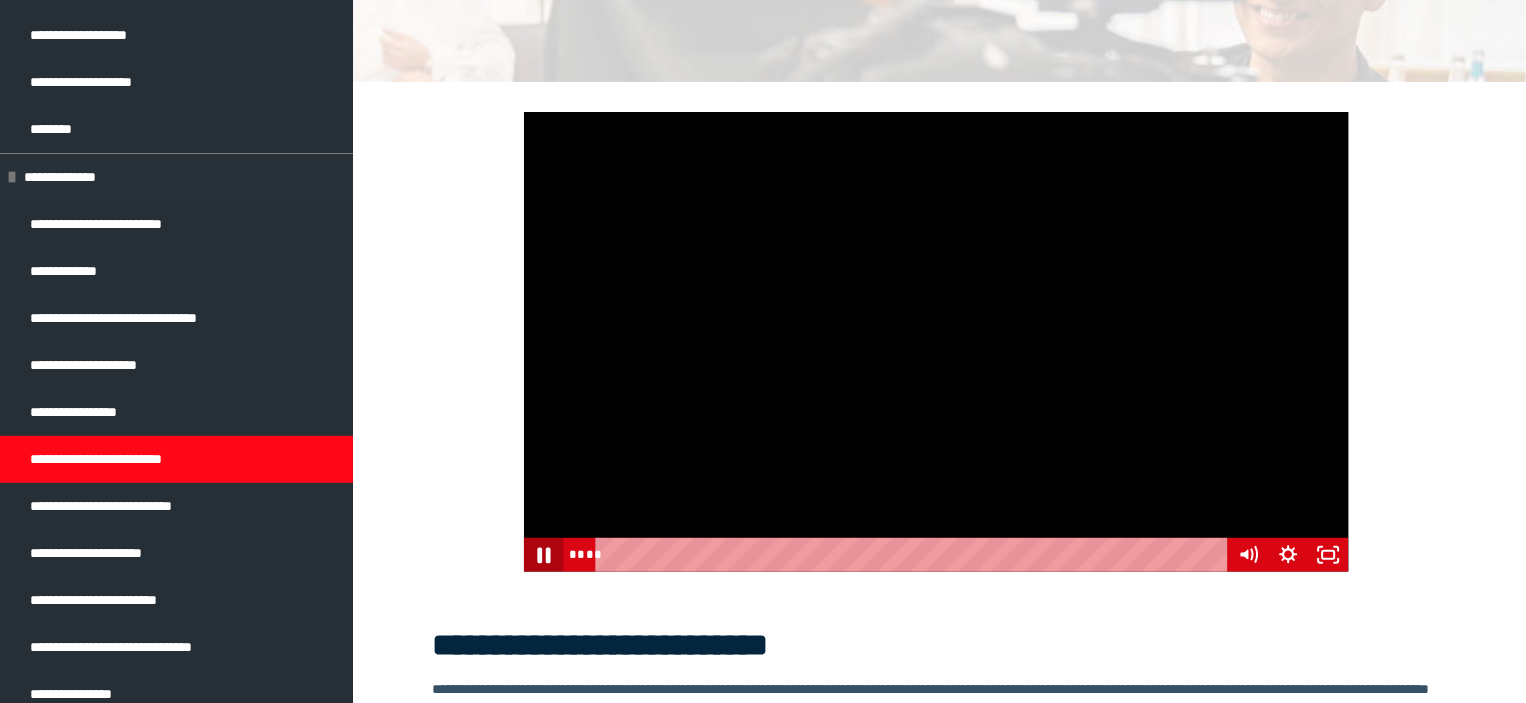 scroll, scrollTop: 0, scrollLeft: 0, axis: both 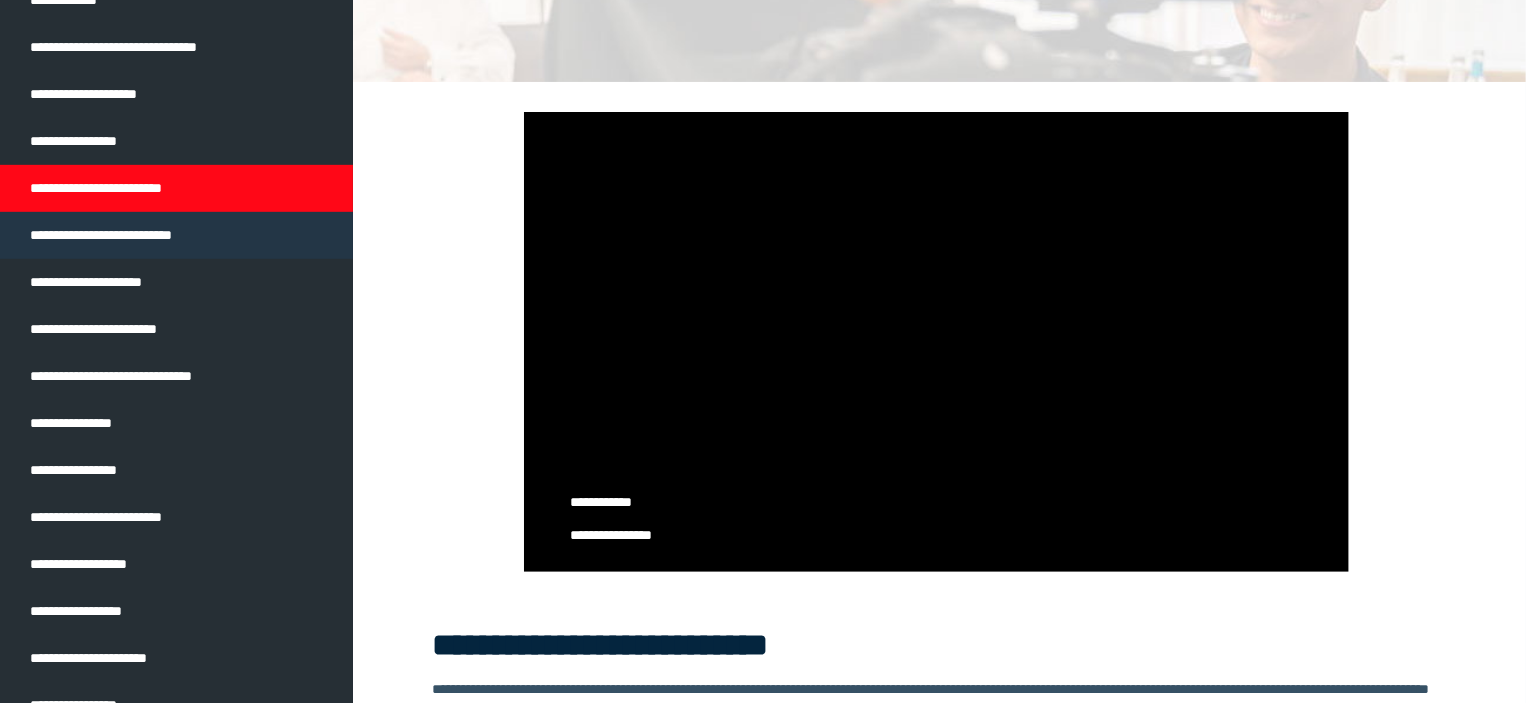 click on "**********" at bounding box center [128, 235] 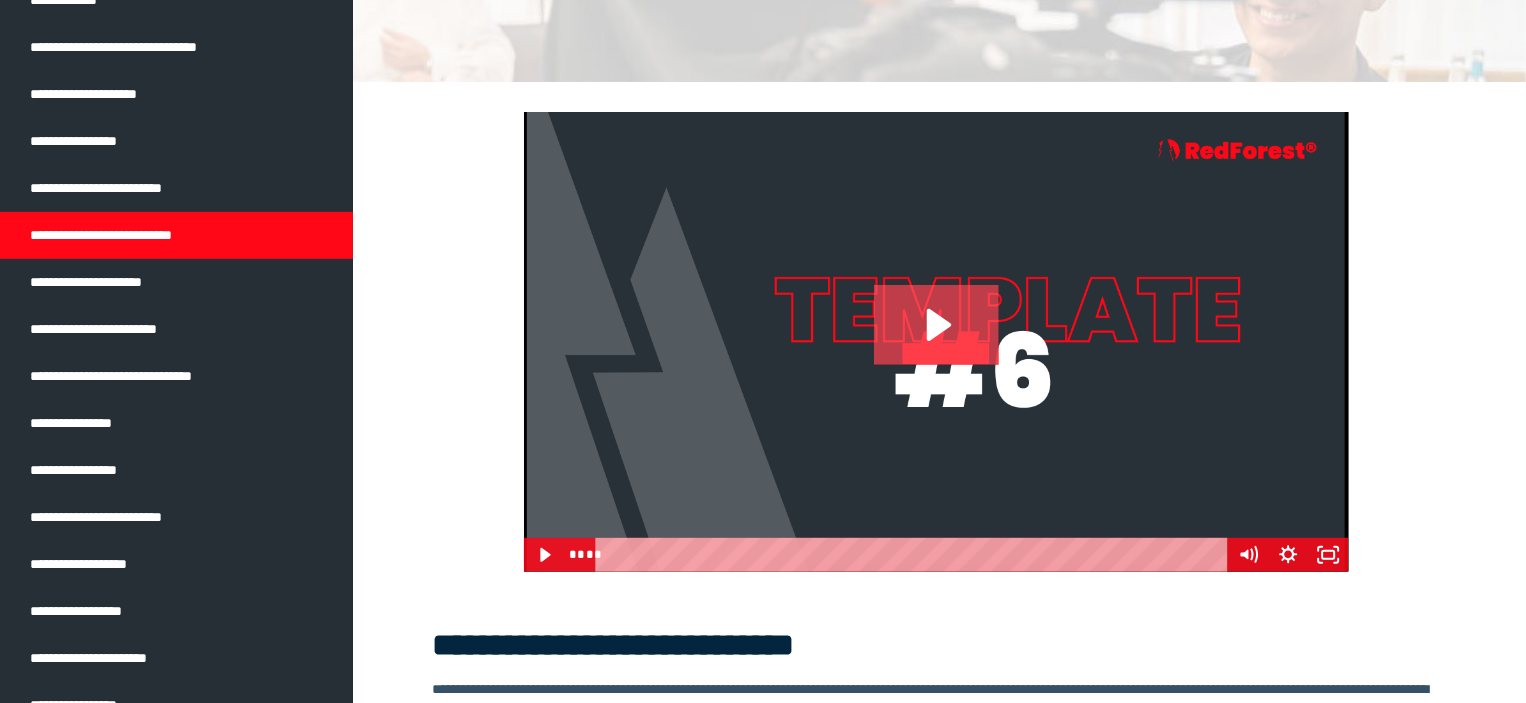 click 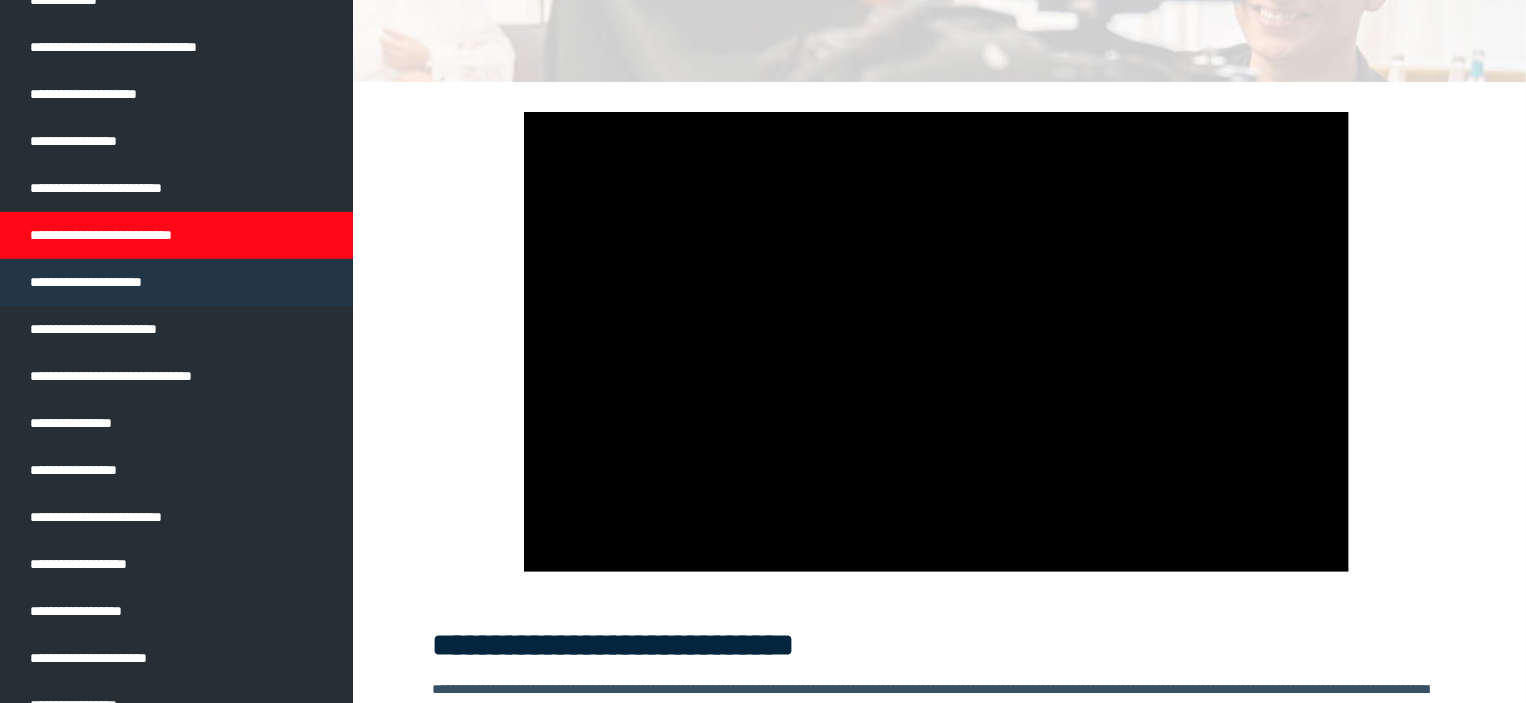 click on "**********" at bounding box center [176, 282] 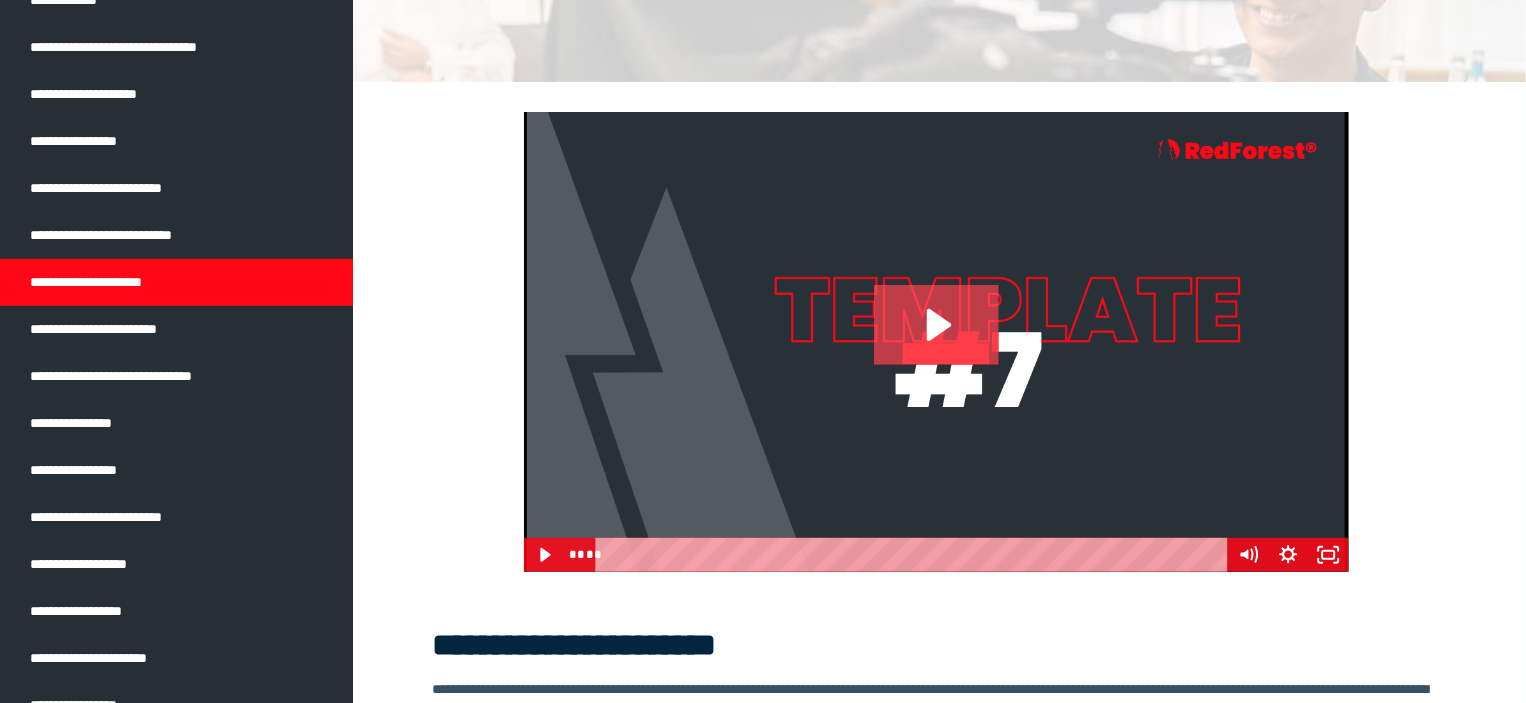 click 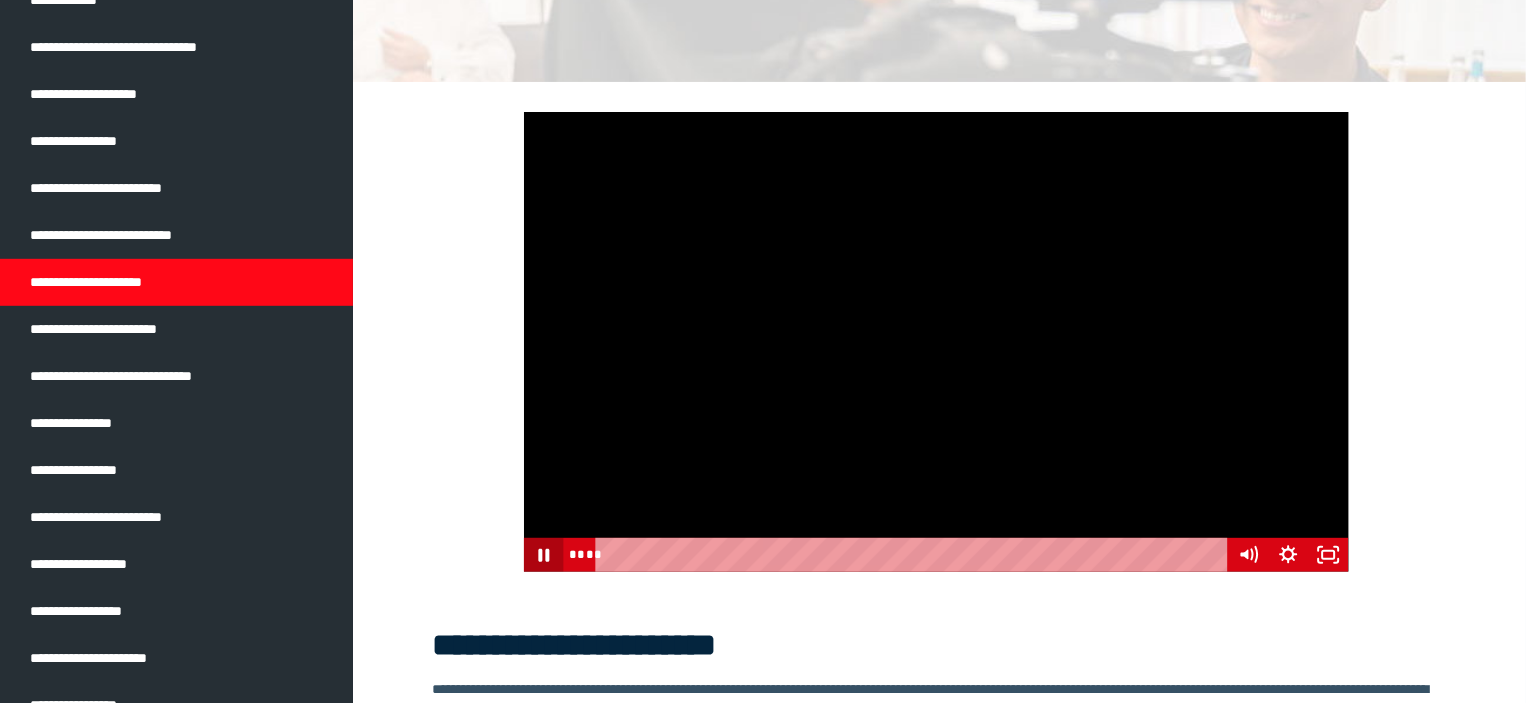 click 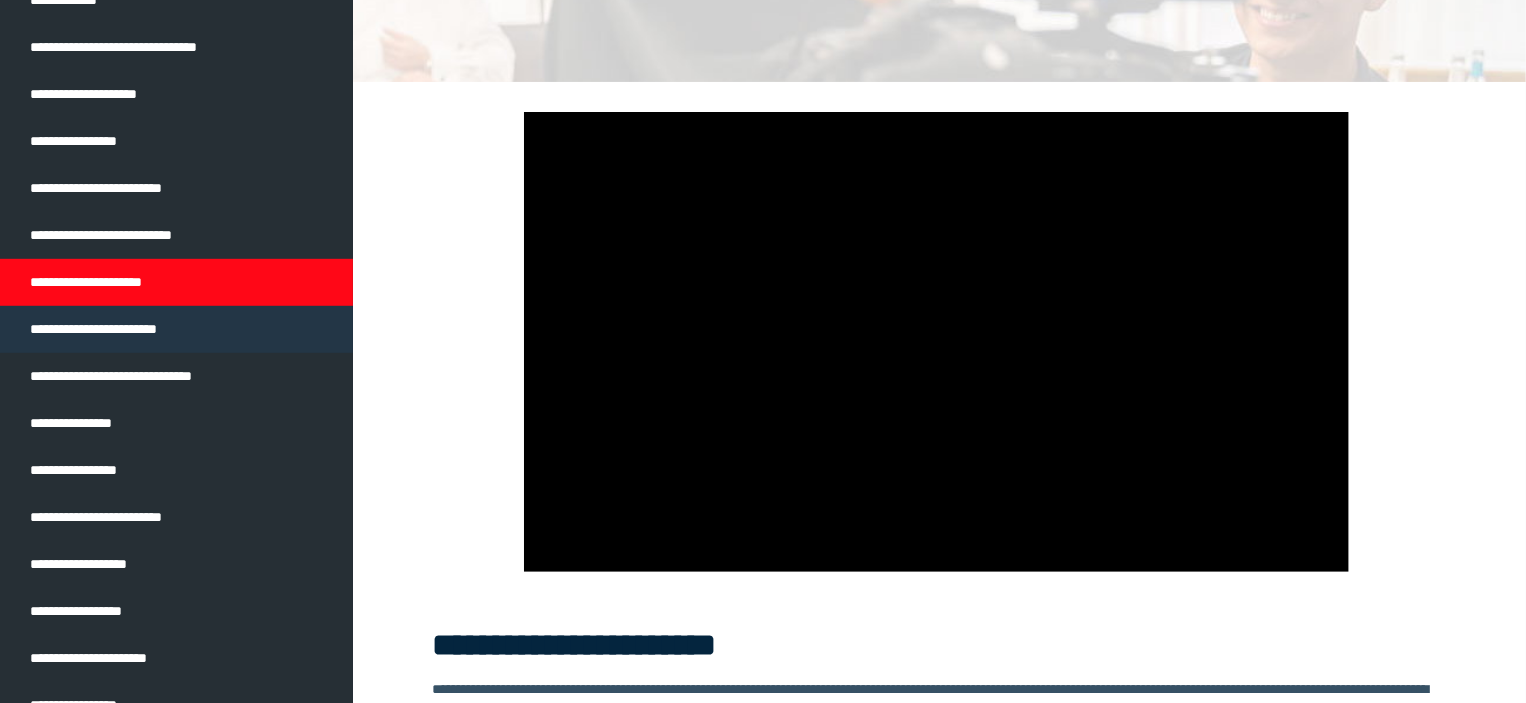 click on "**********" at bounding box center [176, 329] 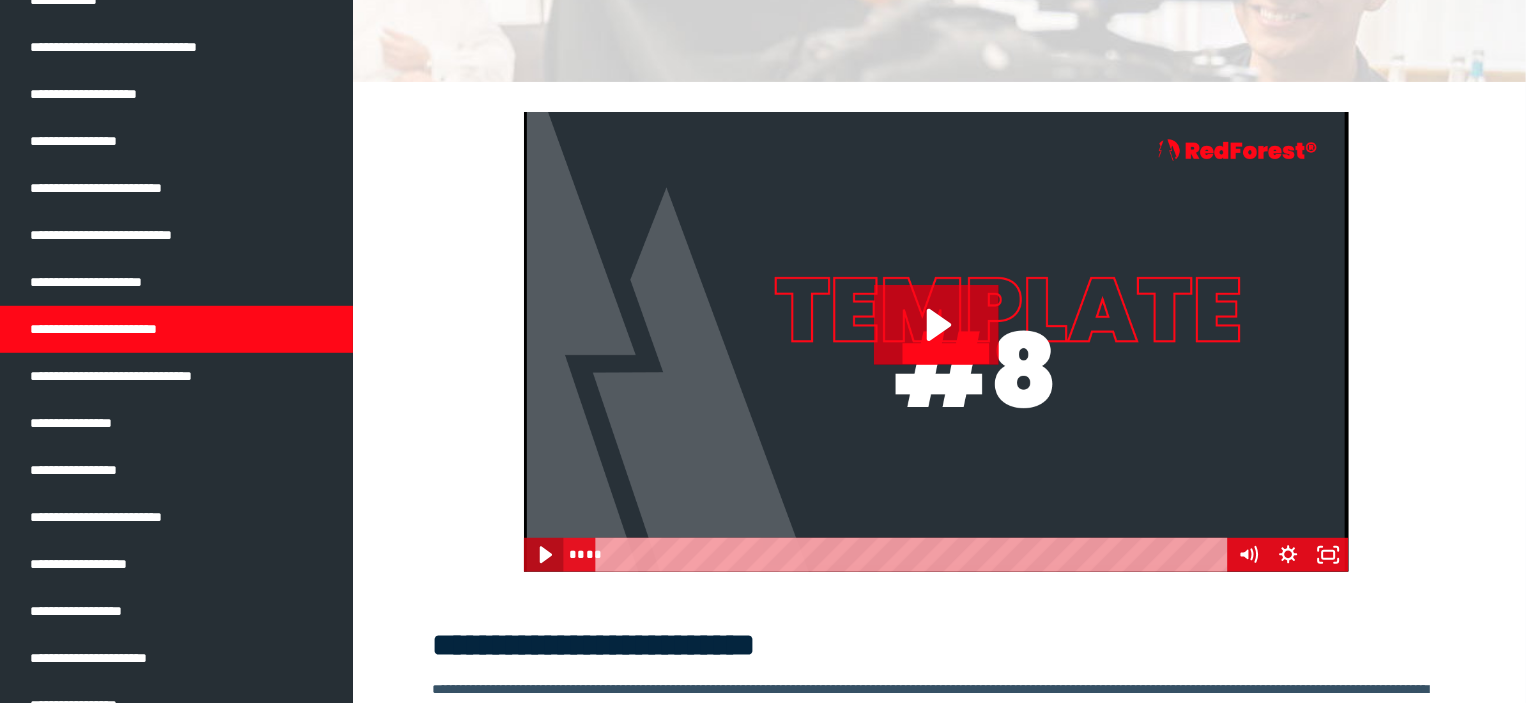 click 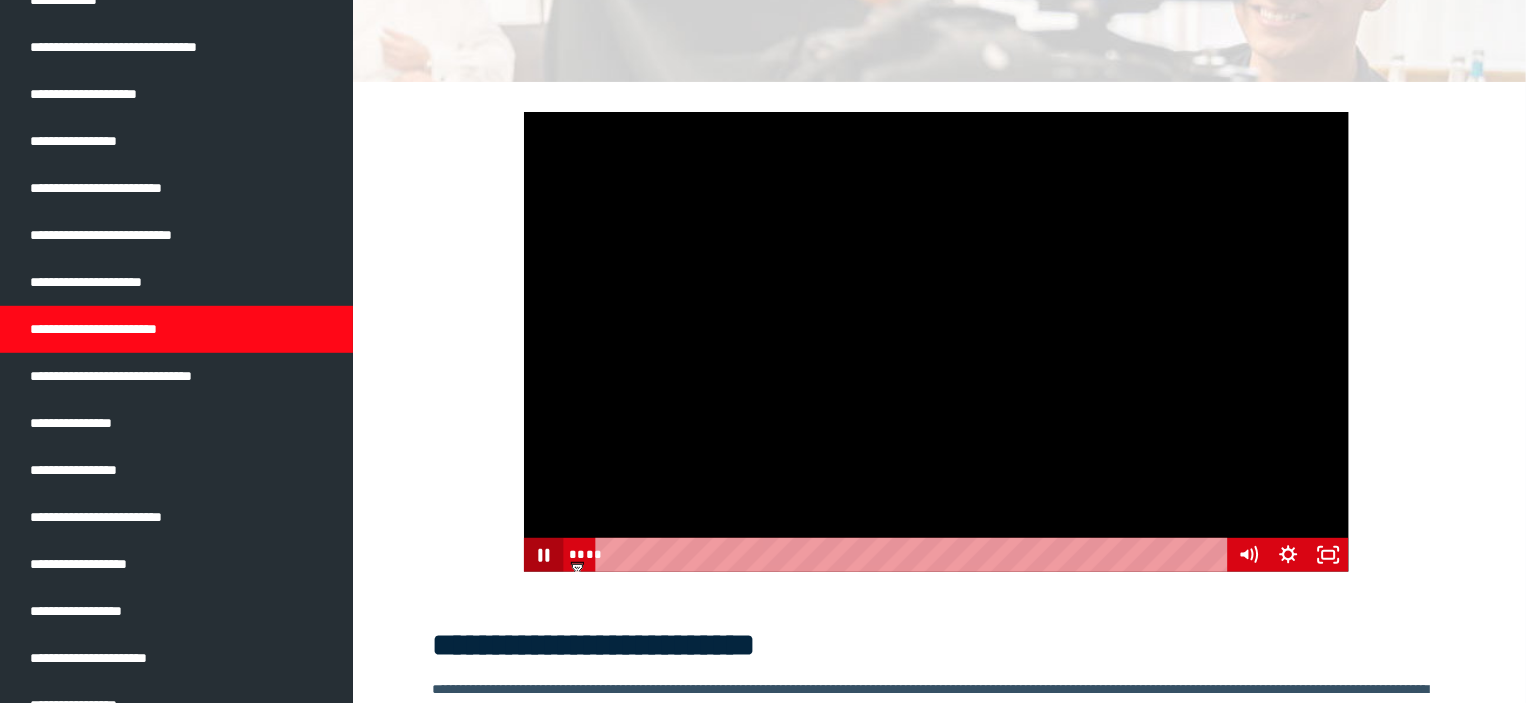 click 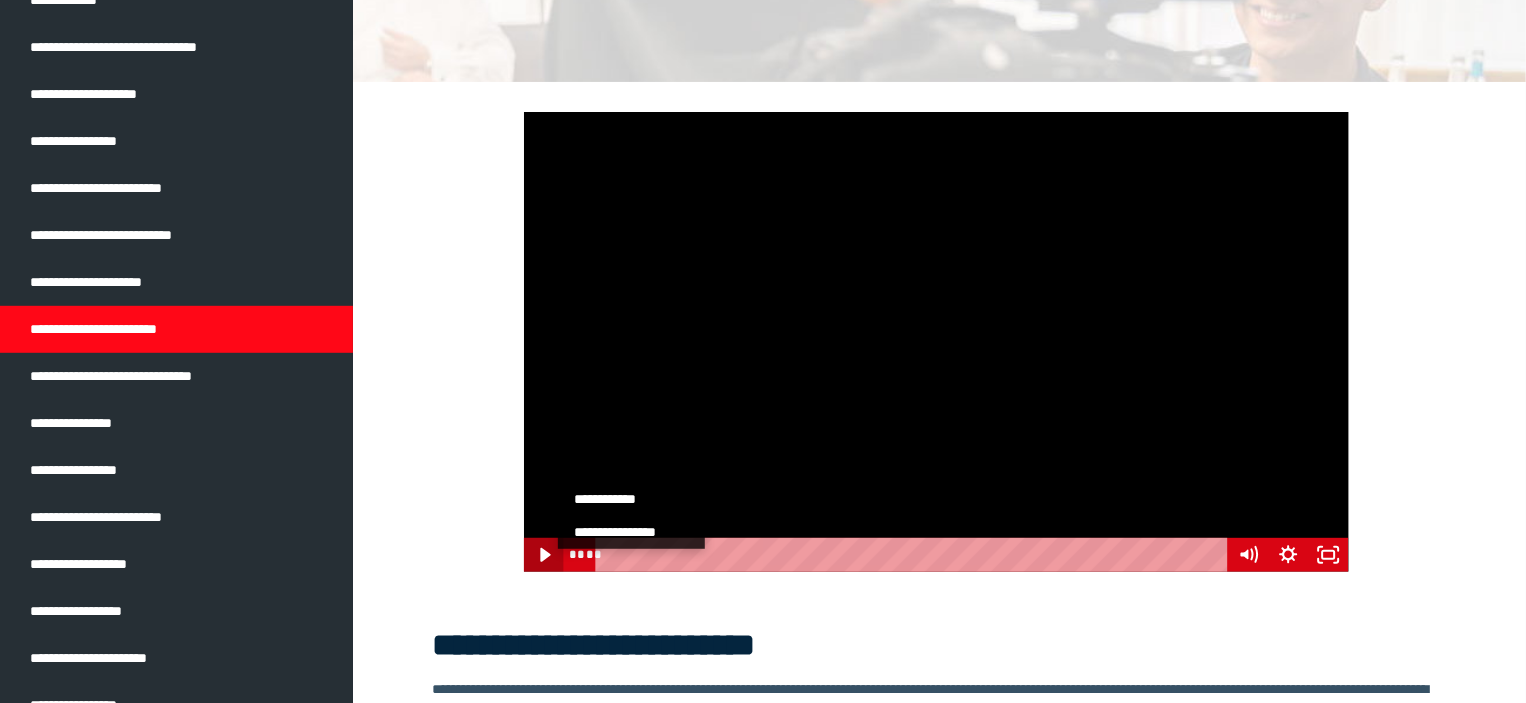 scroll, scrollTop: 0, scrollLeft: 0, axis: both 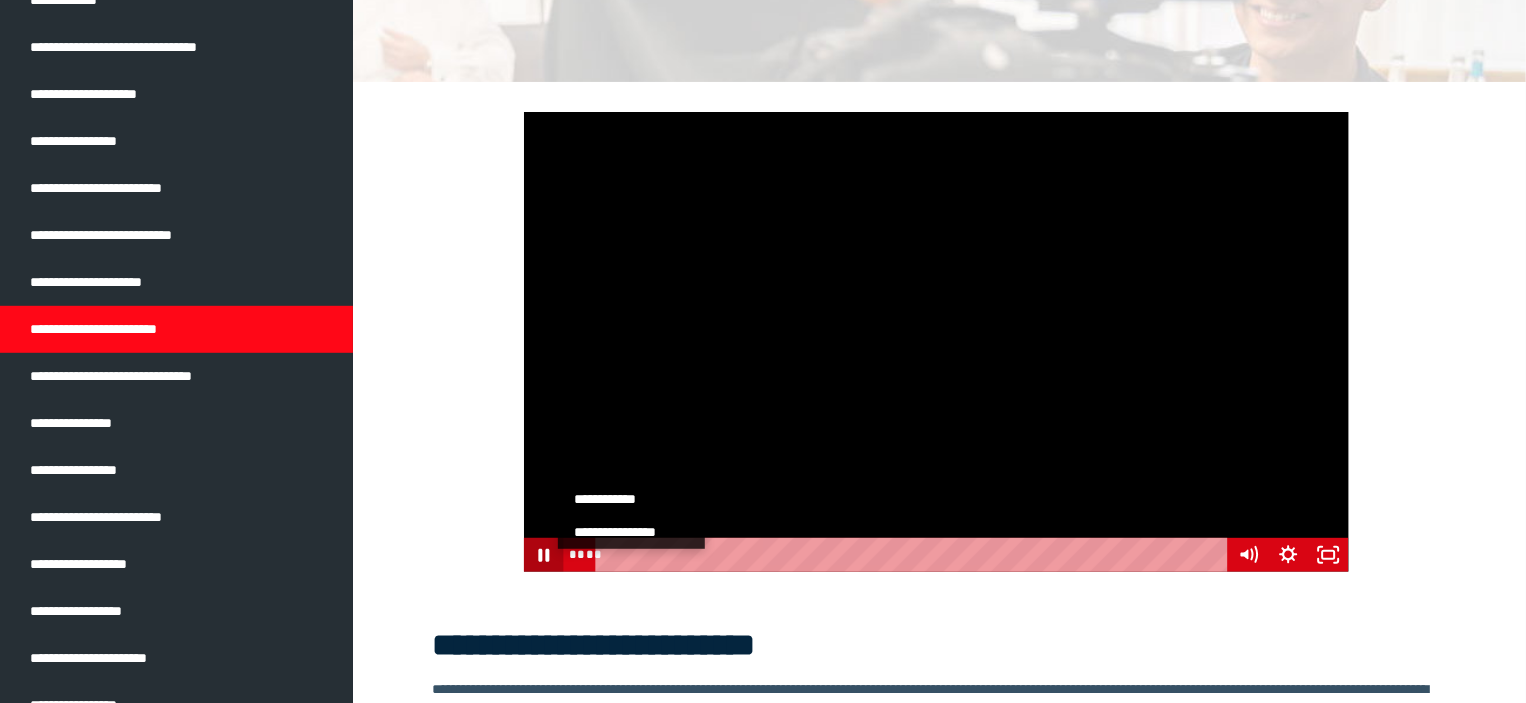 click 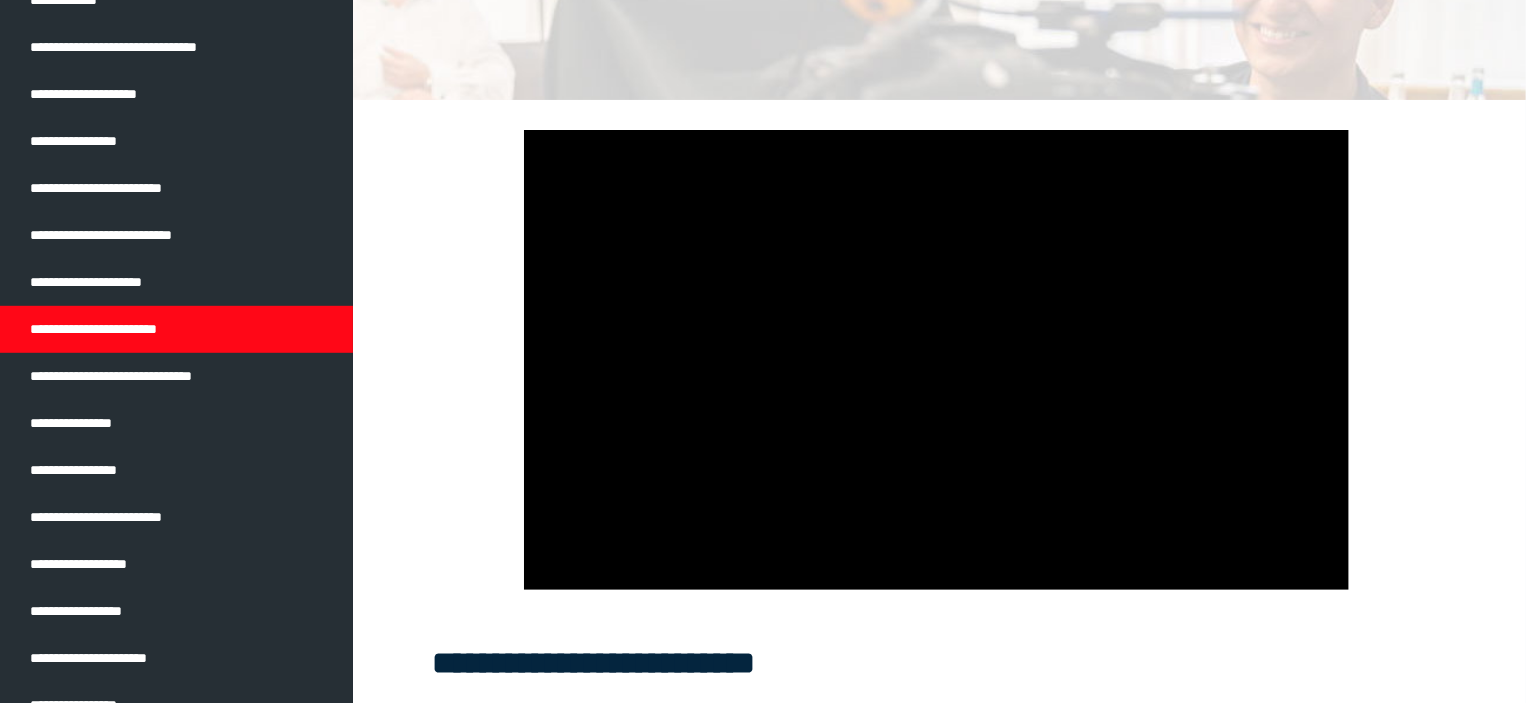 scroll, scrollTop: 327, scrollLeft: 0, axis: vertical 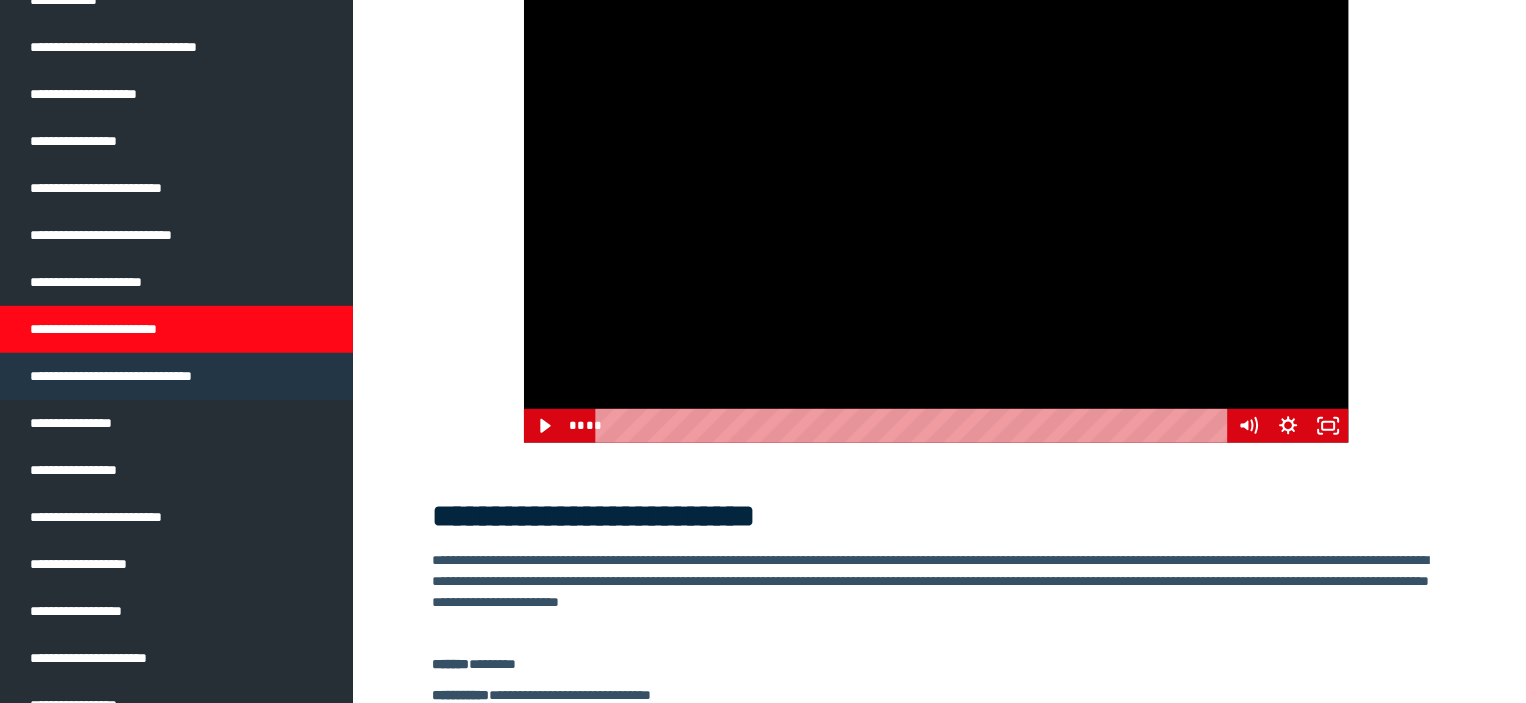 click on "**********" at bounding box center [137, 376] 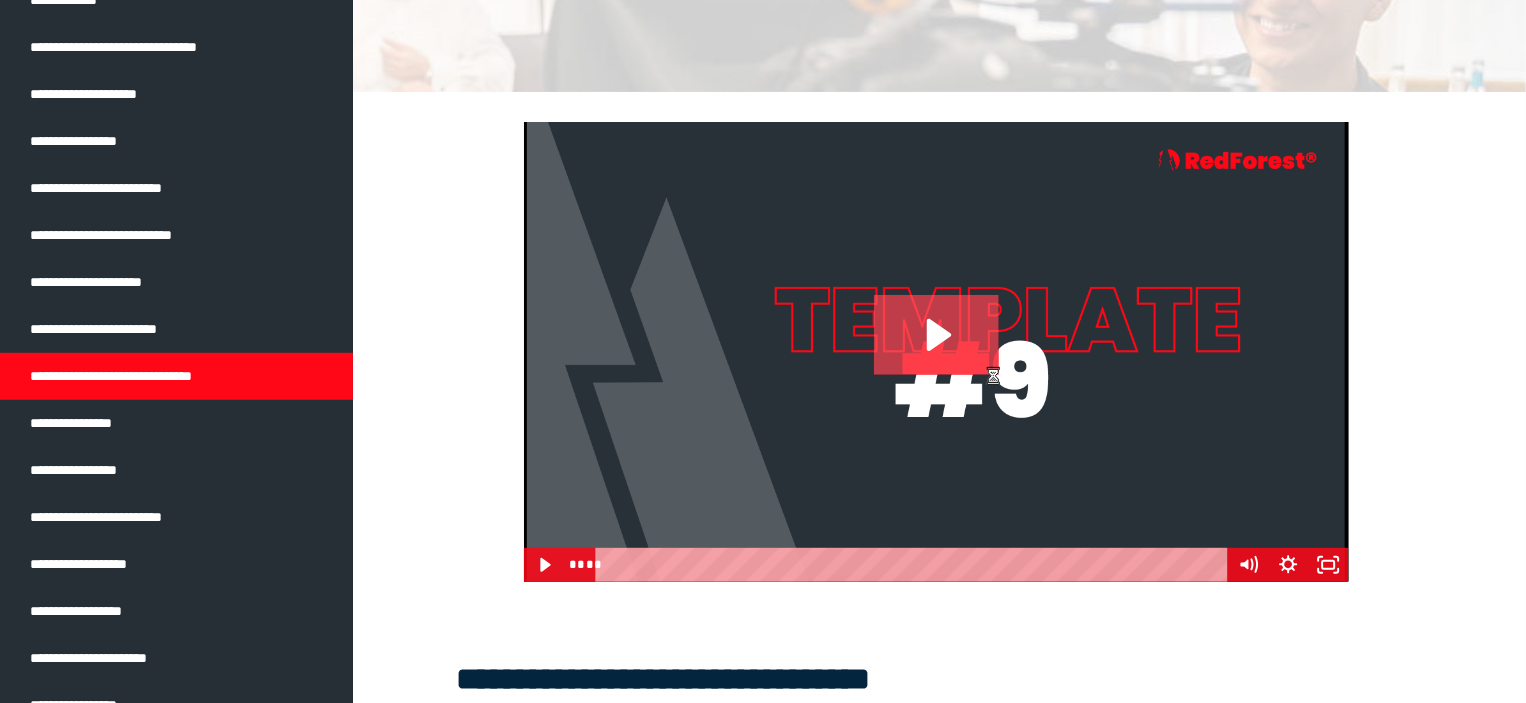 scroll, scrollTop: 187, scrollLeft: 0, axis: vertical 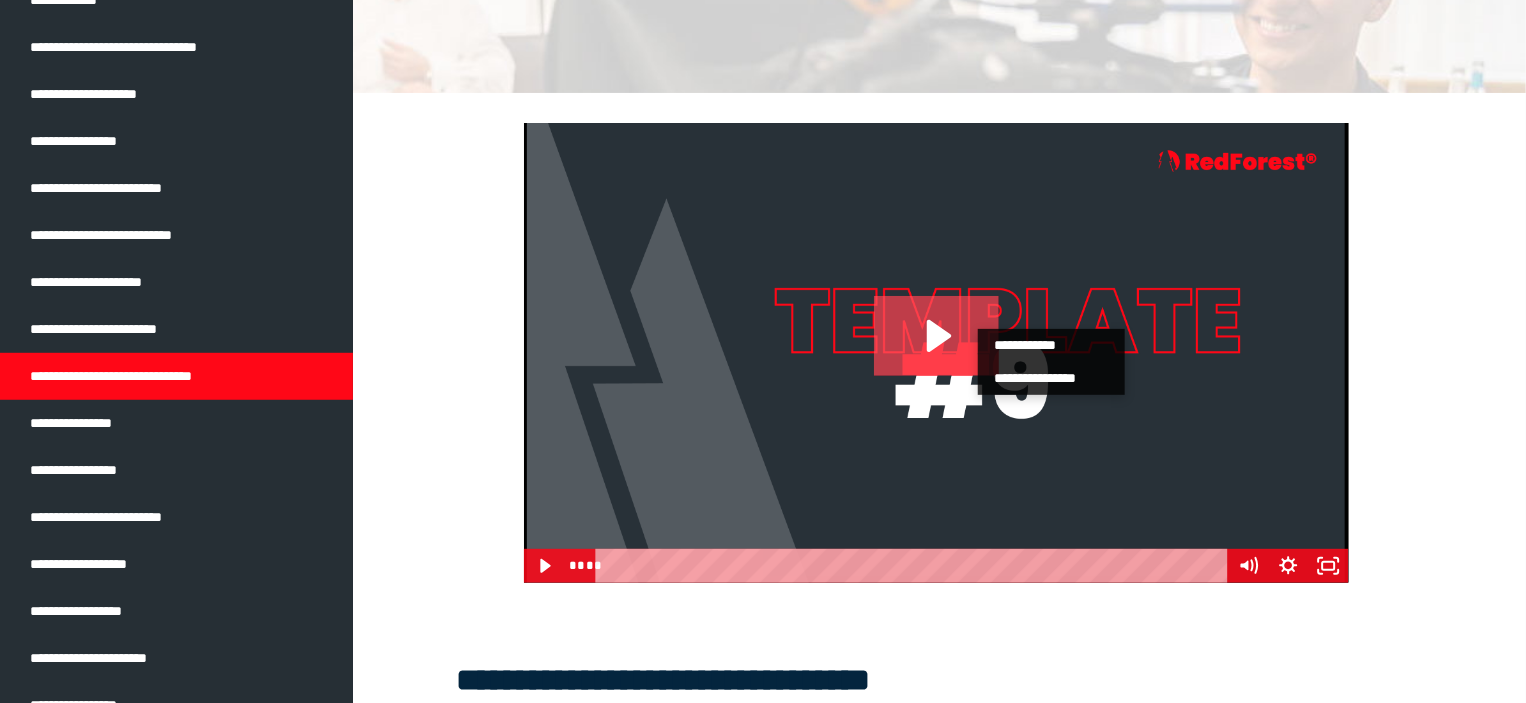 click 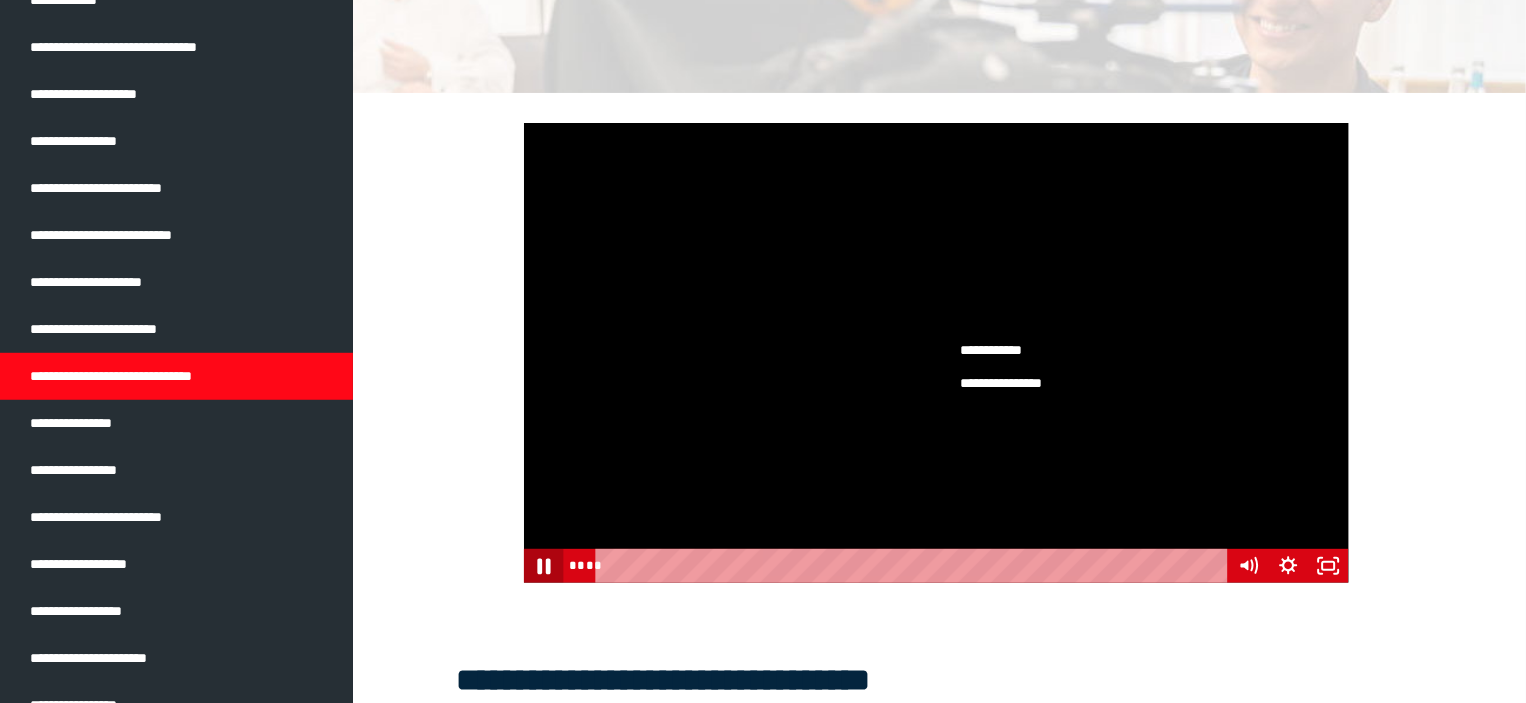 click 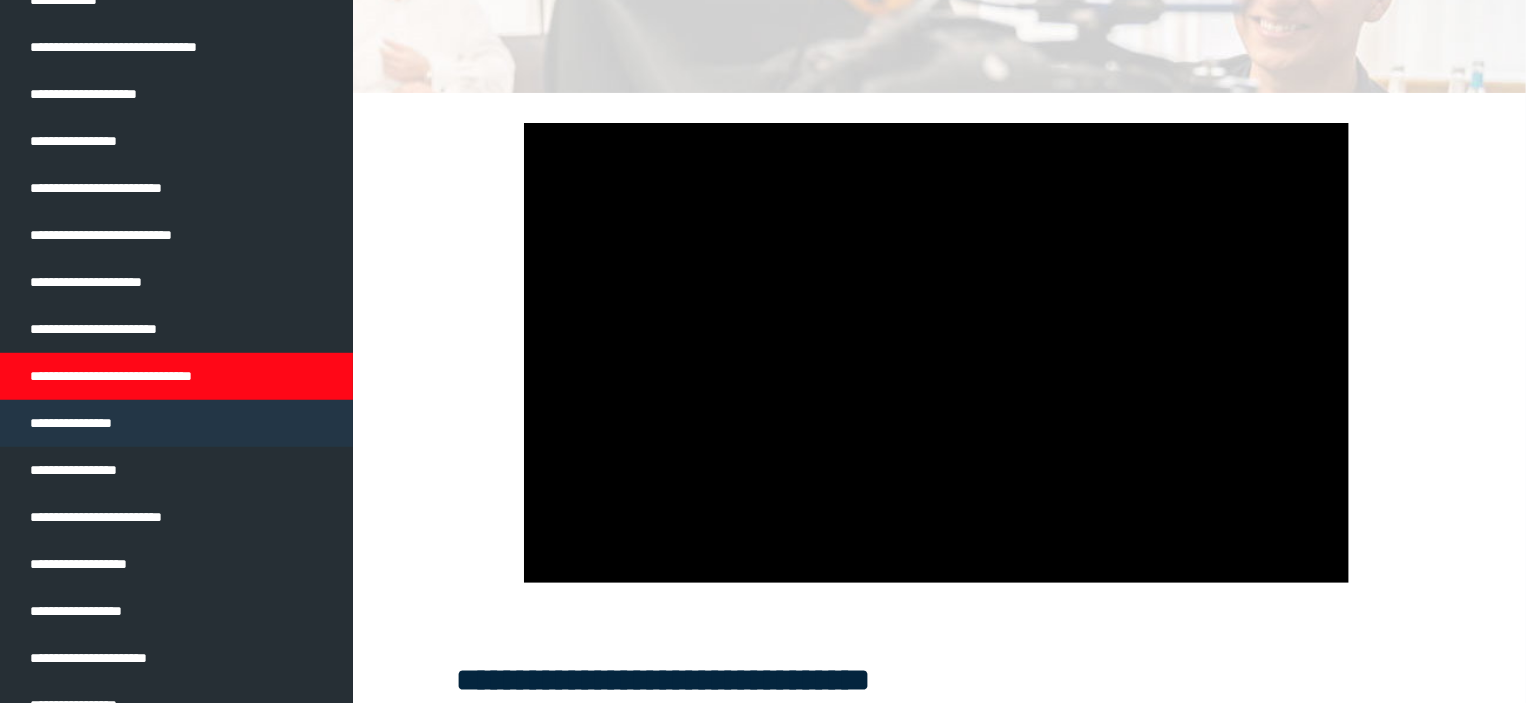 click on "**********" at bounding box center [176, 423] 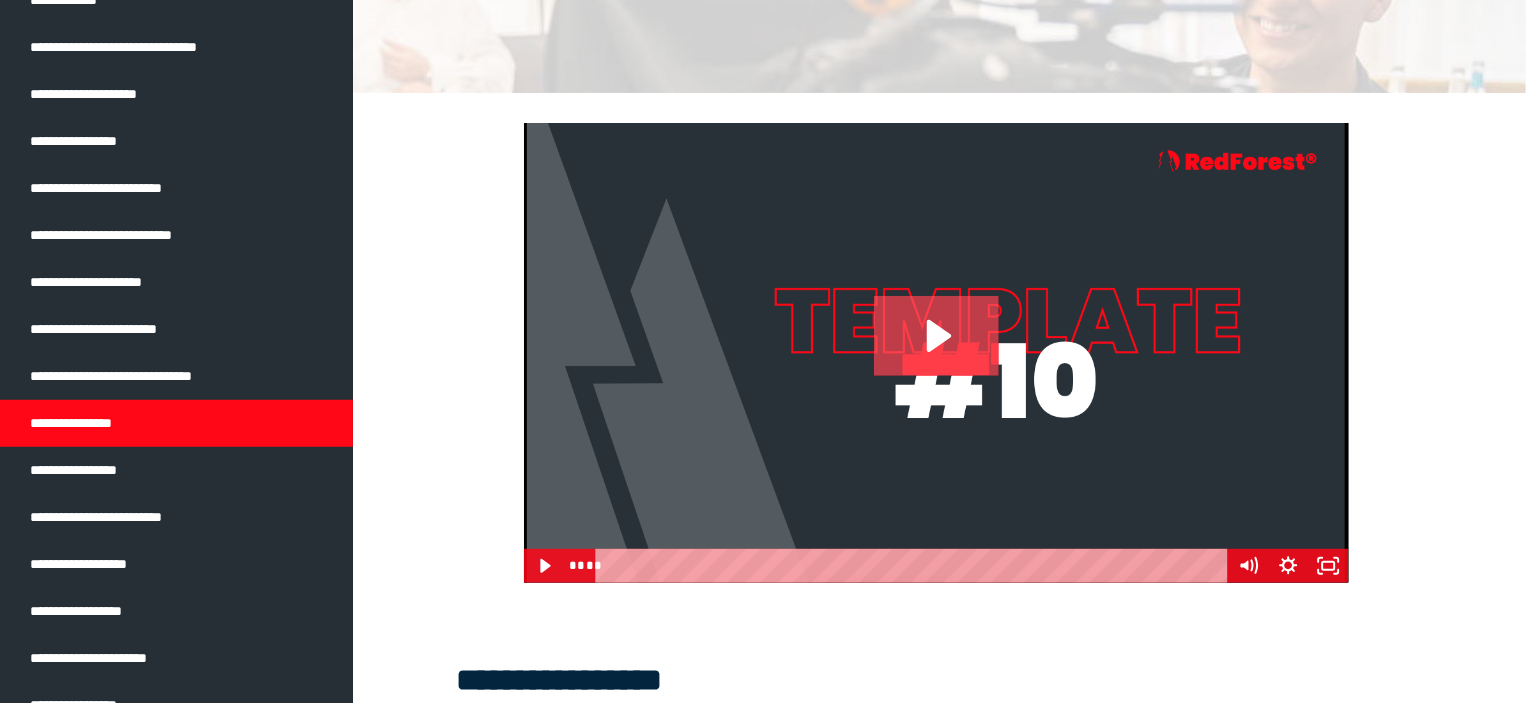click 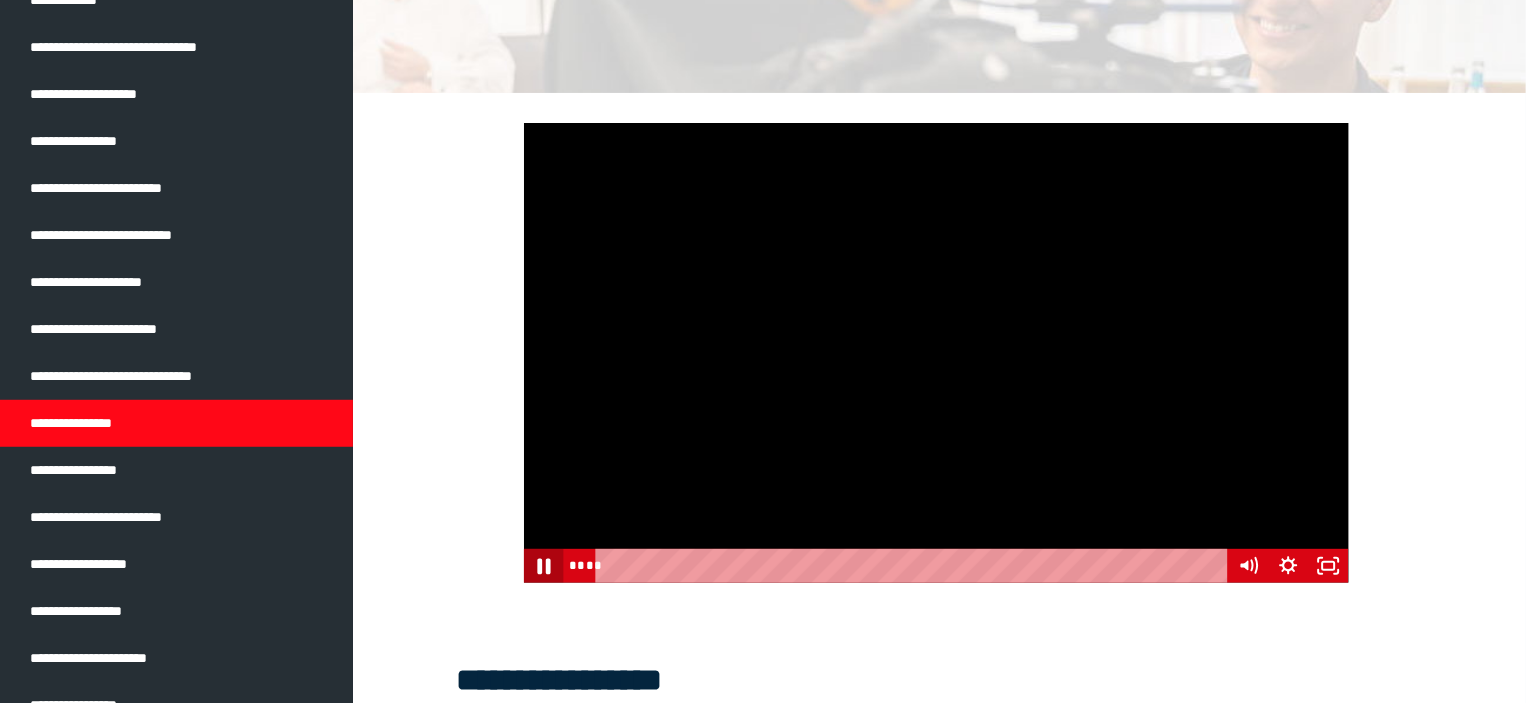 click 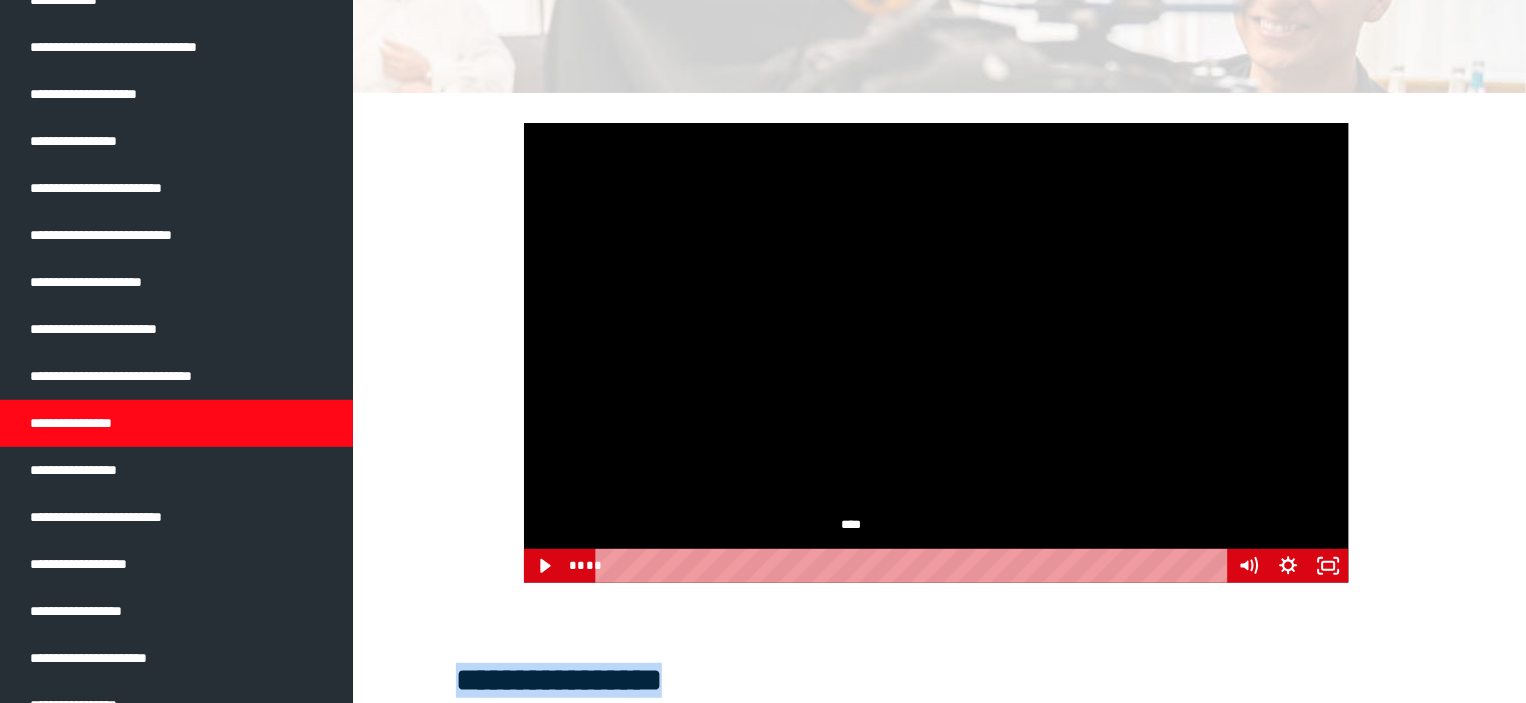 drag, startPoint x: 972, startPoint y: 611, endPoint x: 946, endPoint y: 434, distance: 178.89941 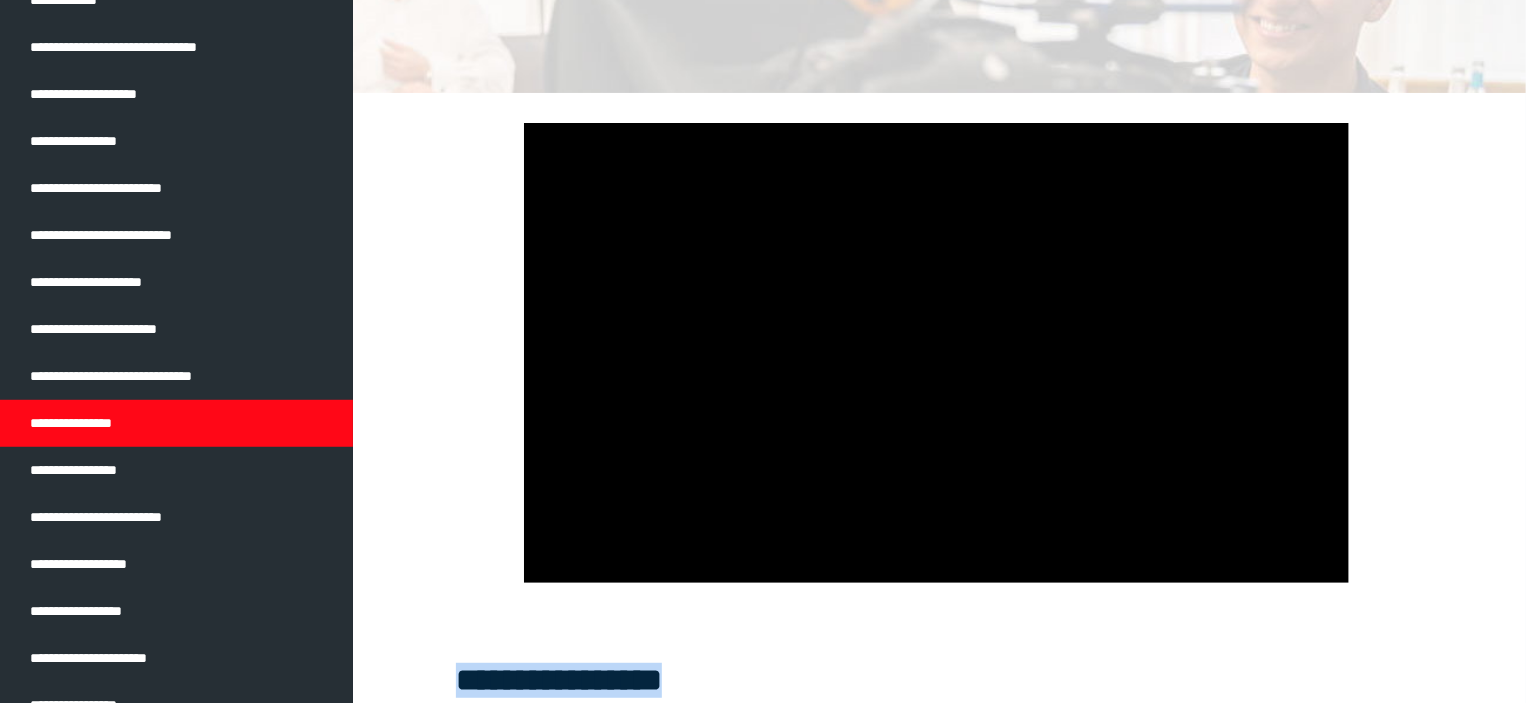click on "**********" at bounding box center (936, 813) 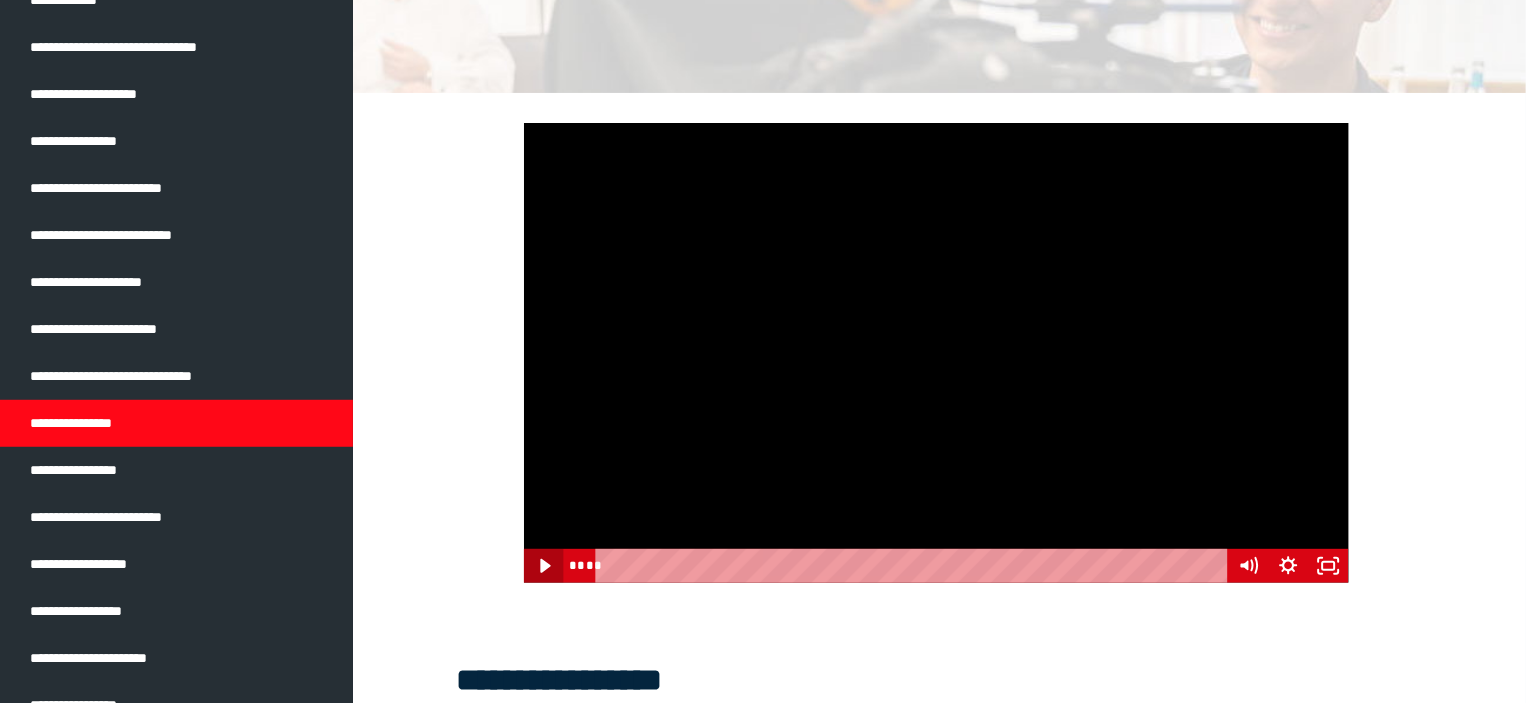 click 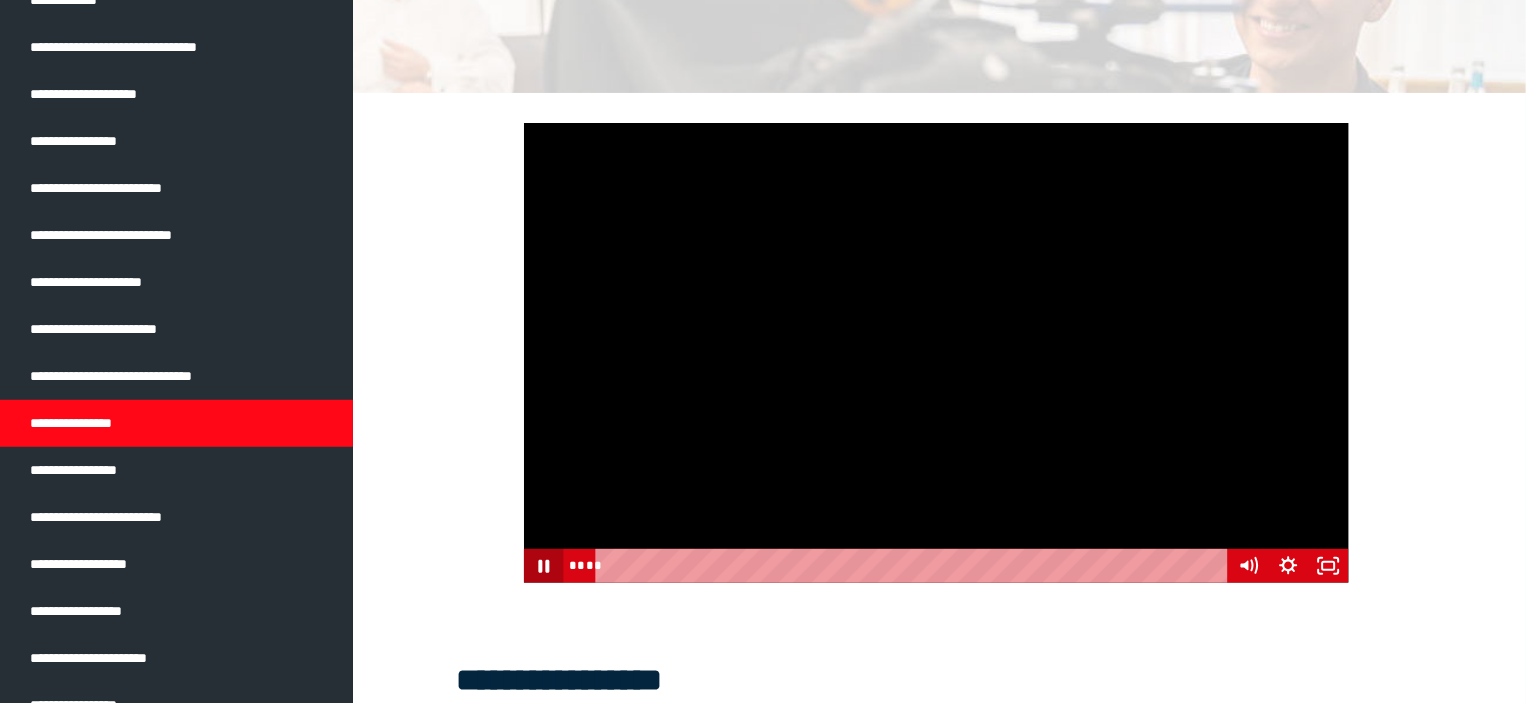 click 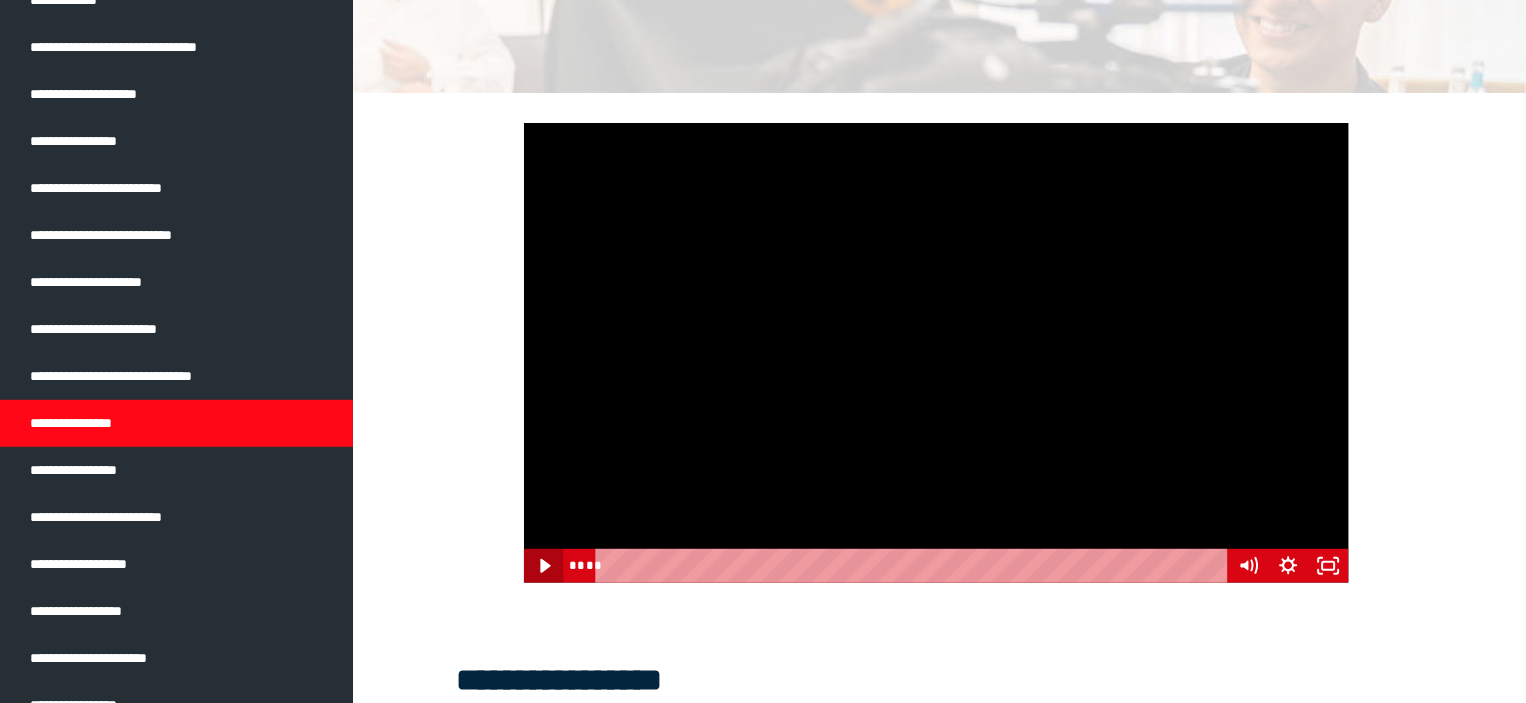 click 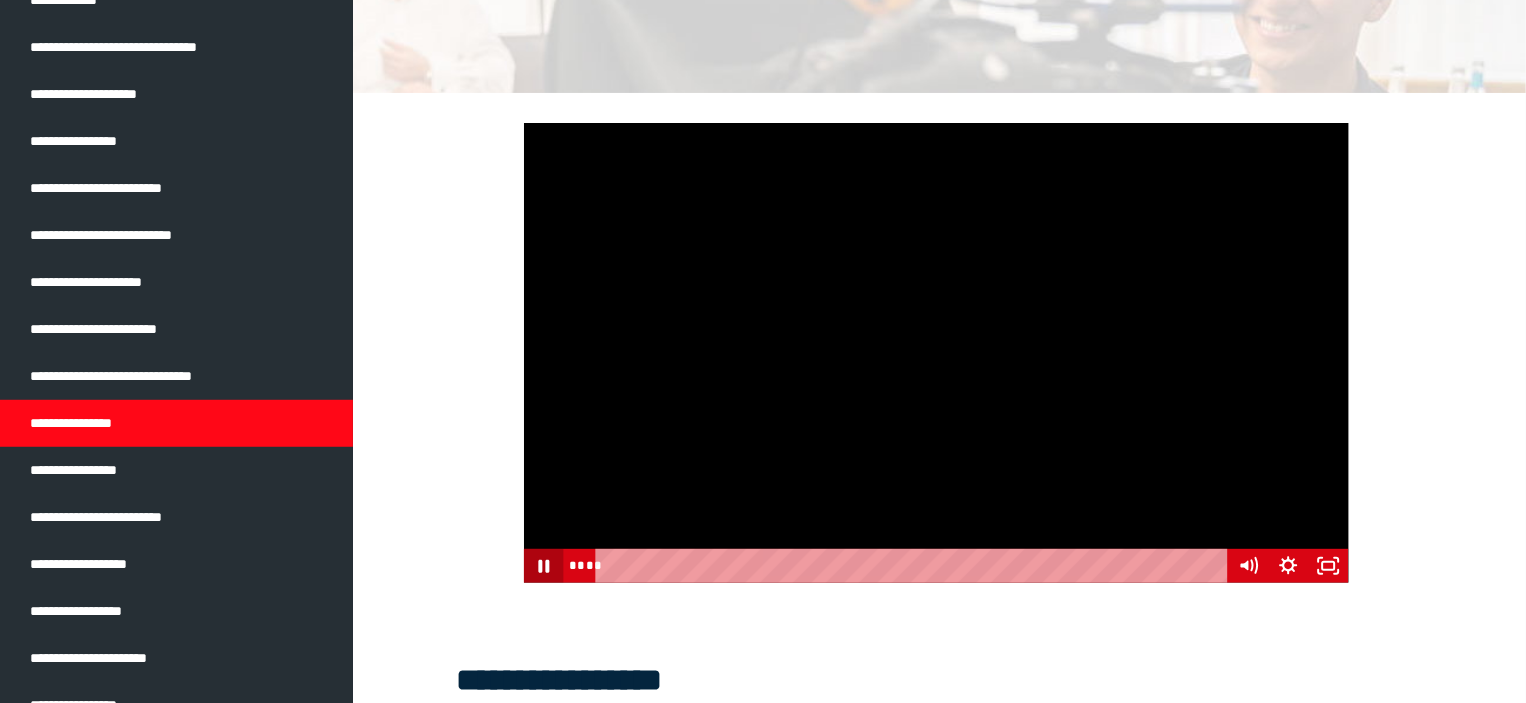 click 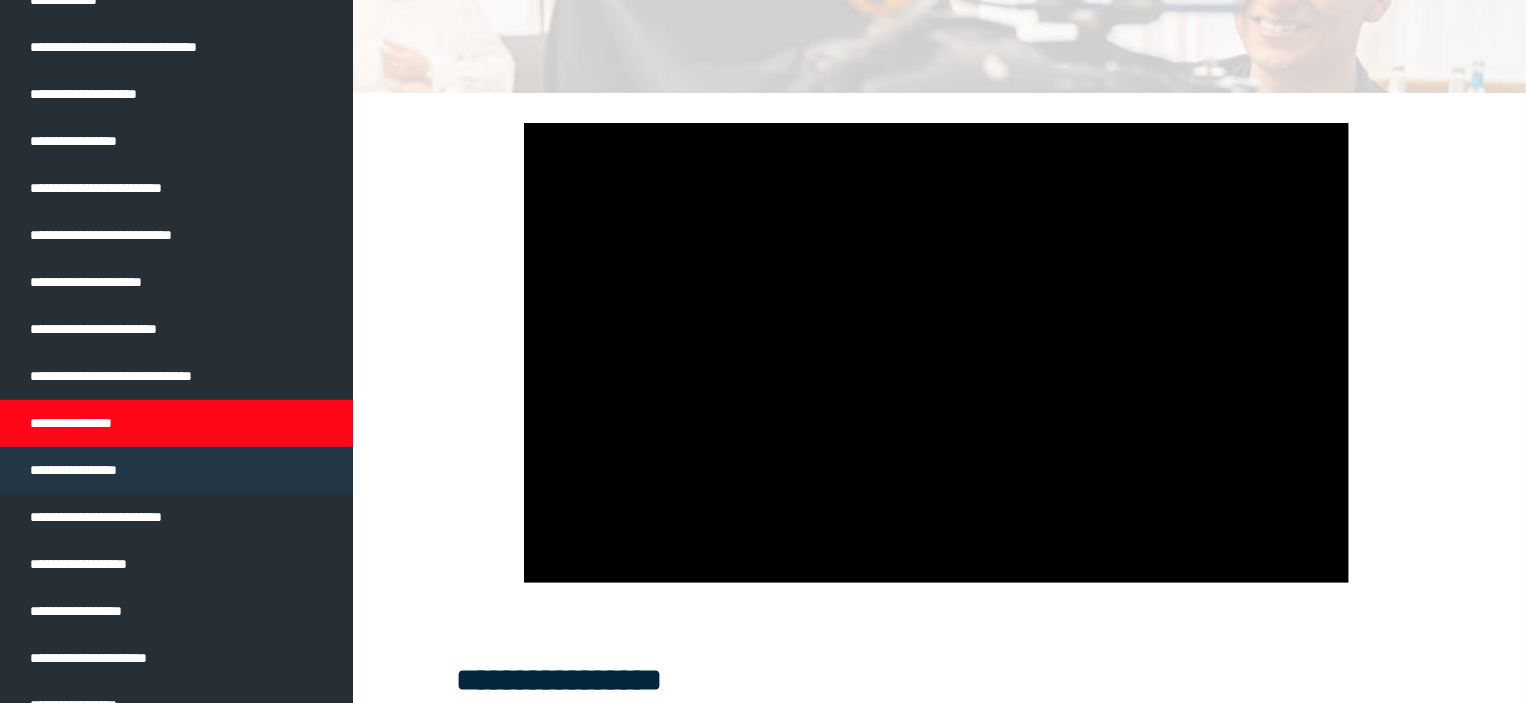 click on "**********" at bounding box center (89, 470) 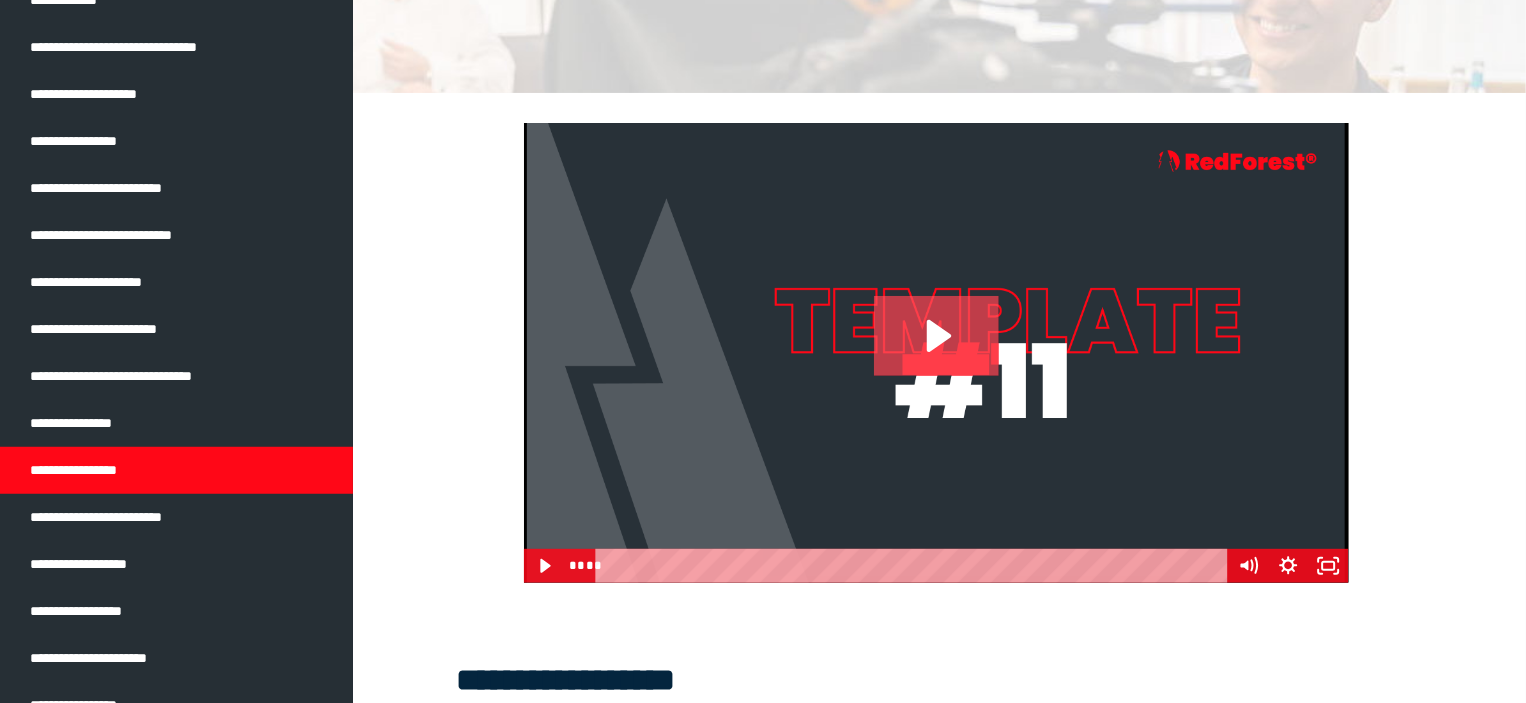 click 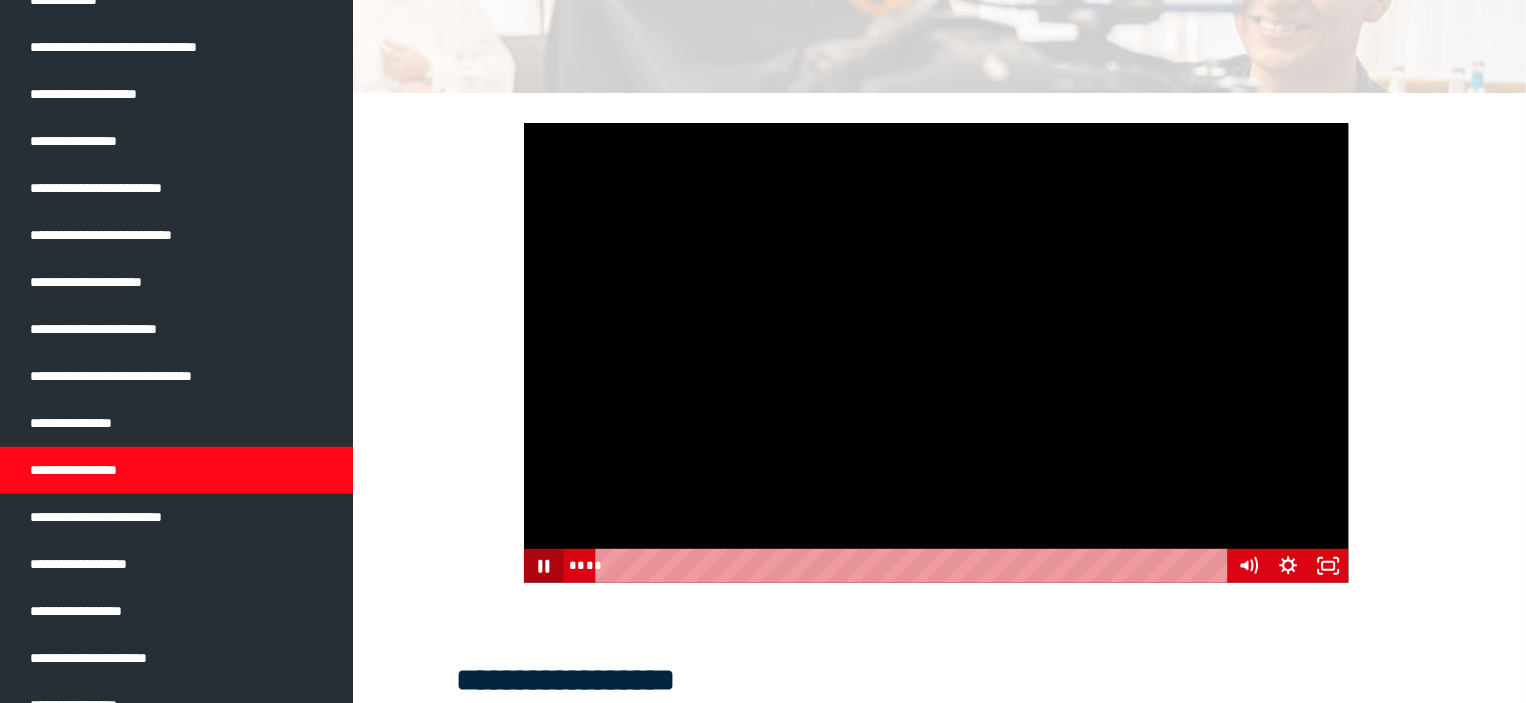 click 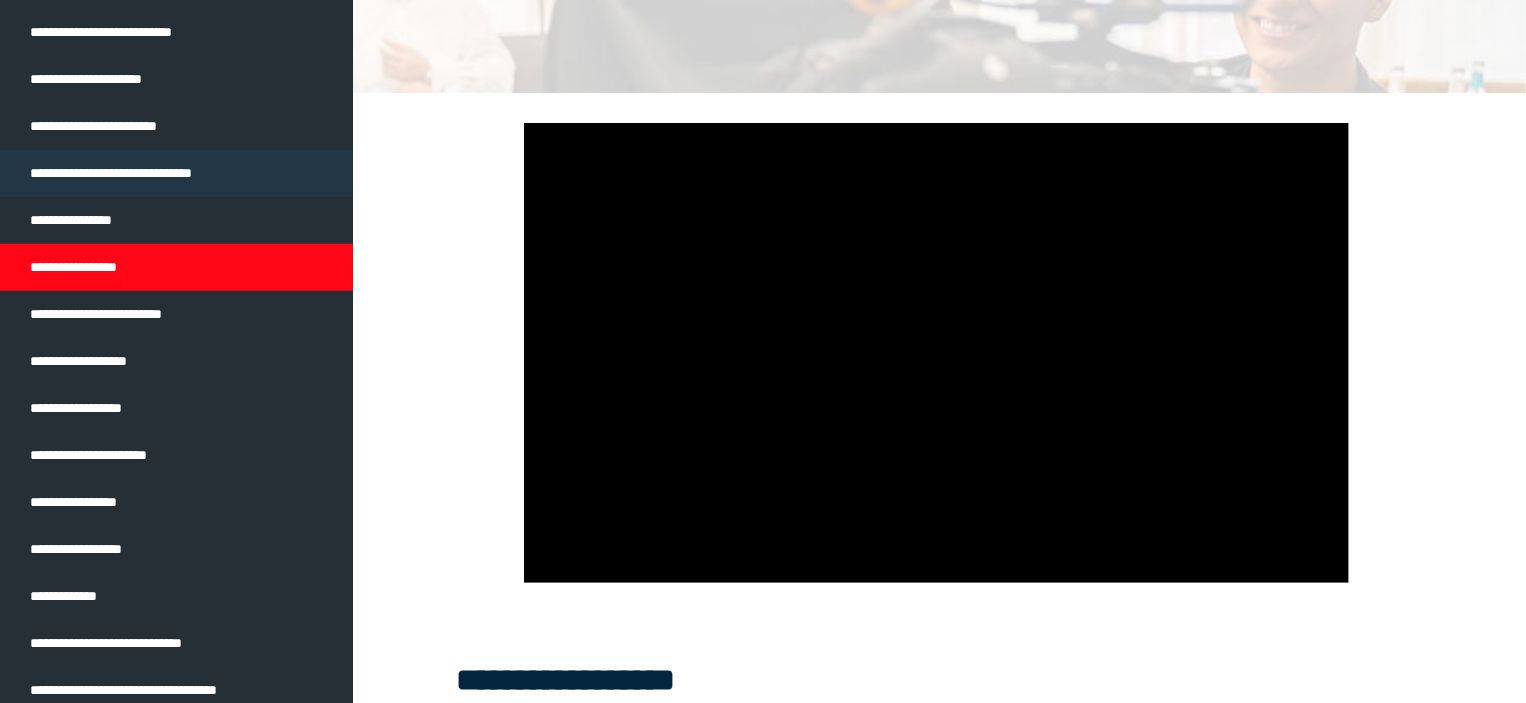 scroll, scrollTop: 663, scrollLeft: 0, axis: vertical 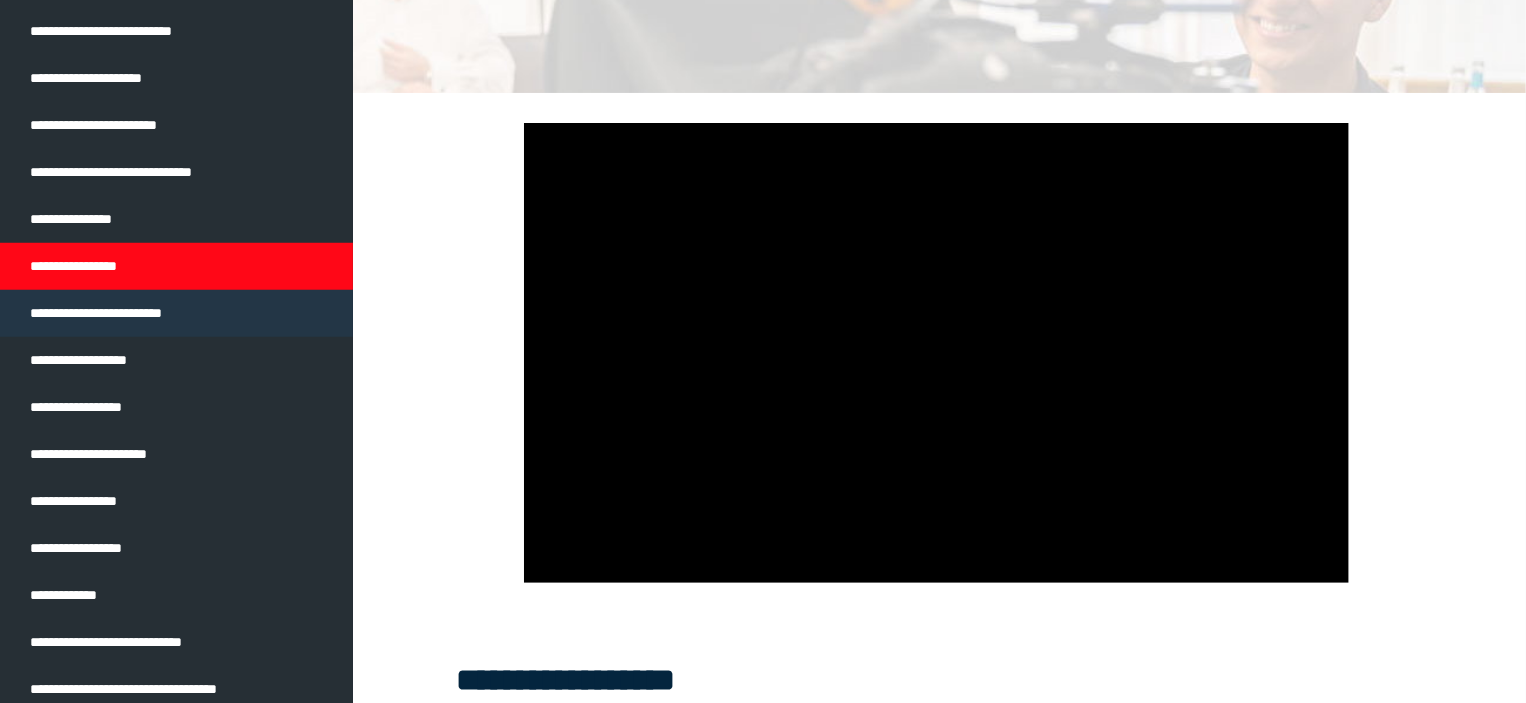 click on "**********" at bounding box center (121, 313) 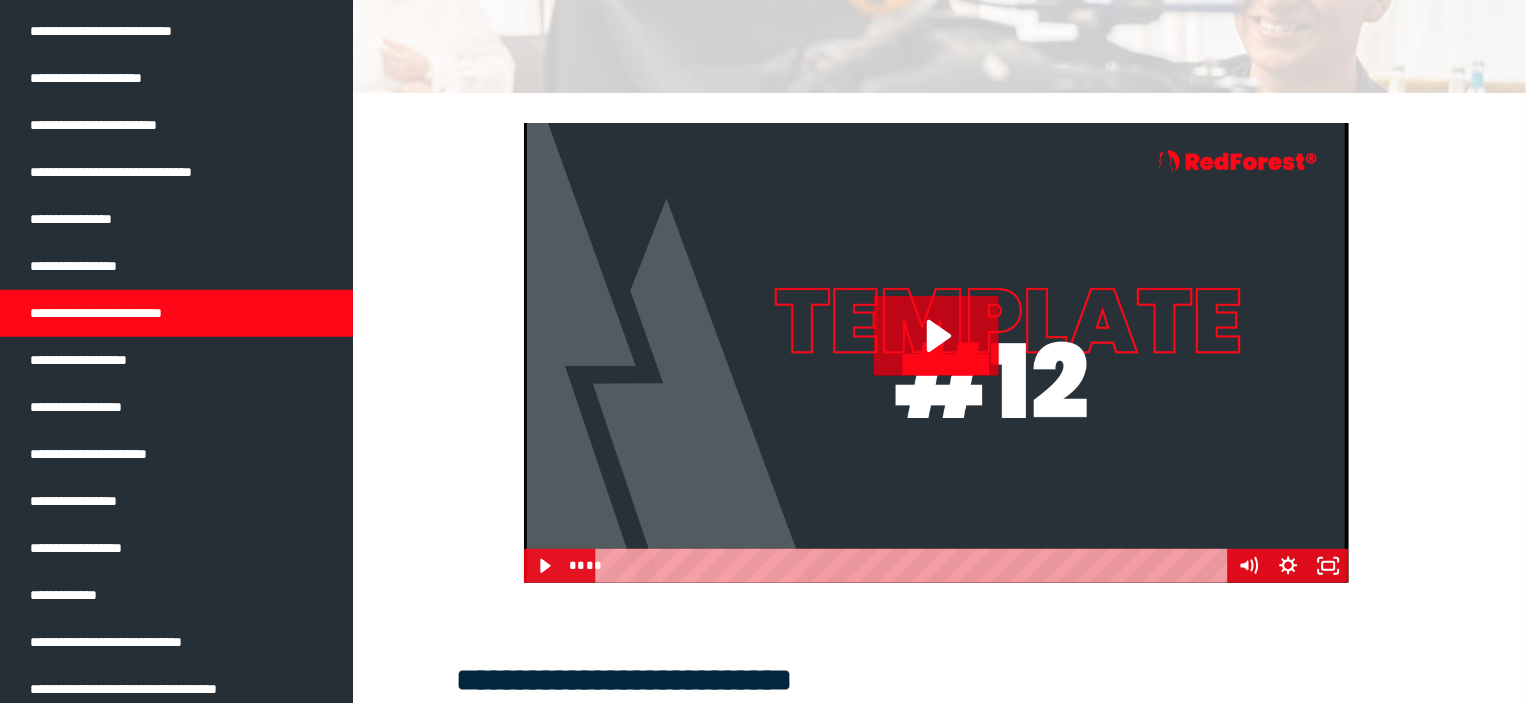 scroll, scrollTop: 319, scrollLeft: 0, axis: vertical 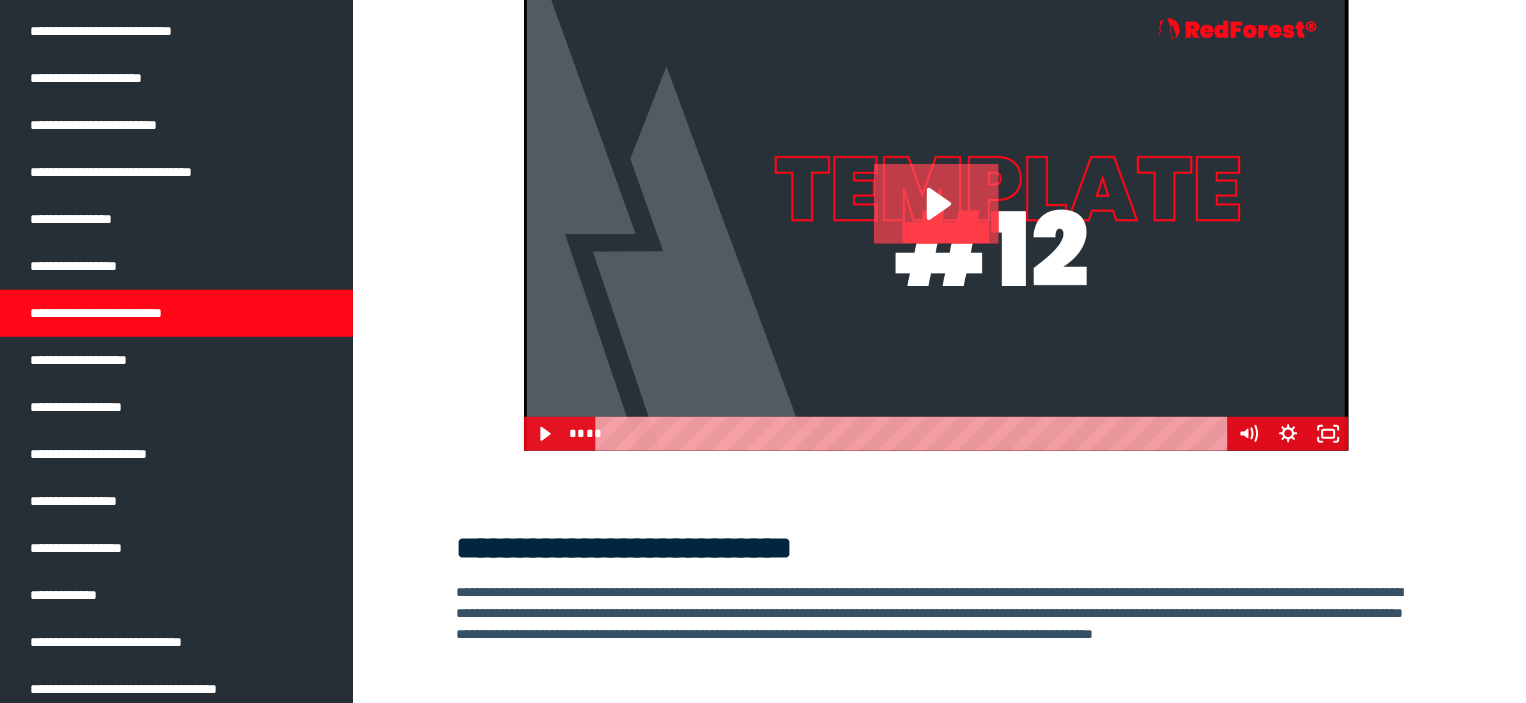click 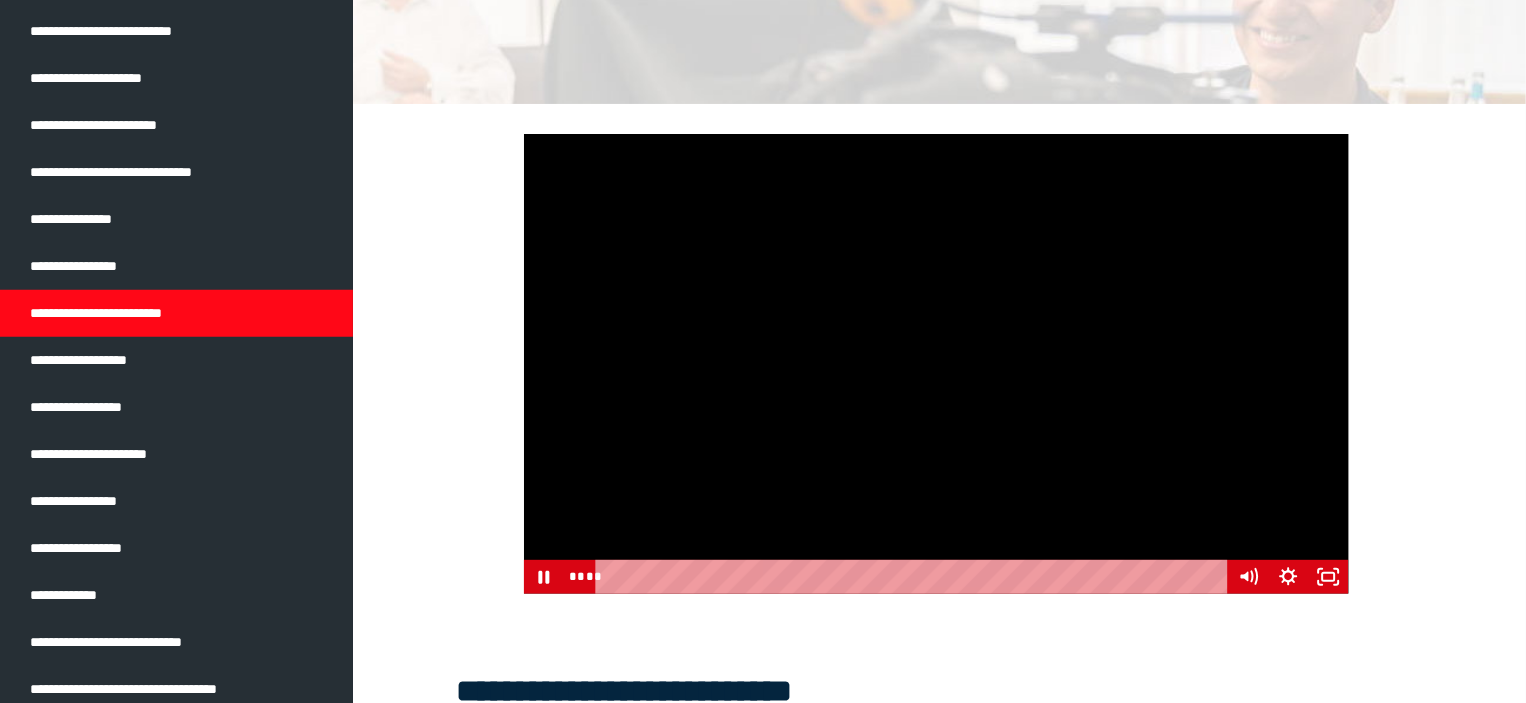 scroll, scrollTop: 175, scrollLeft: 0, axis: vertical 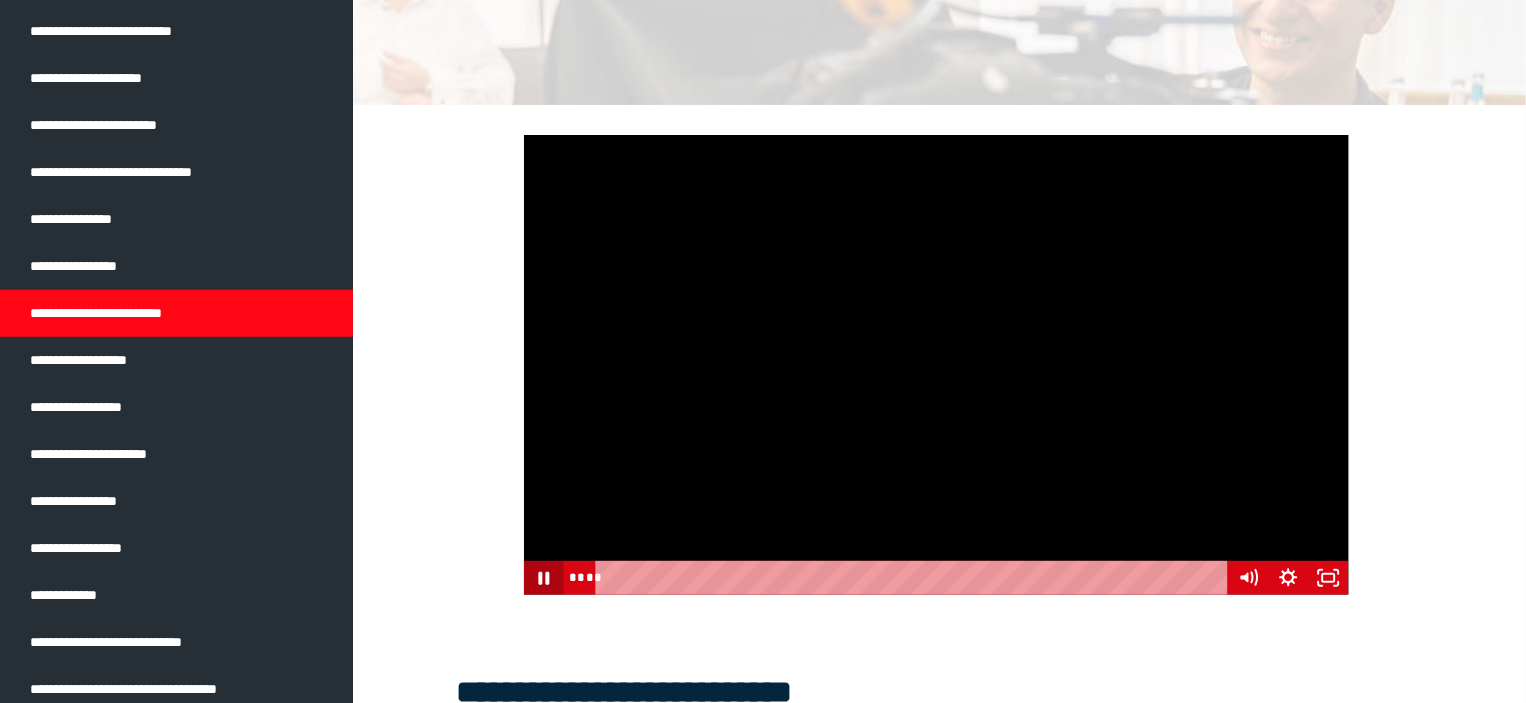 click 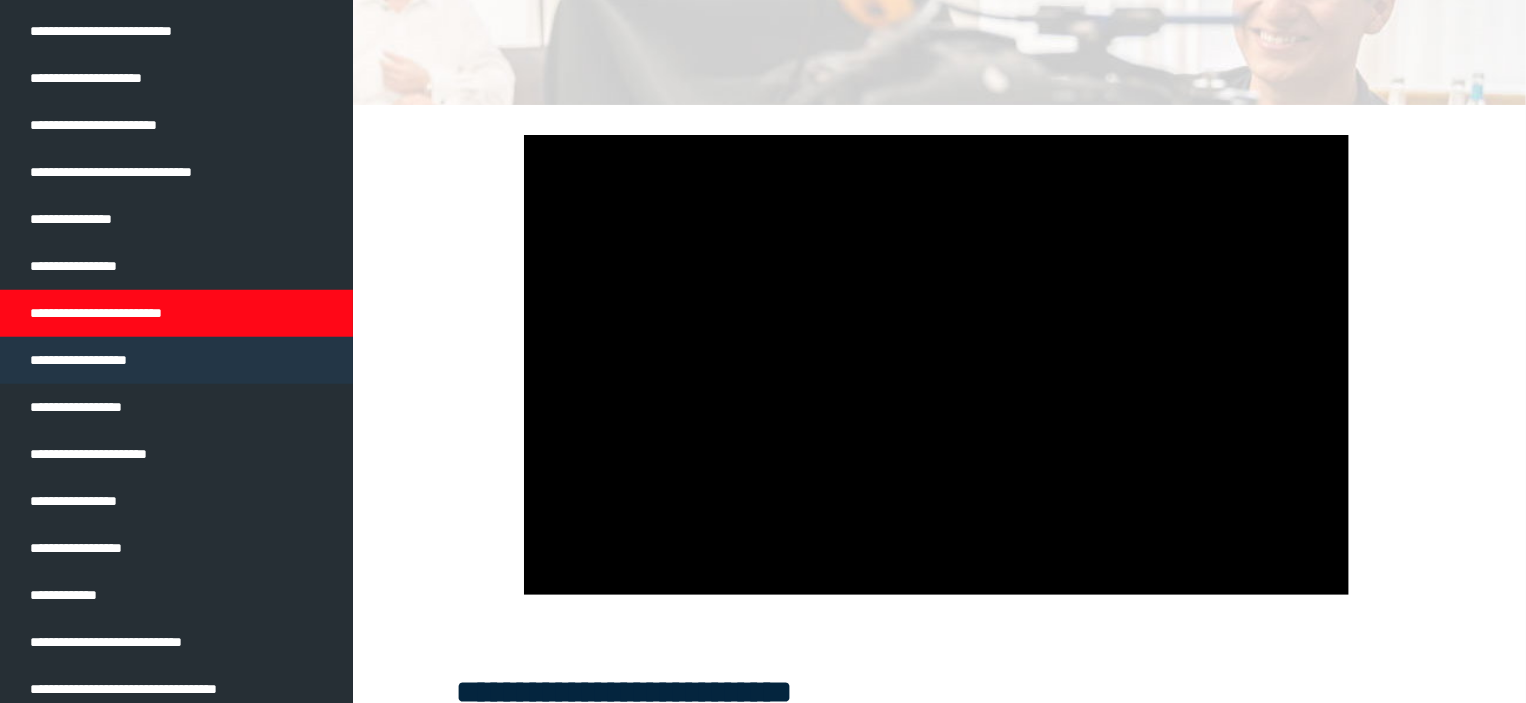 click on "**********" at bounding box center [102, 360] 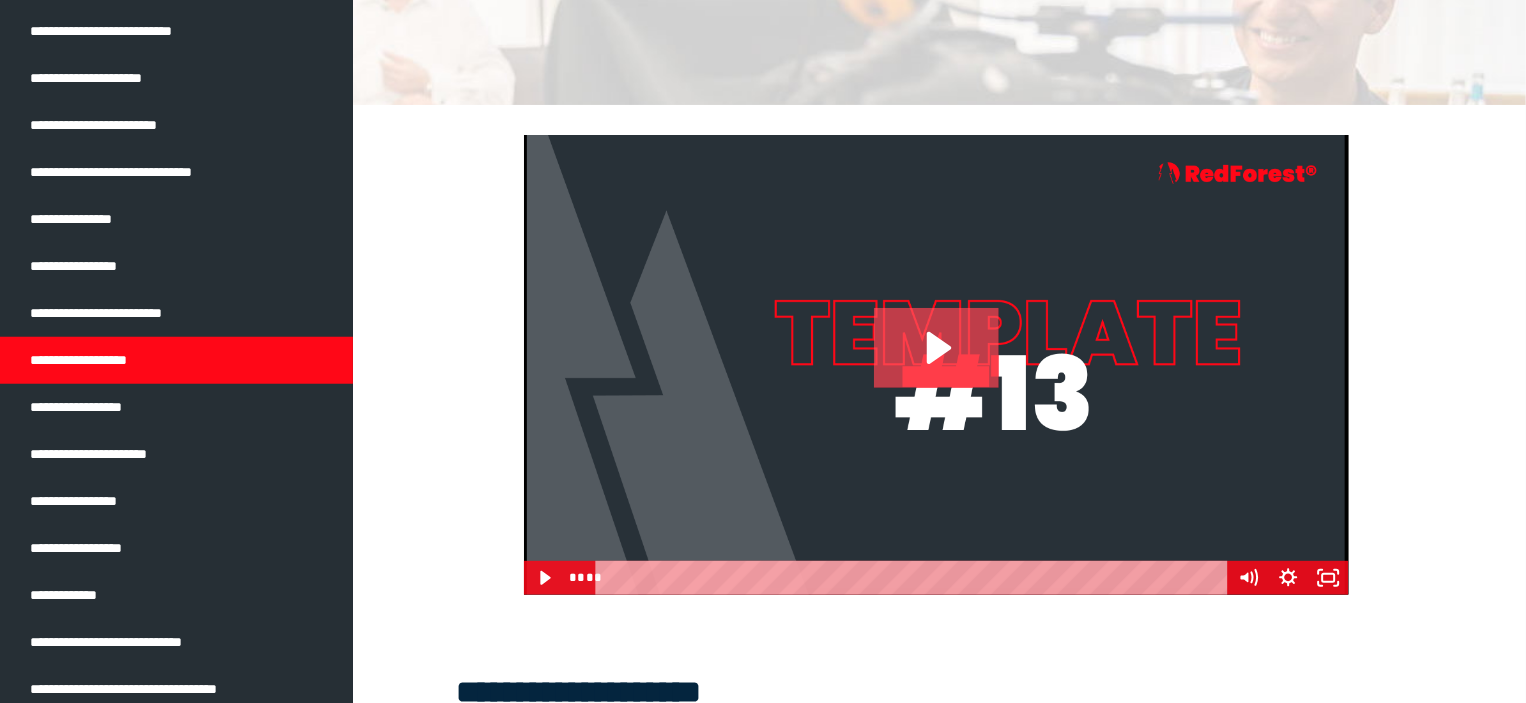 click 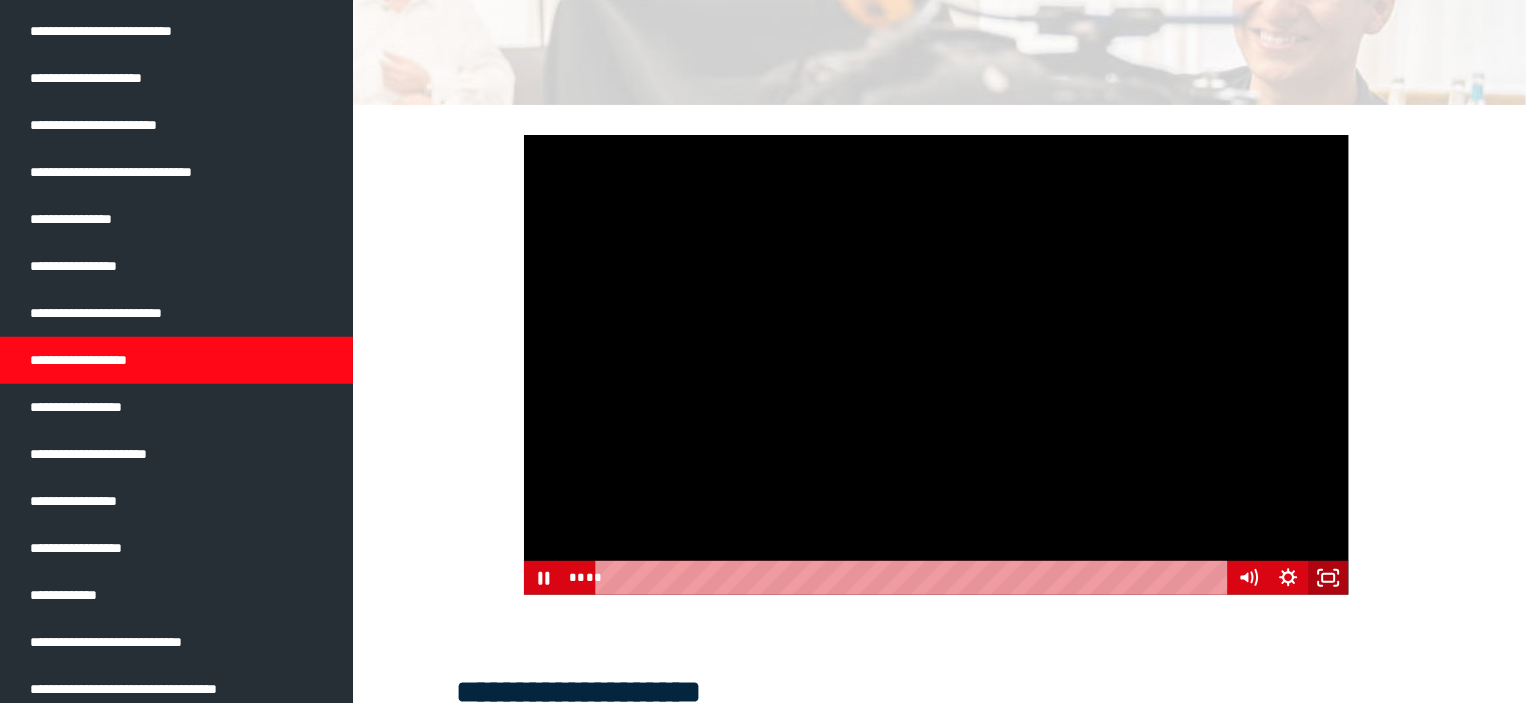click 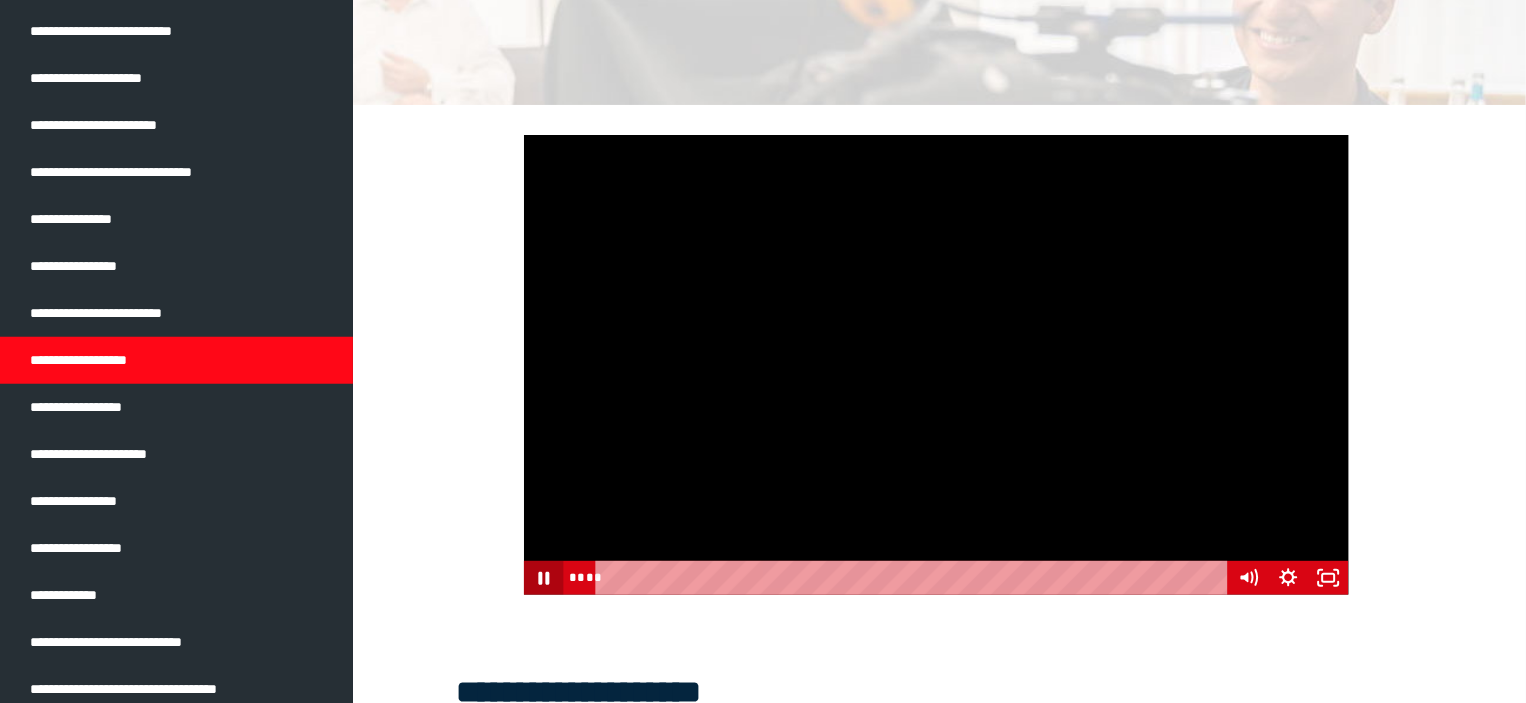 click 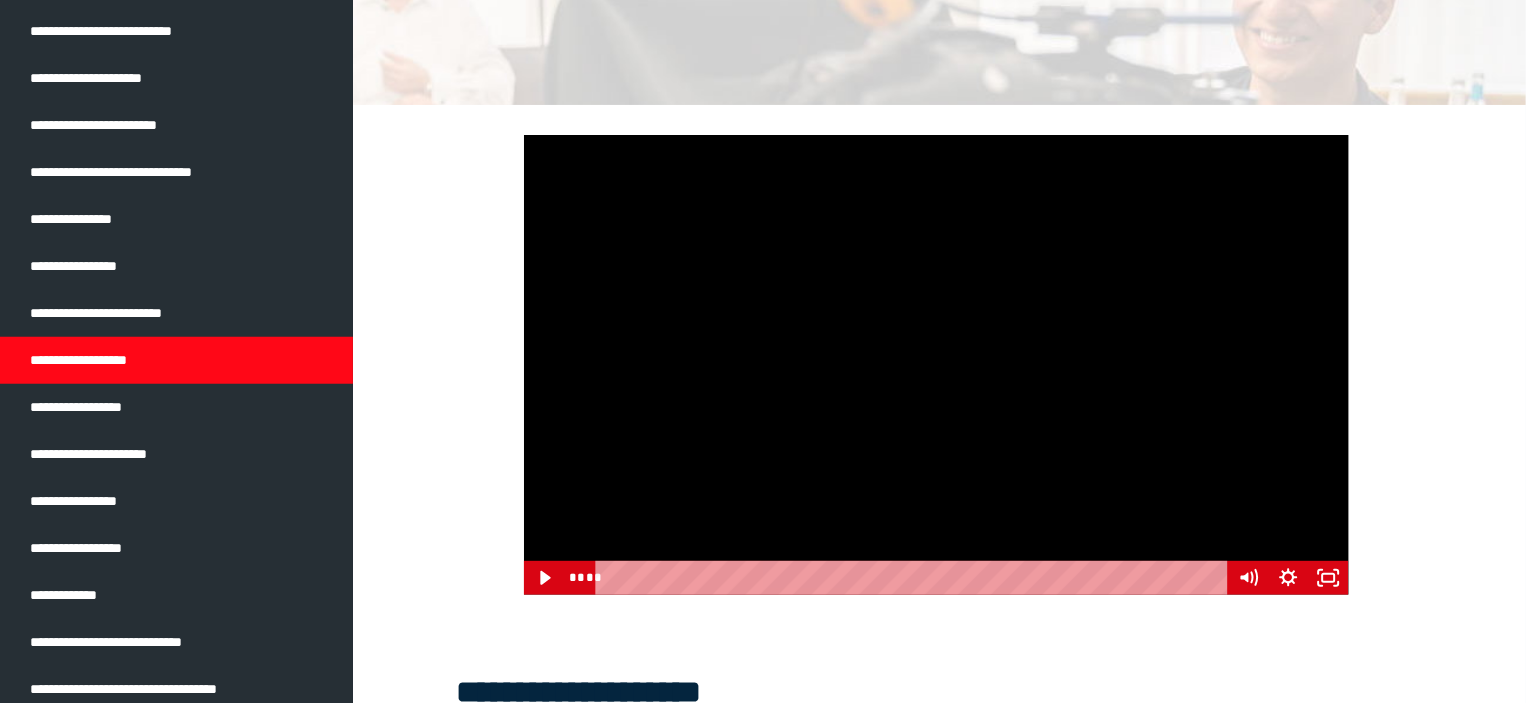 click at bounding box center (936, 365) 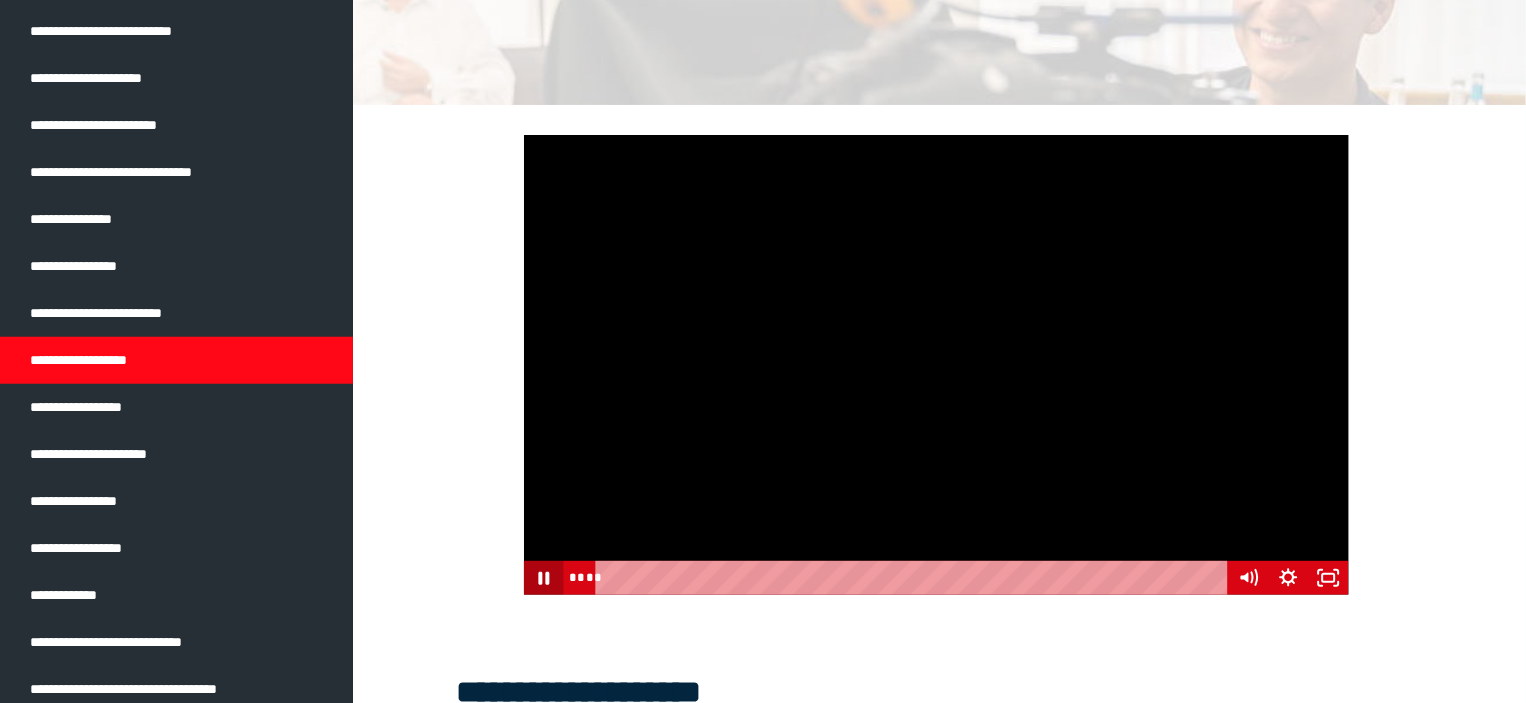 click 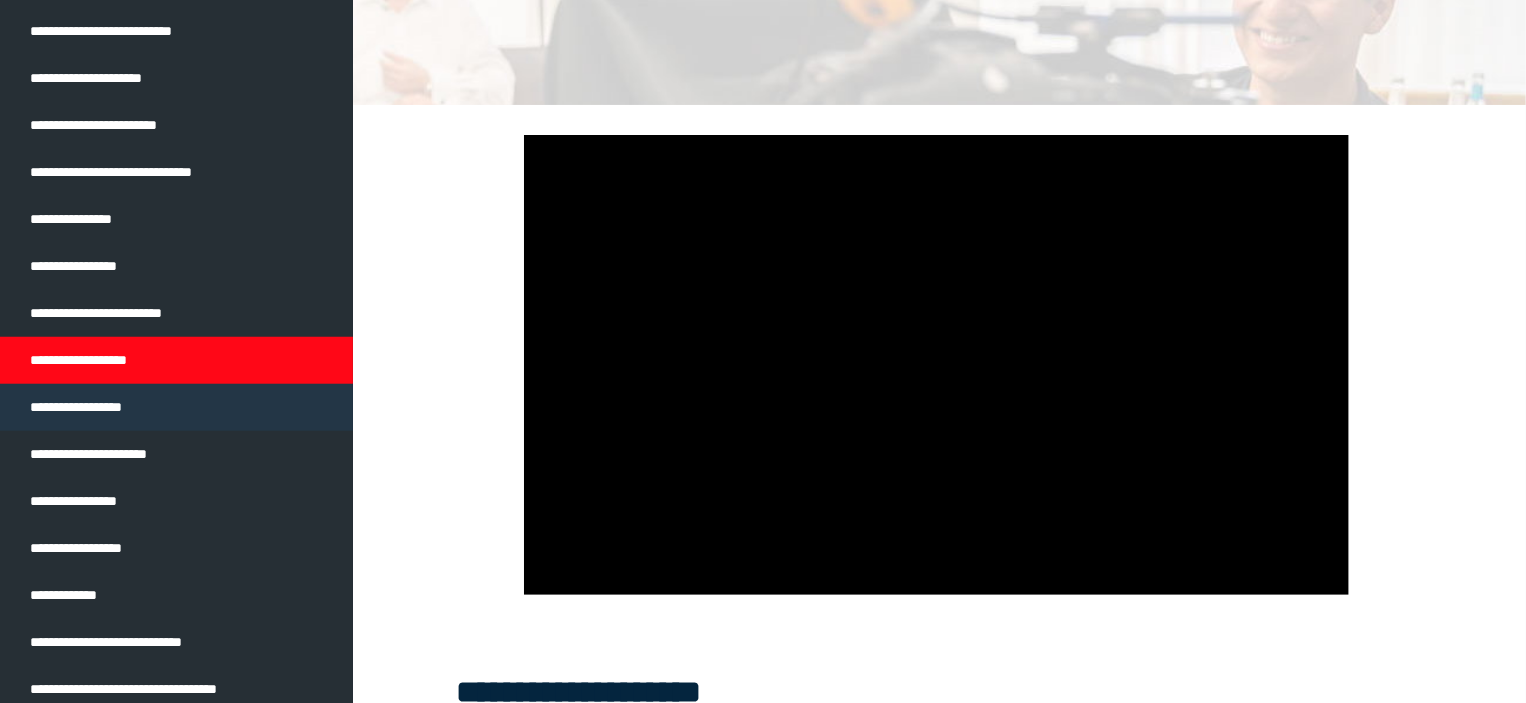 click on "**********" at bounding box center [176, 407] 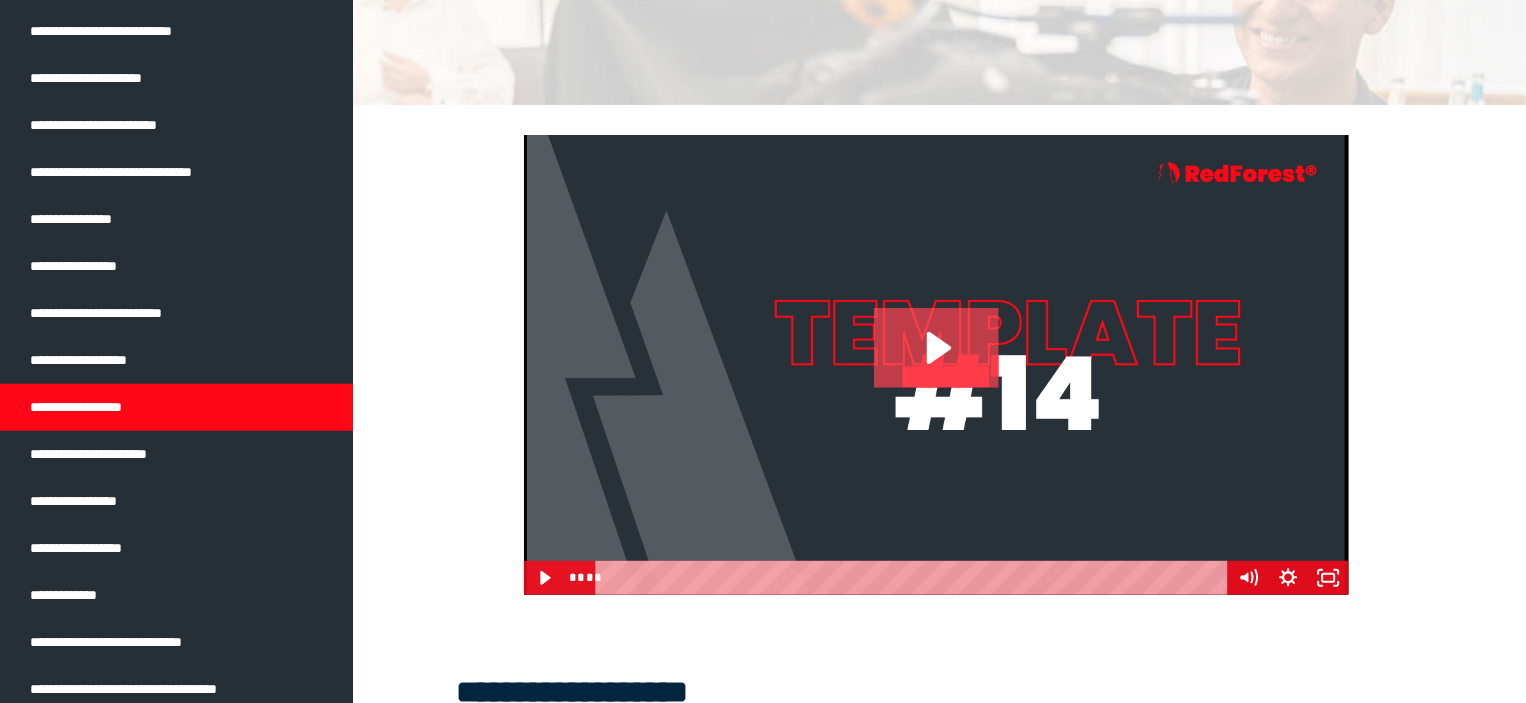click 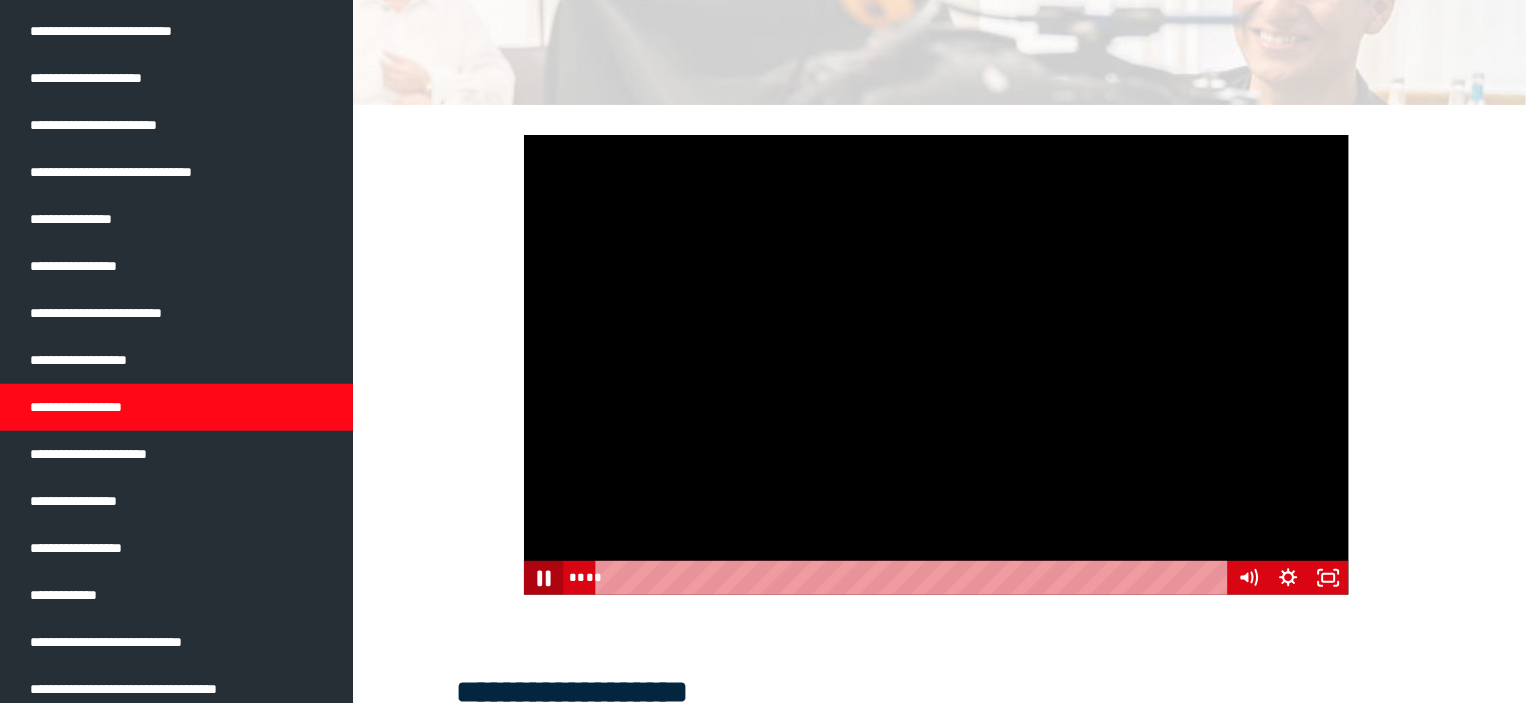 click 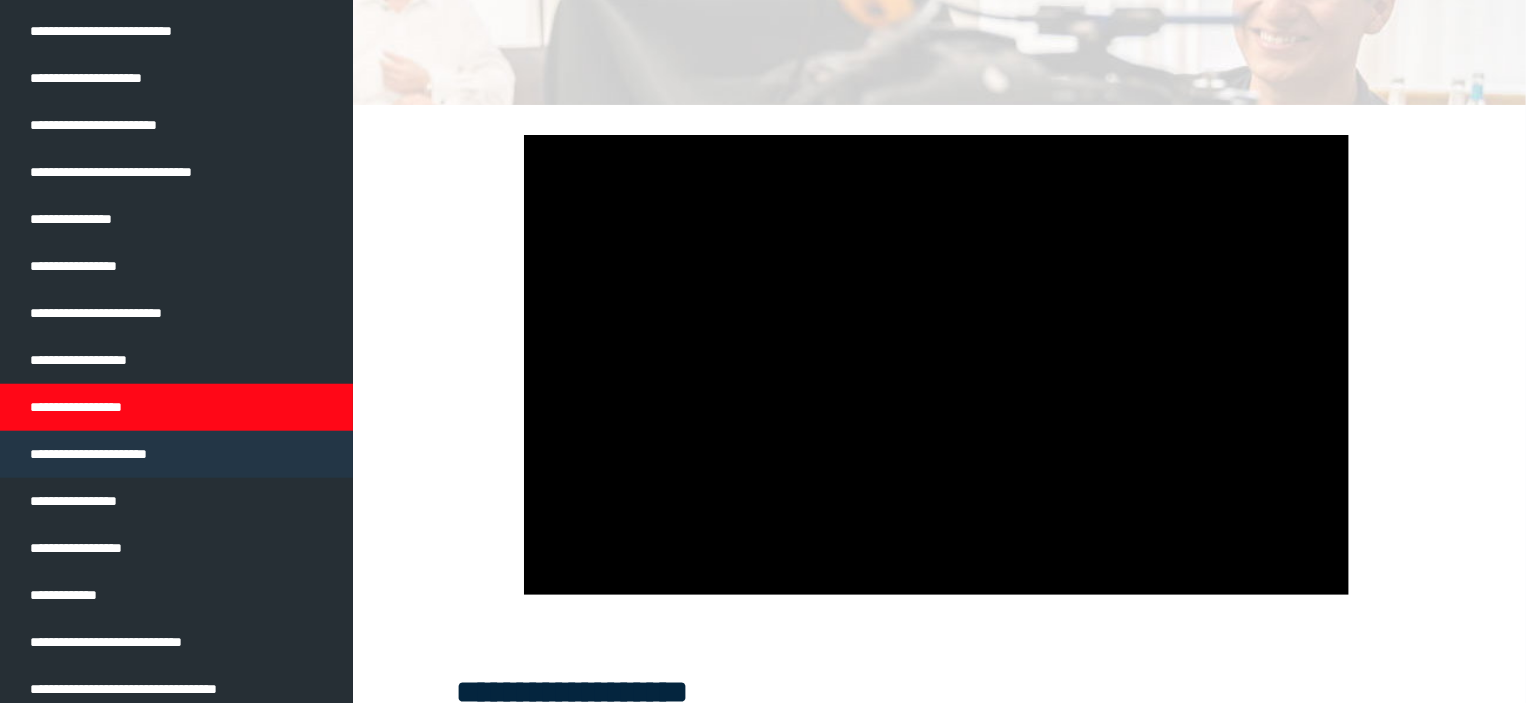 click on "**********" at bounding box center (176, 454) 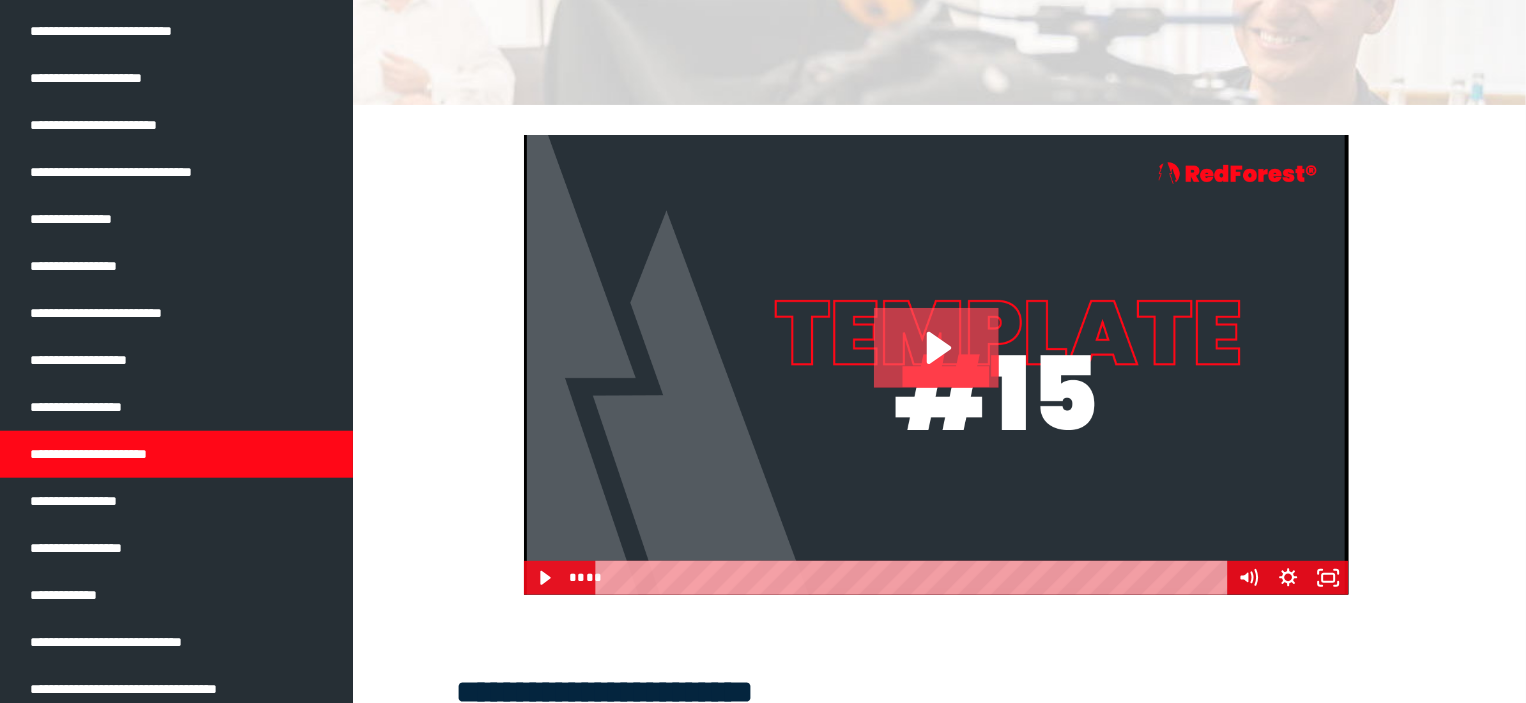 click 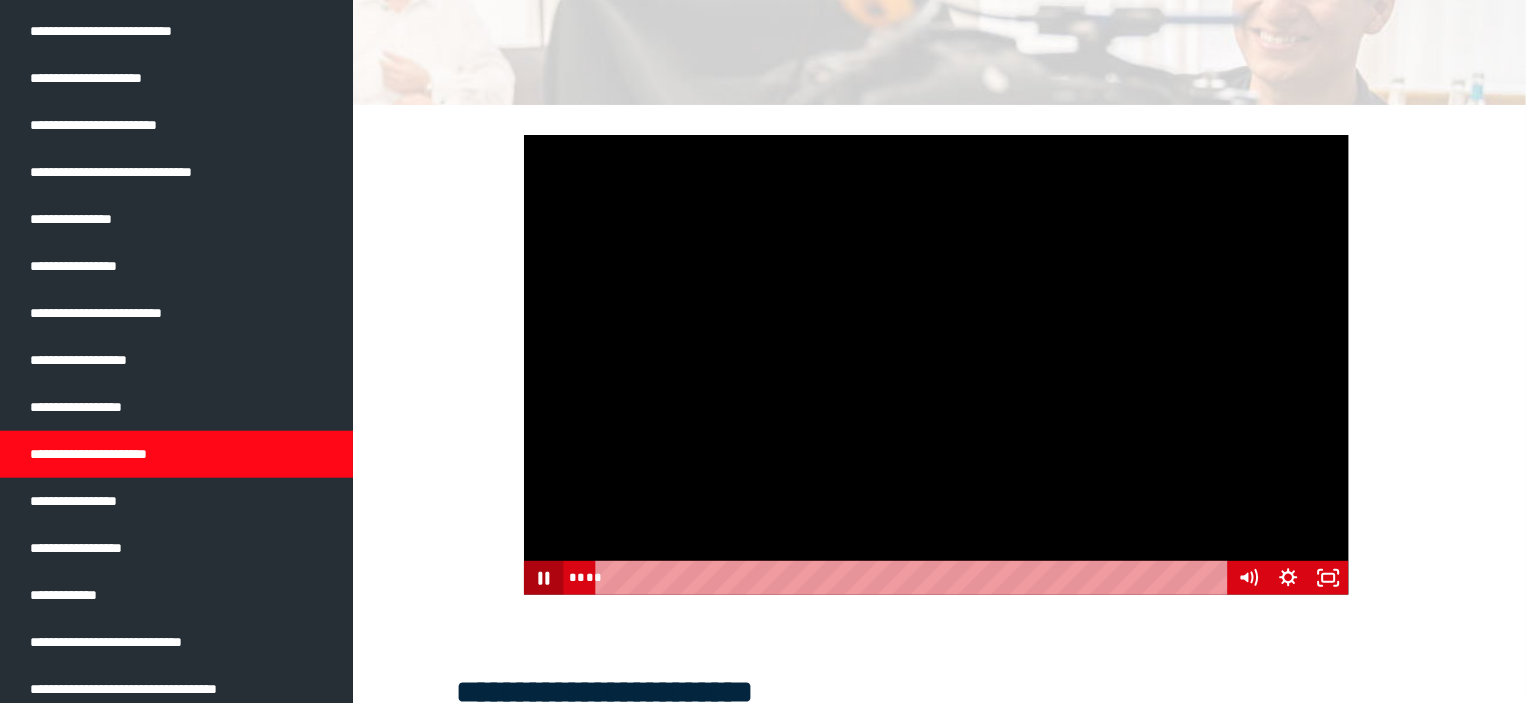 click 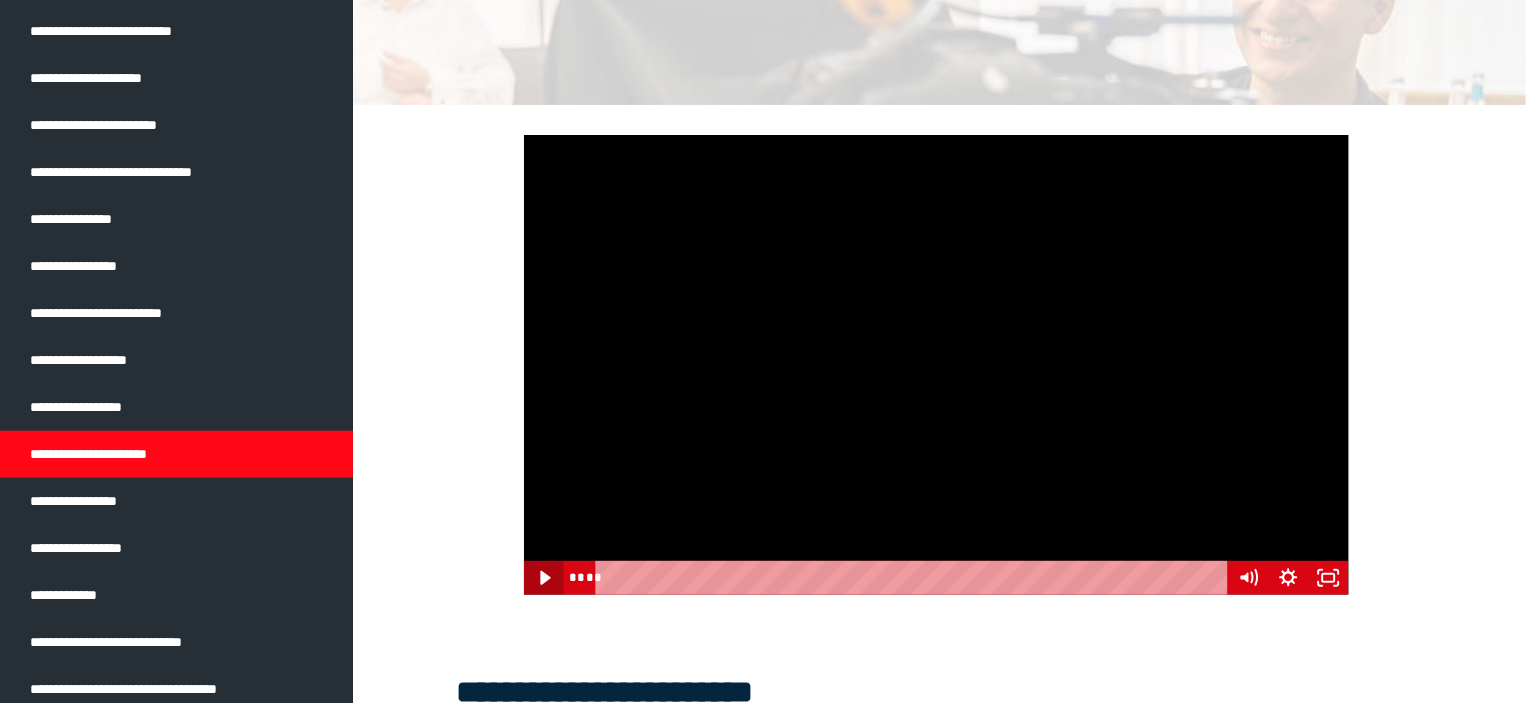 click 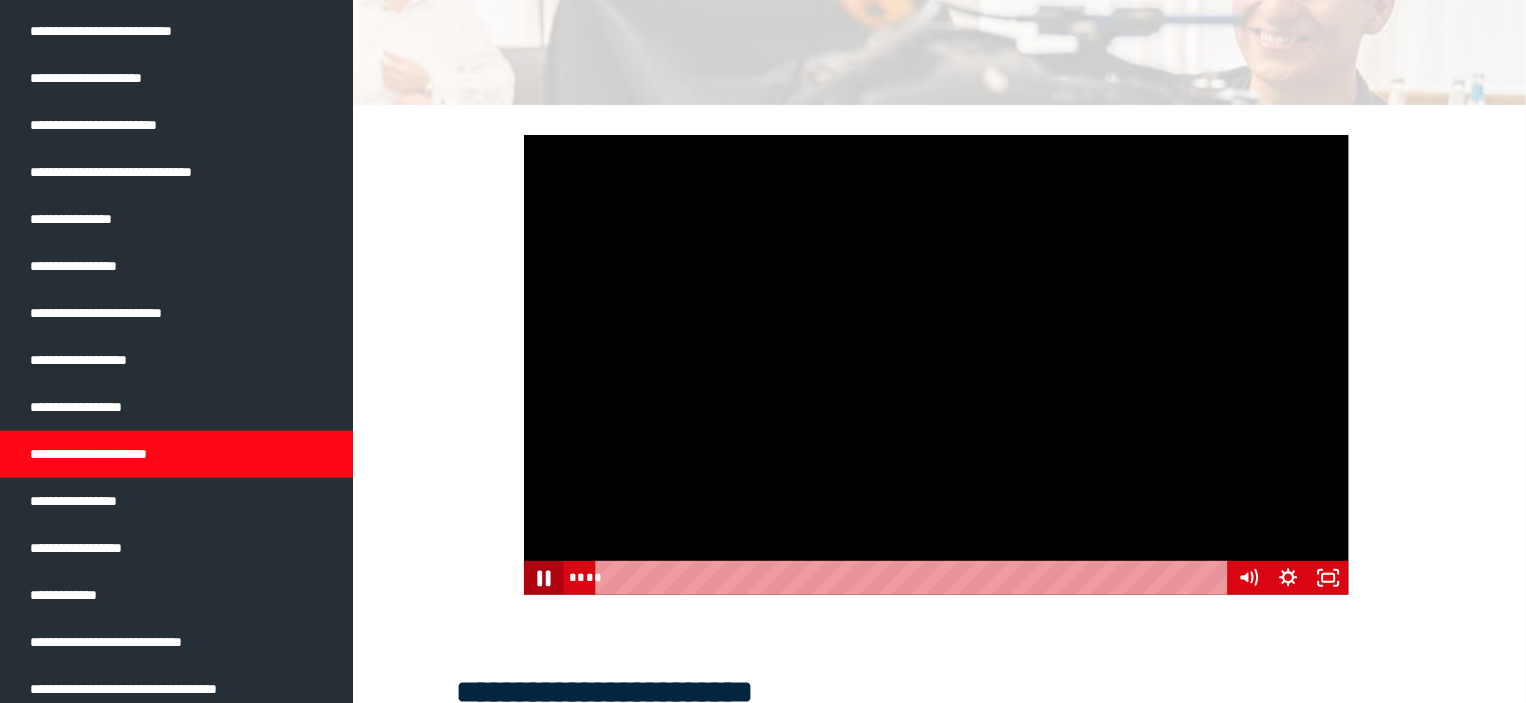 click 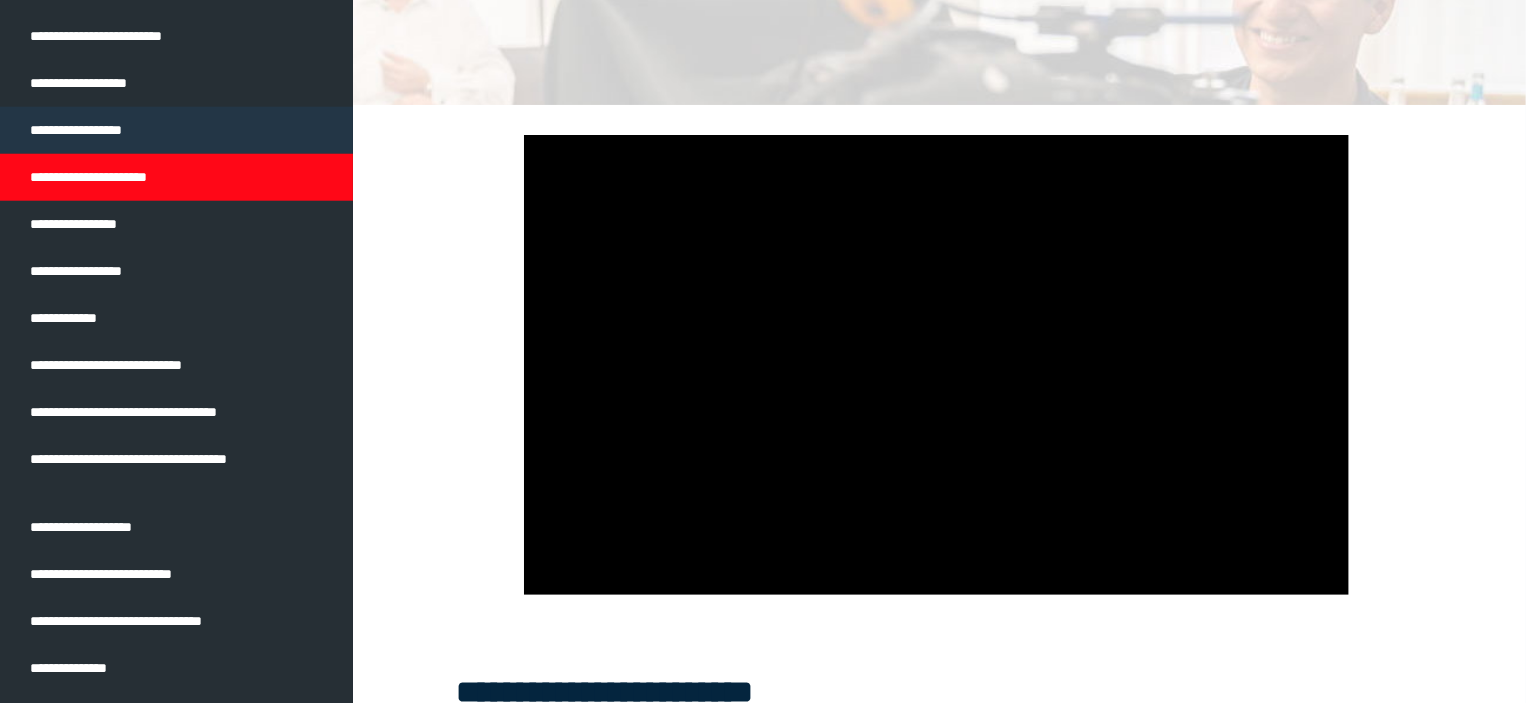 scroll, scrollTop: 946, scrollLeft: 0, axis: vertical 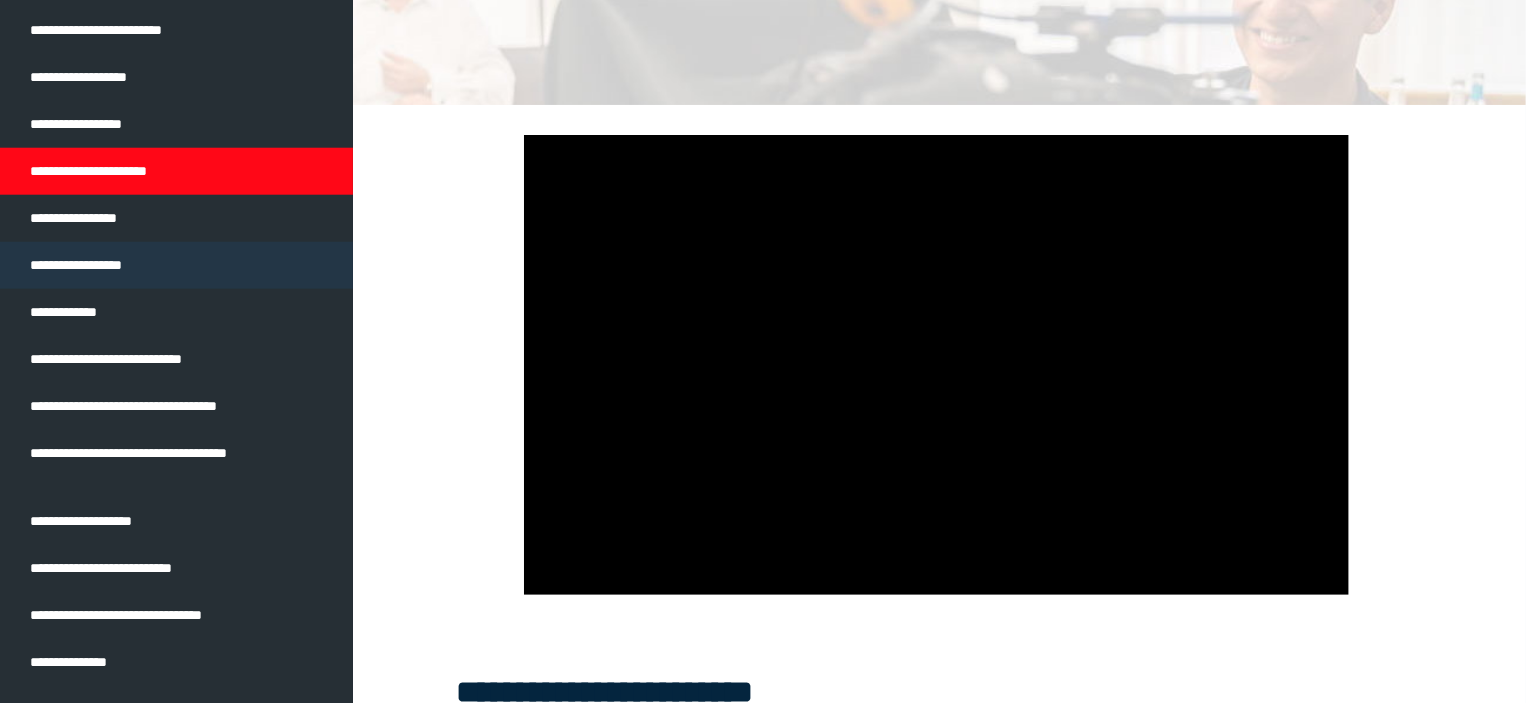 click on "**********" at bounding box center [176, 265] 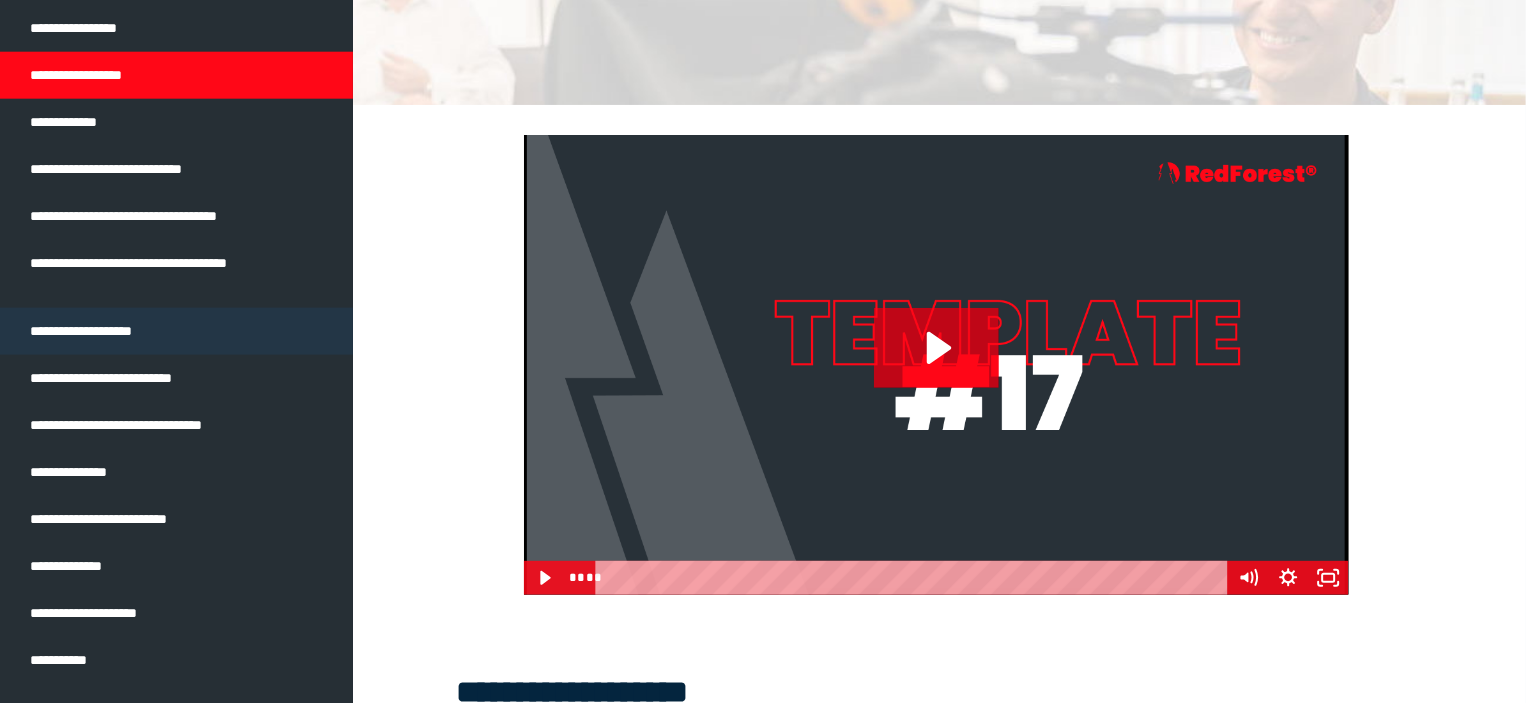 scroll, scrollTop: 1148, scrollLeft: 0, axis: vertical 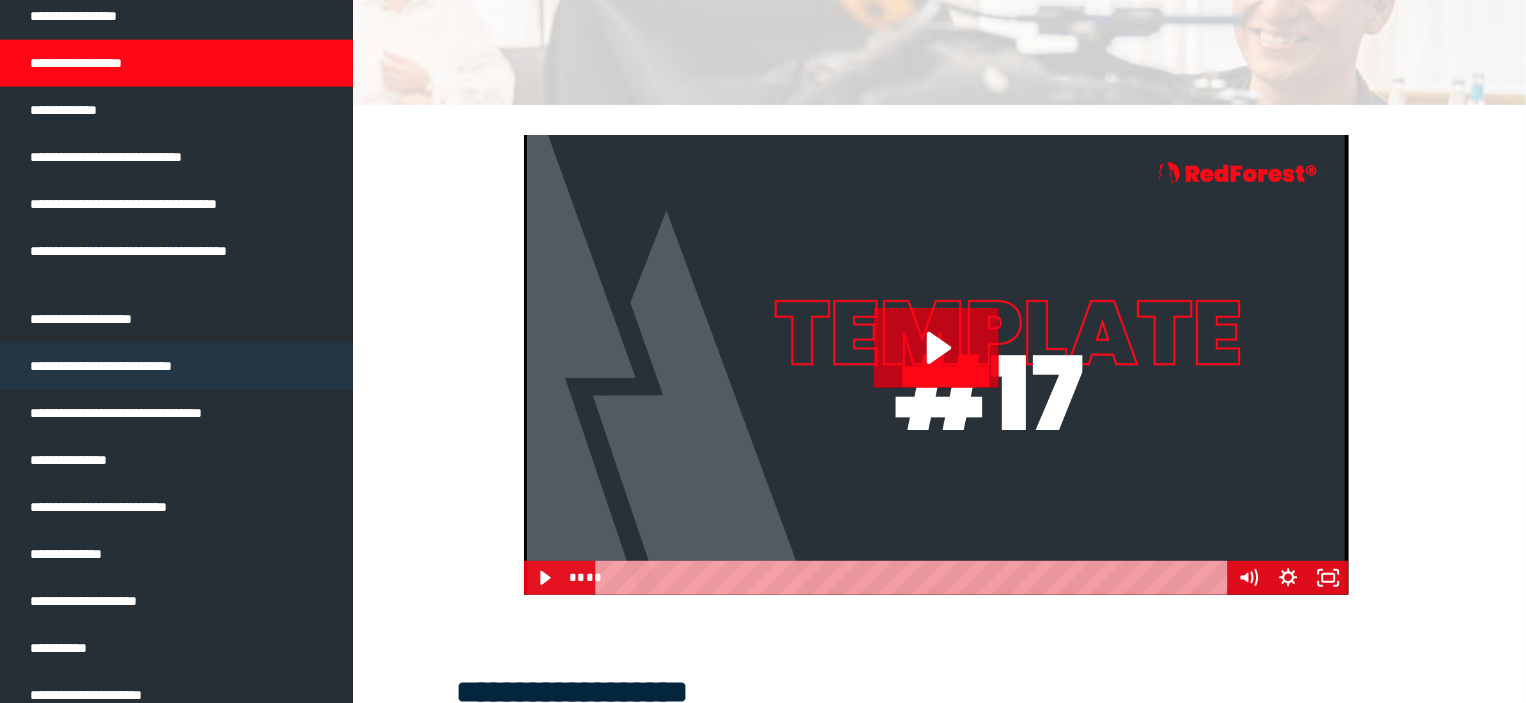 click on "**********" at bounding box center [136, 366] 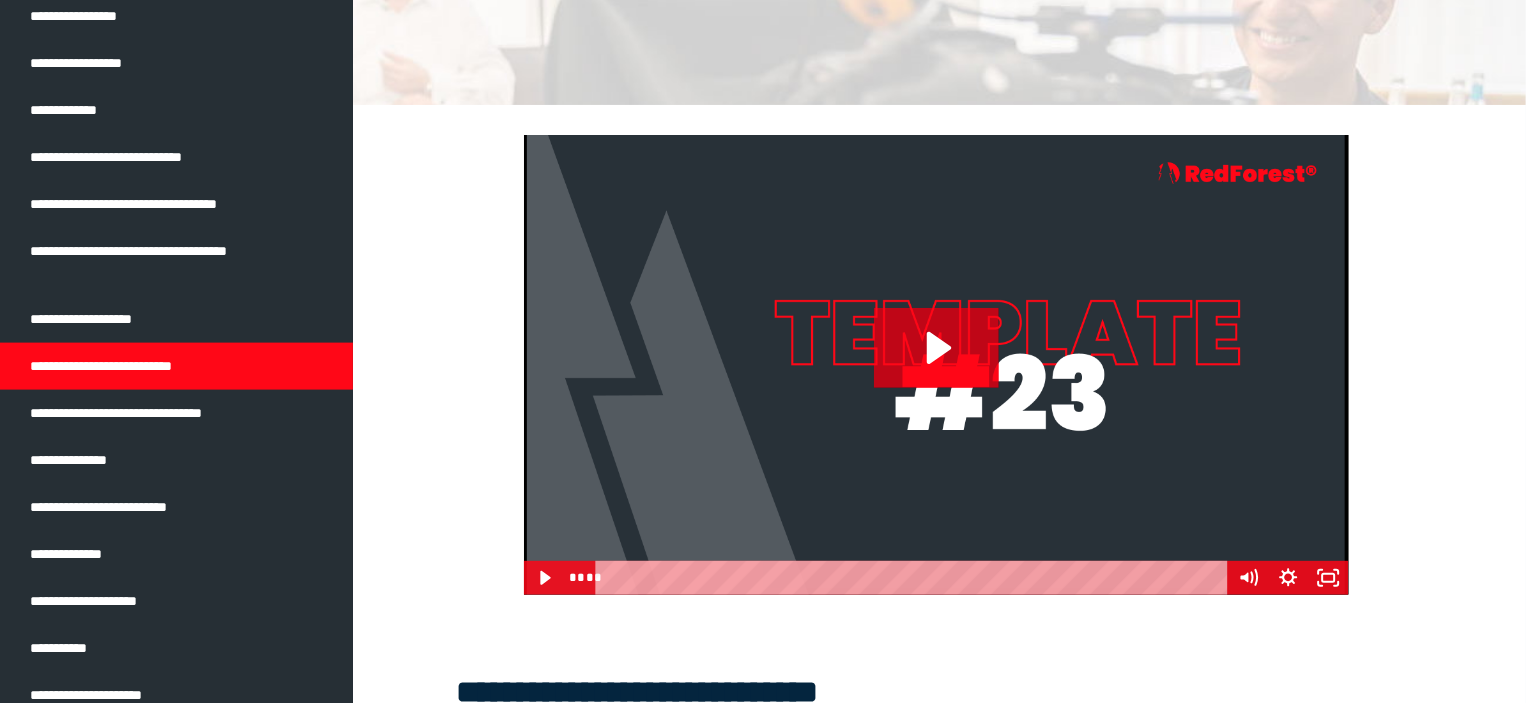 click at bounding box center (936, 365) 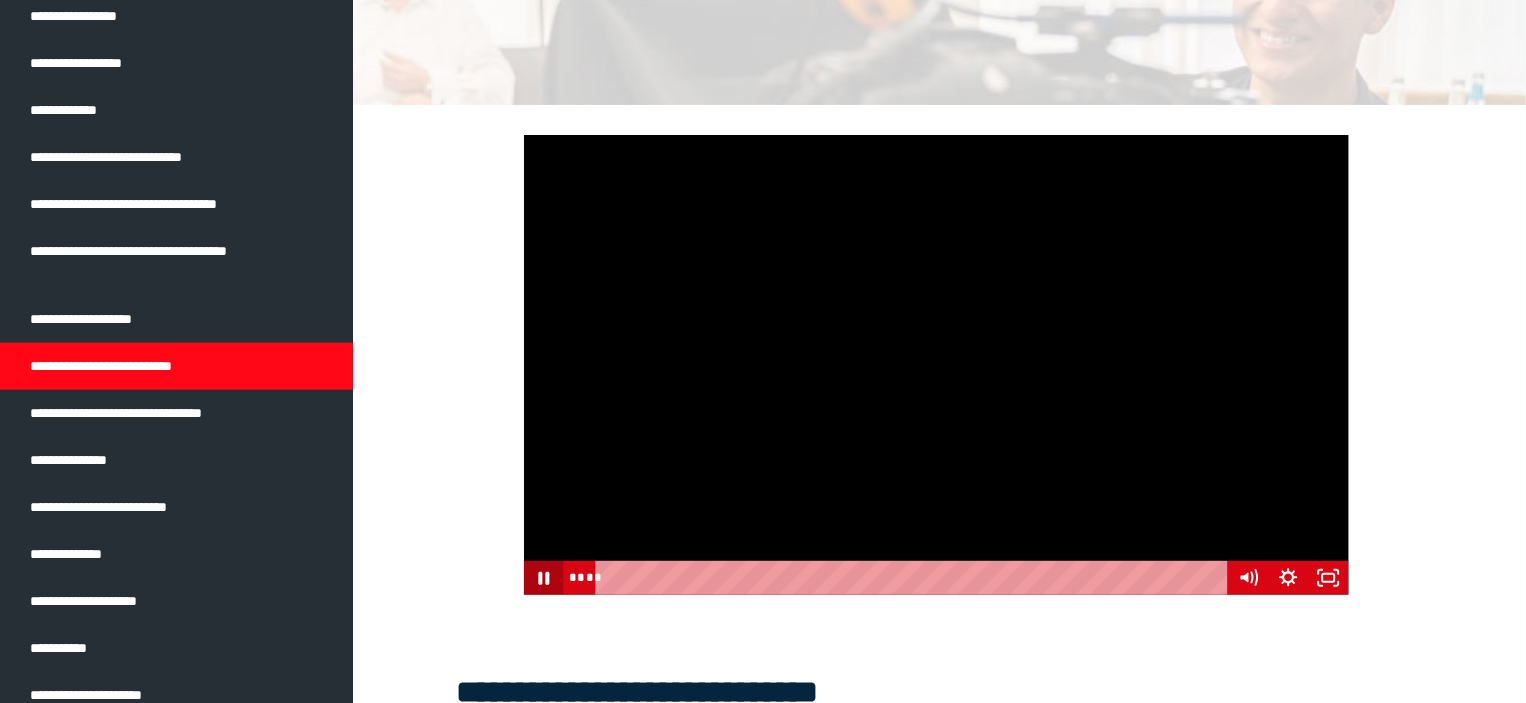 click 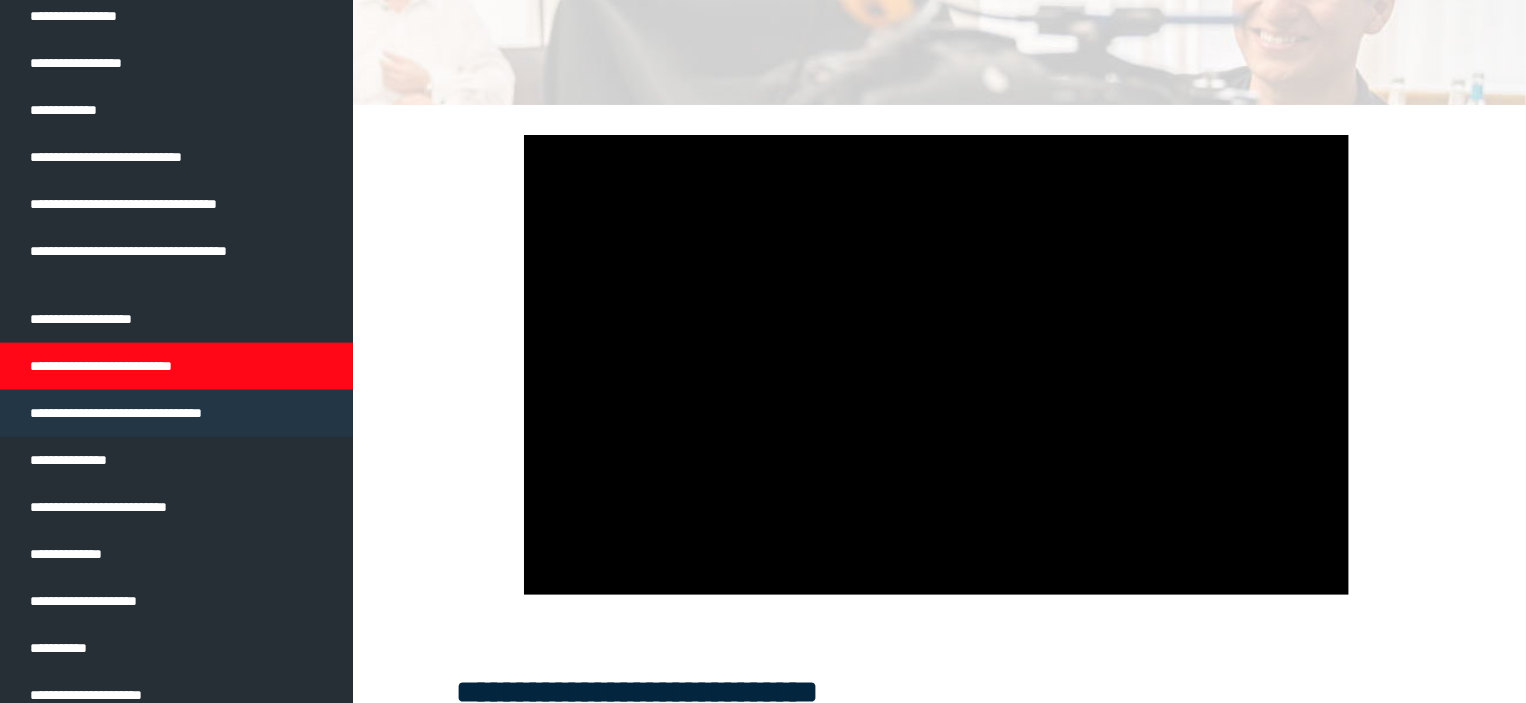 click on "**********" at bounding box center [149, 413] 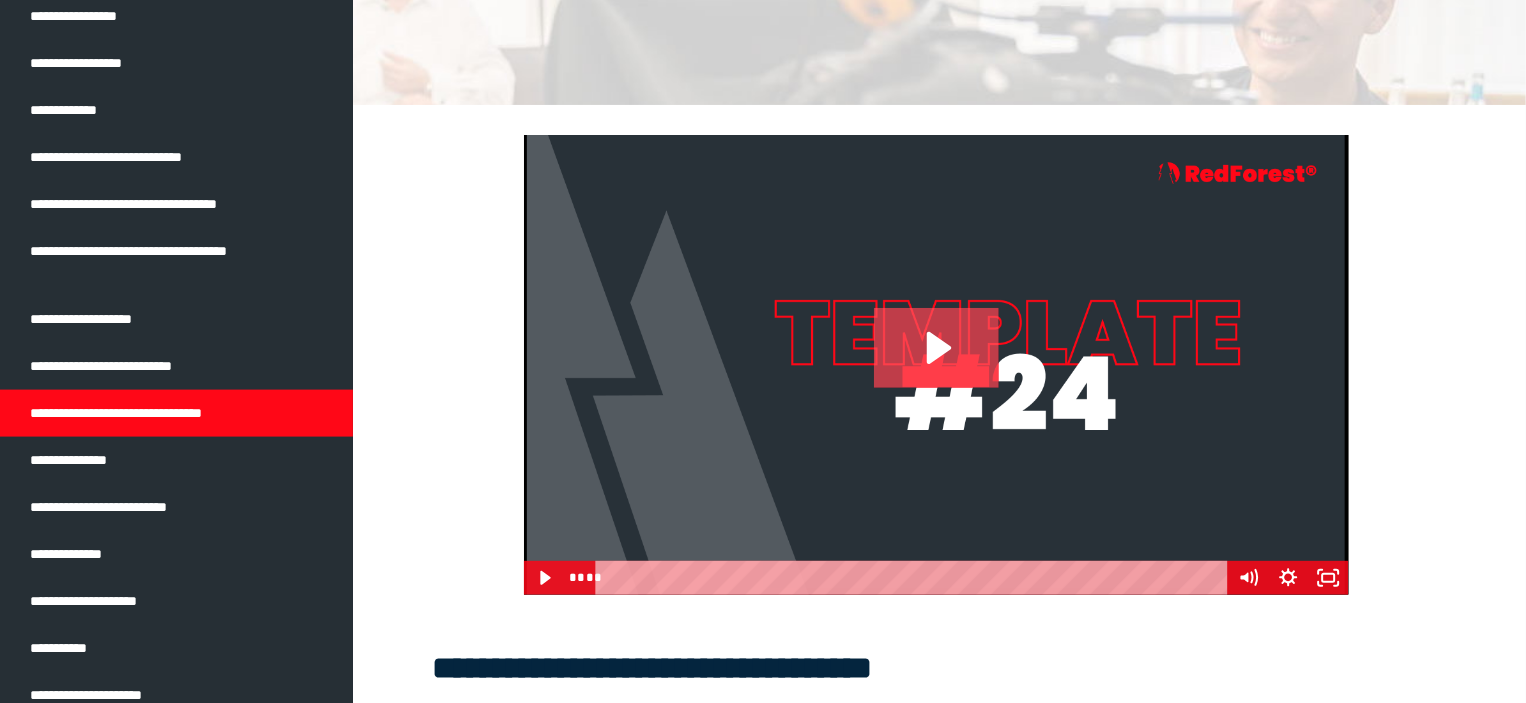 click 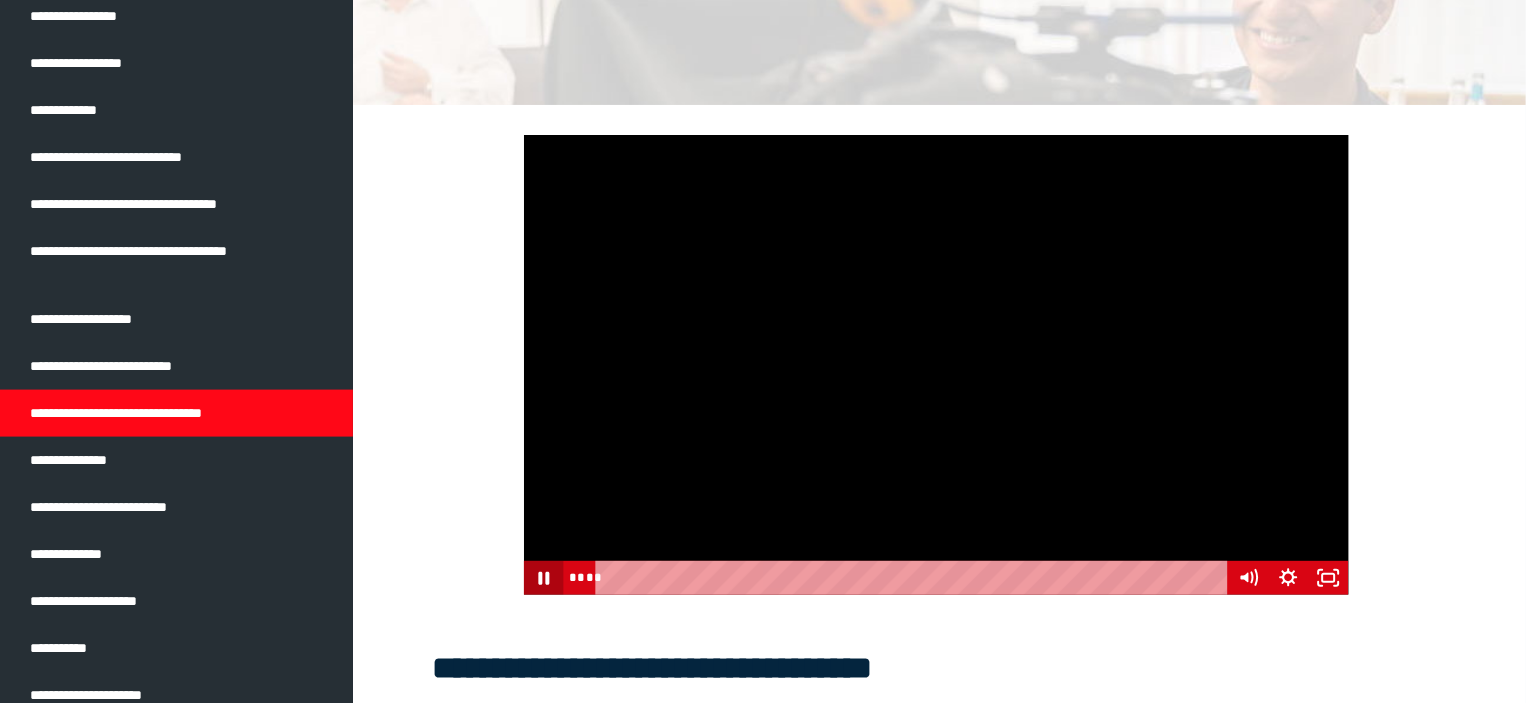 click 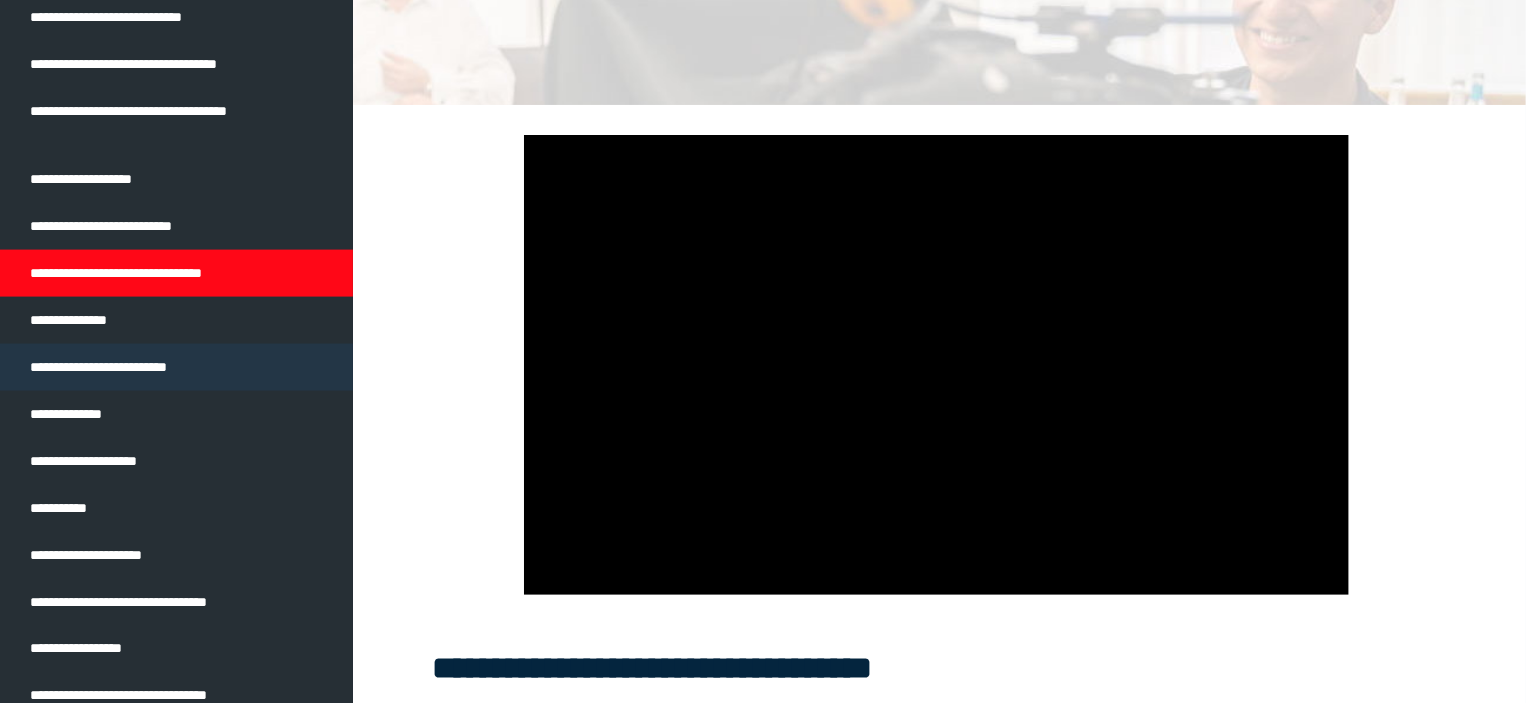 scroll, scrollTop: 1288, scrollLeft: 0, axis: vertical 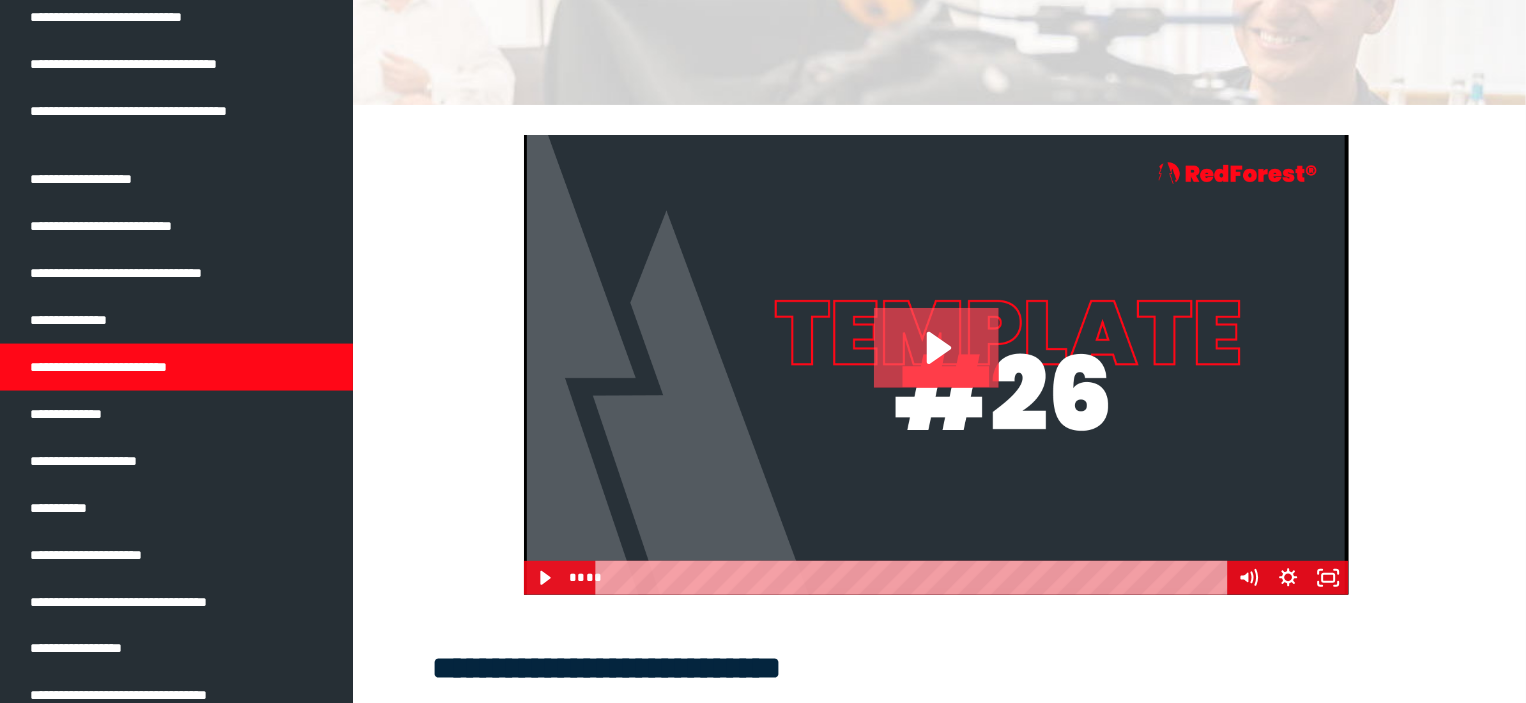 click 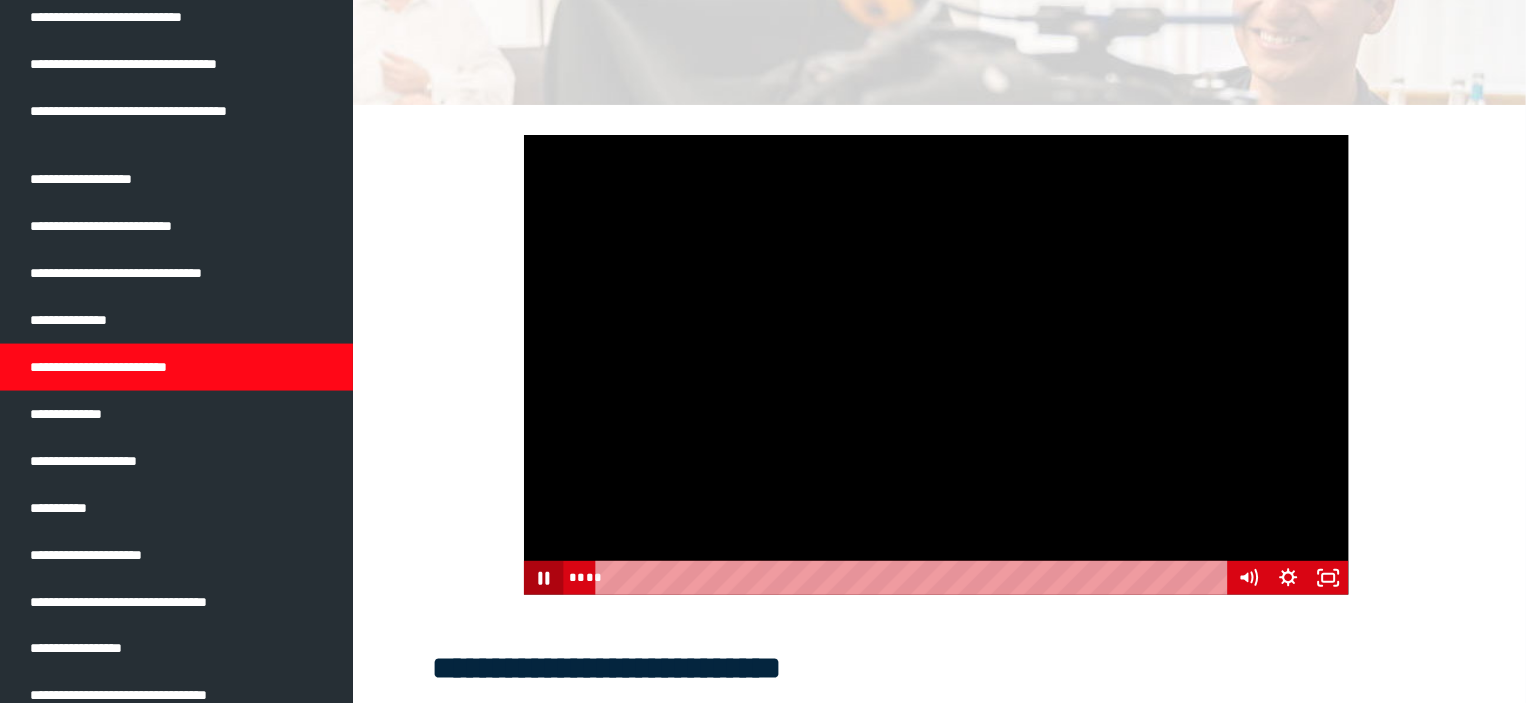 click 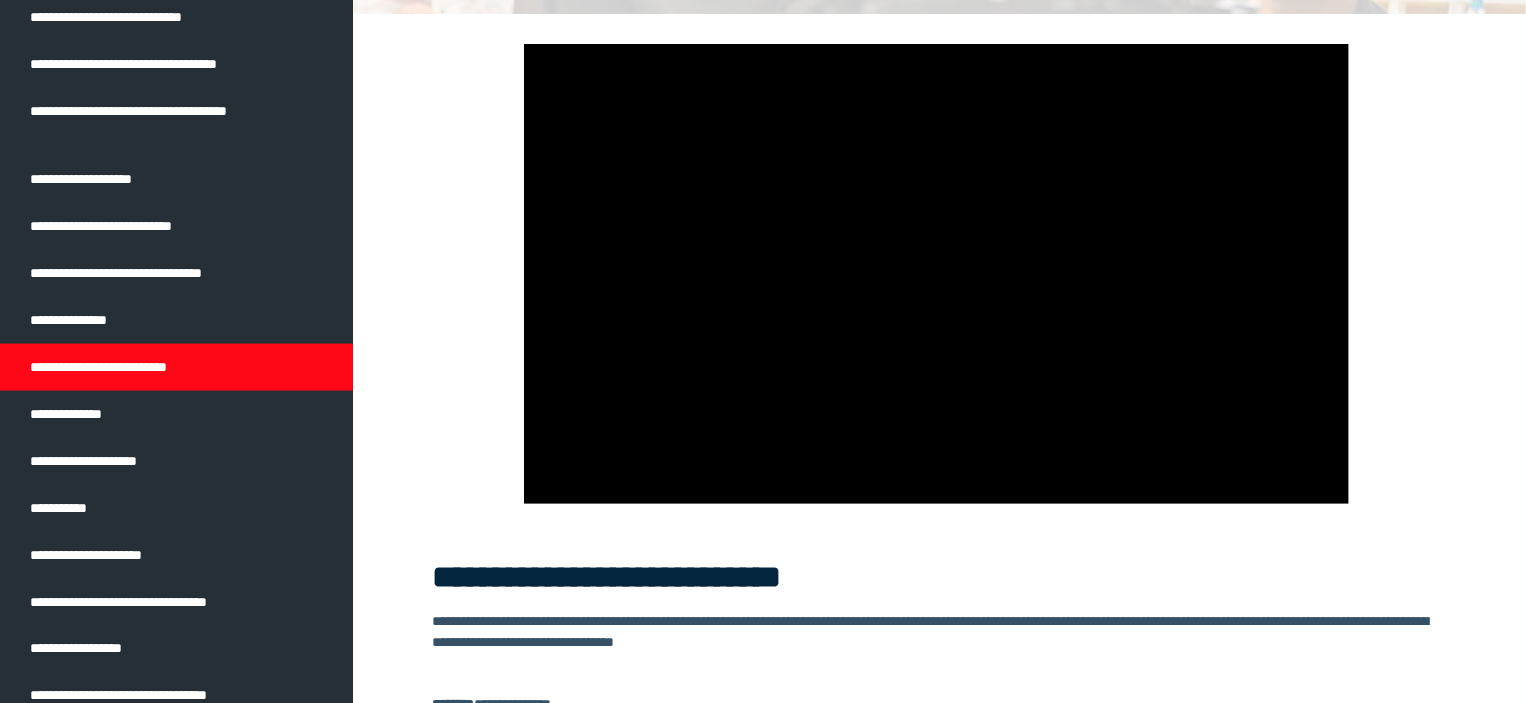 scroll, scrollTop: 275, scrollLeft: 0, axis: vertical 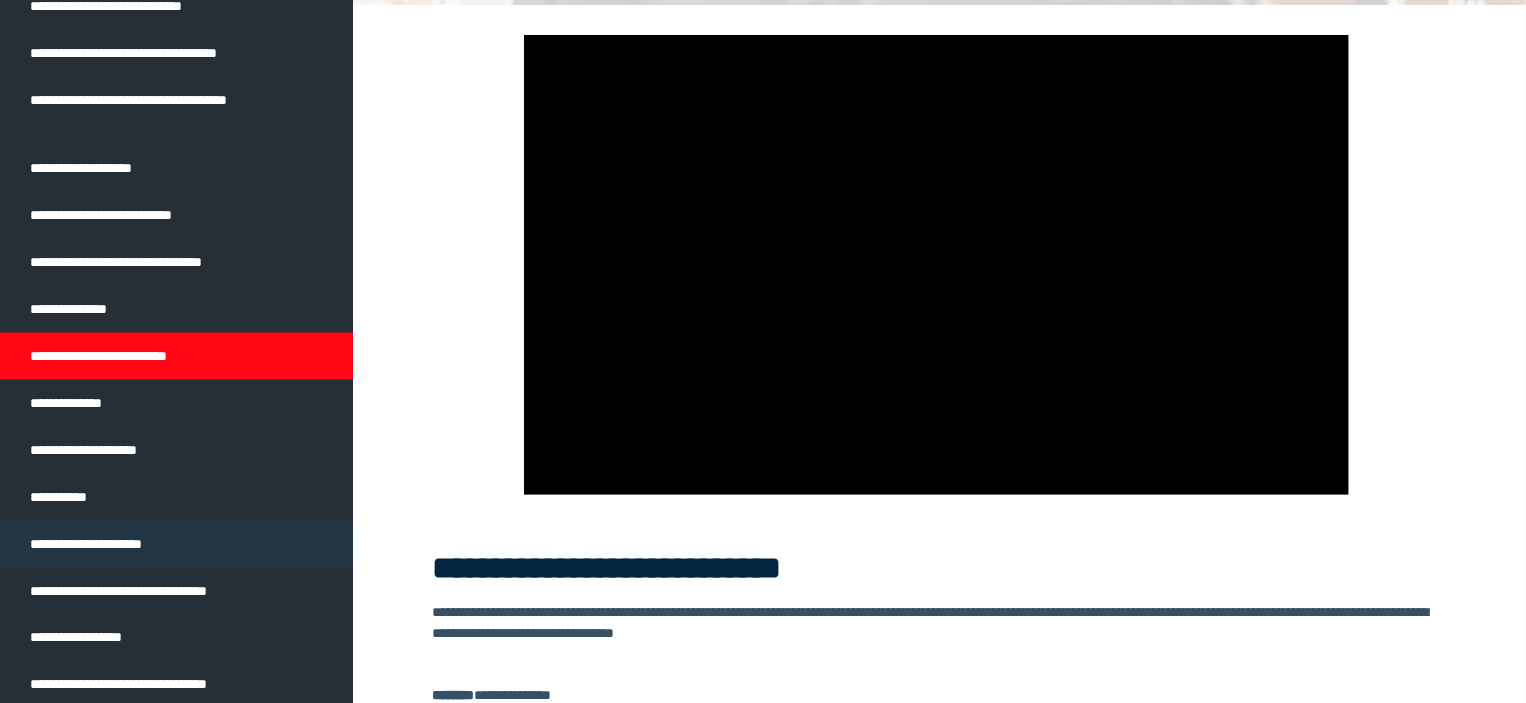 click on "**********" at bounding box center [176, 544] 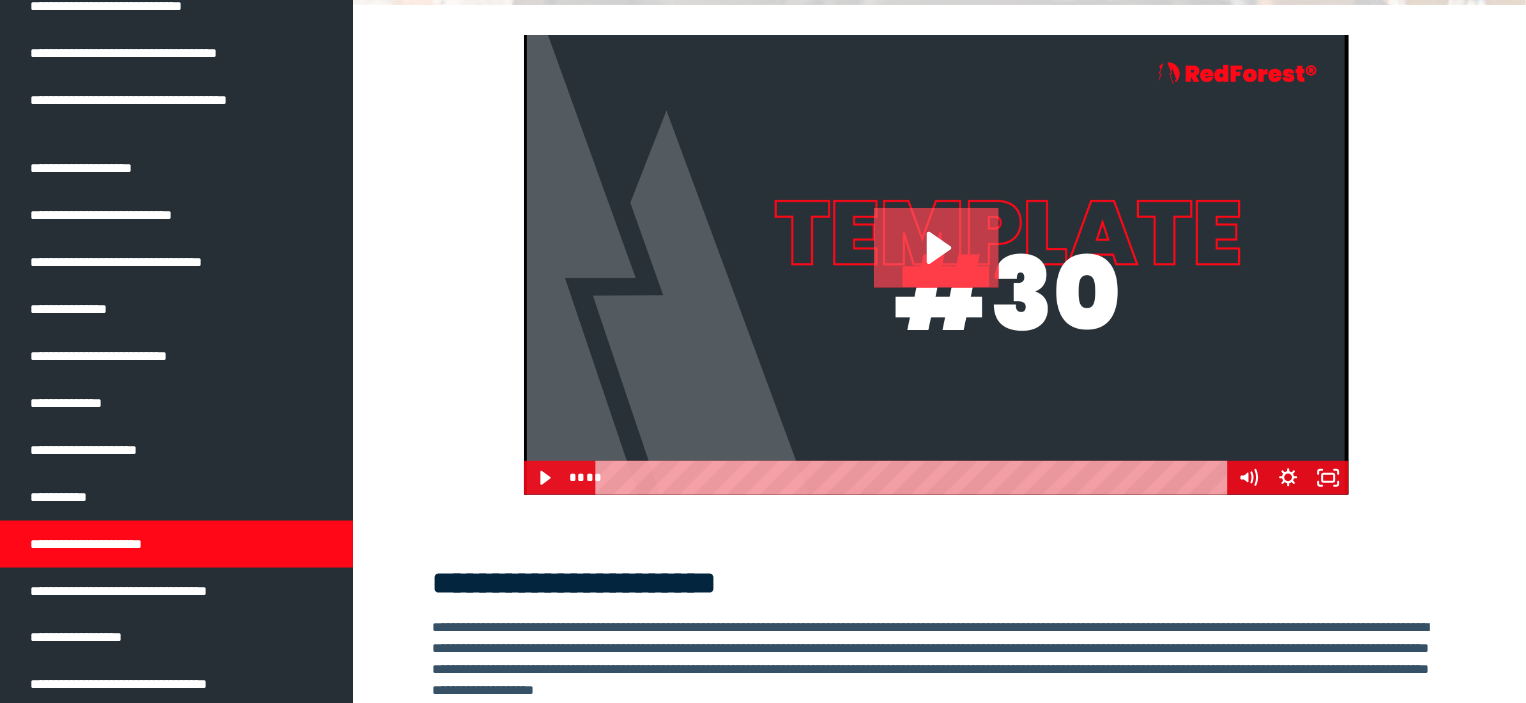 click 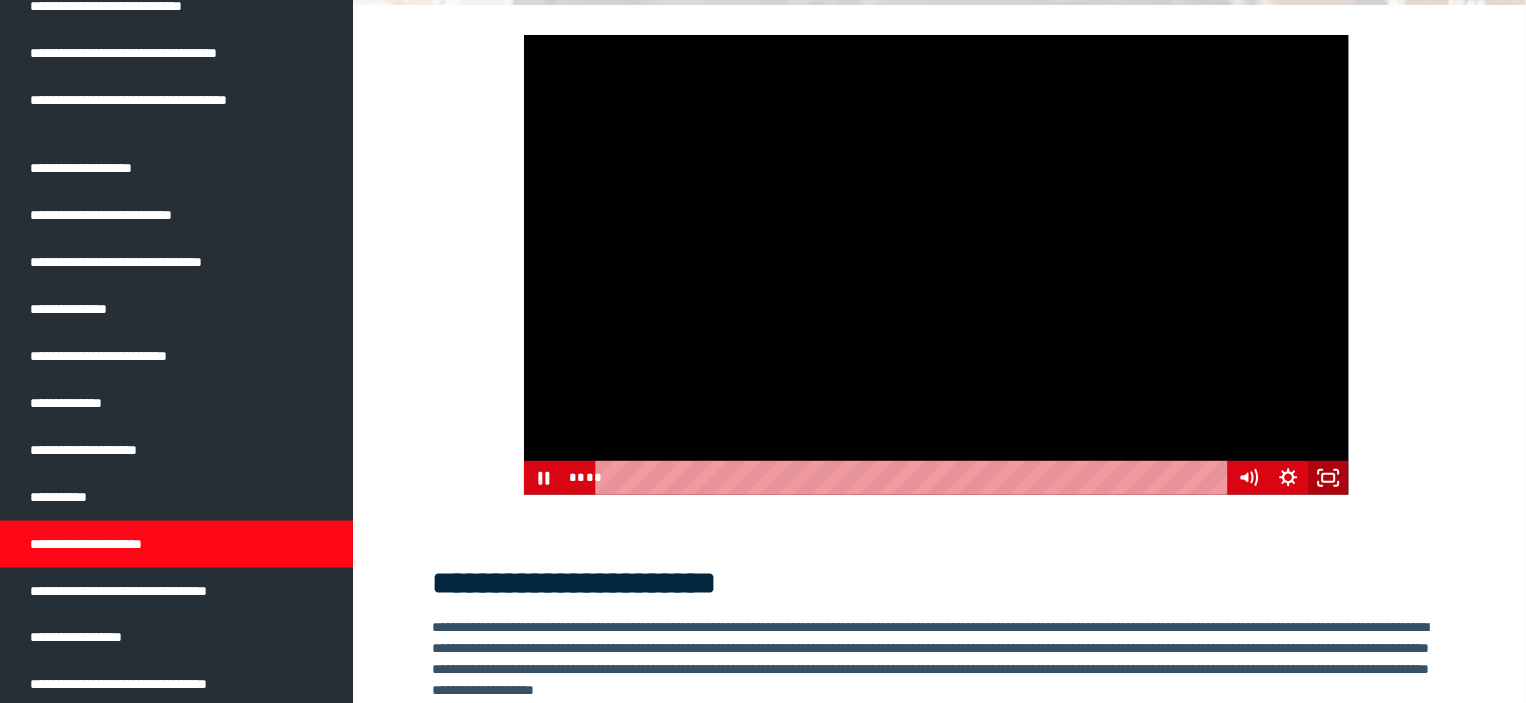 drag, startPoint x: 1344, startPoint y: 477, endPoint x: 1344, endPoint y: 598, distance: 121 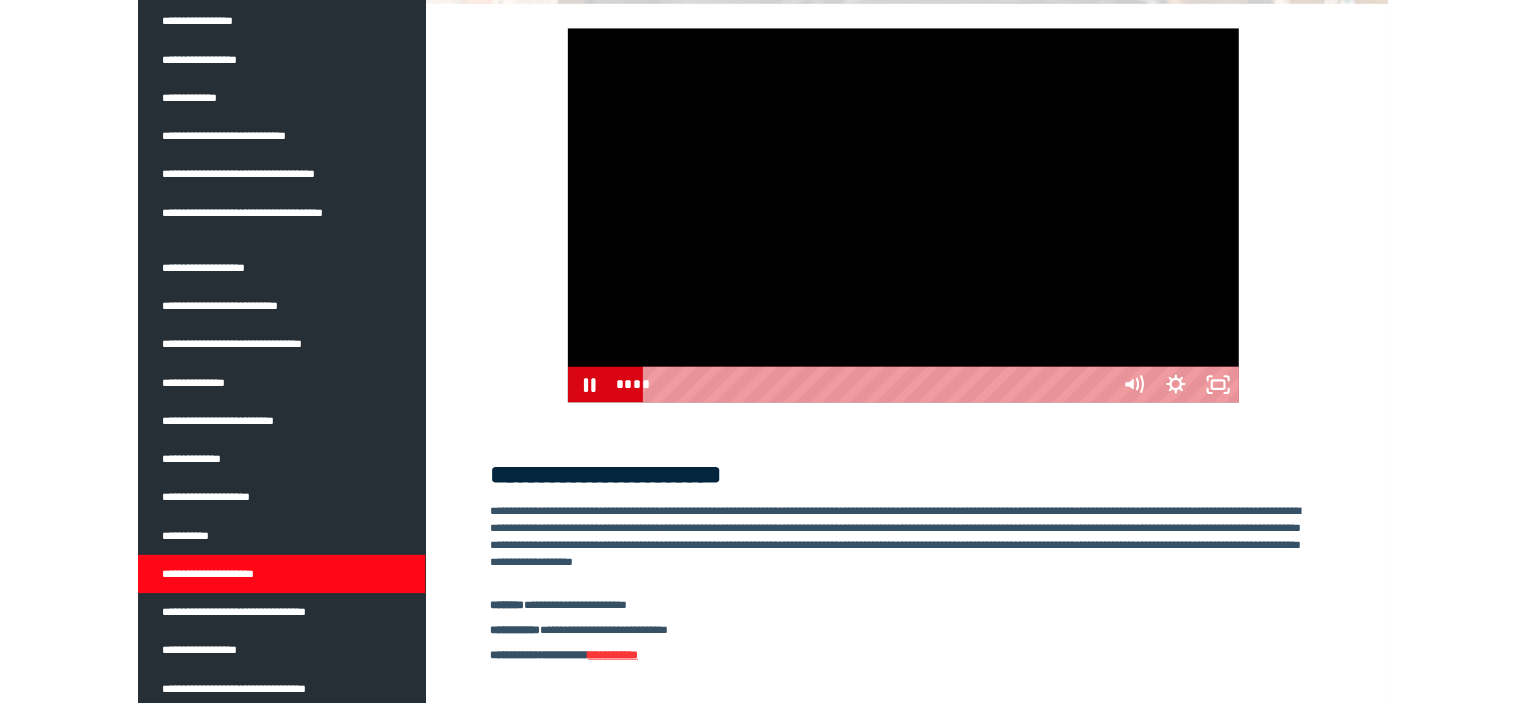 scroll, scrollTop: 1299, scrollLeft: 0, axis: vertical 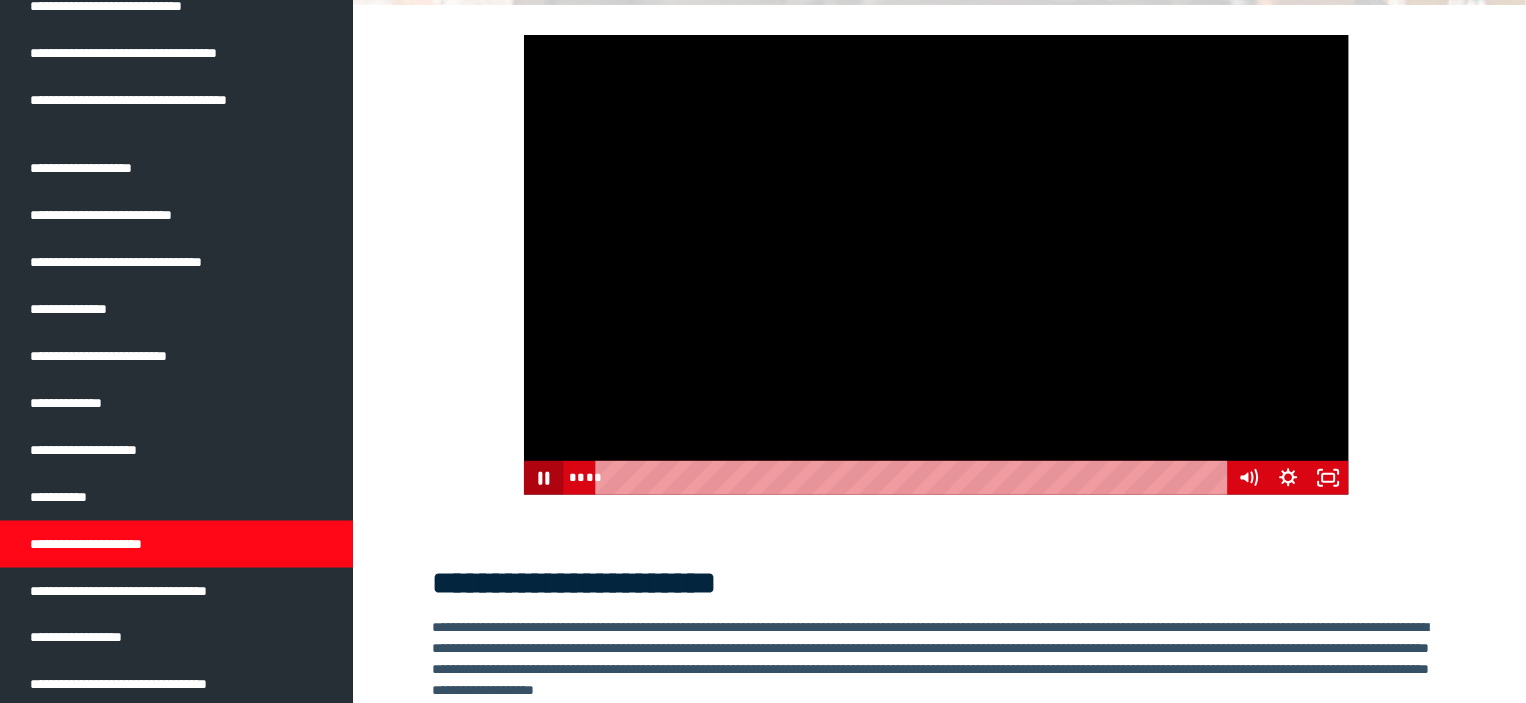 click 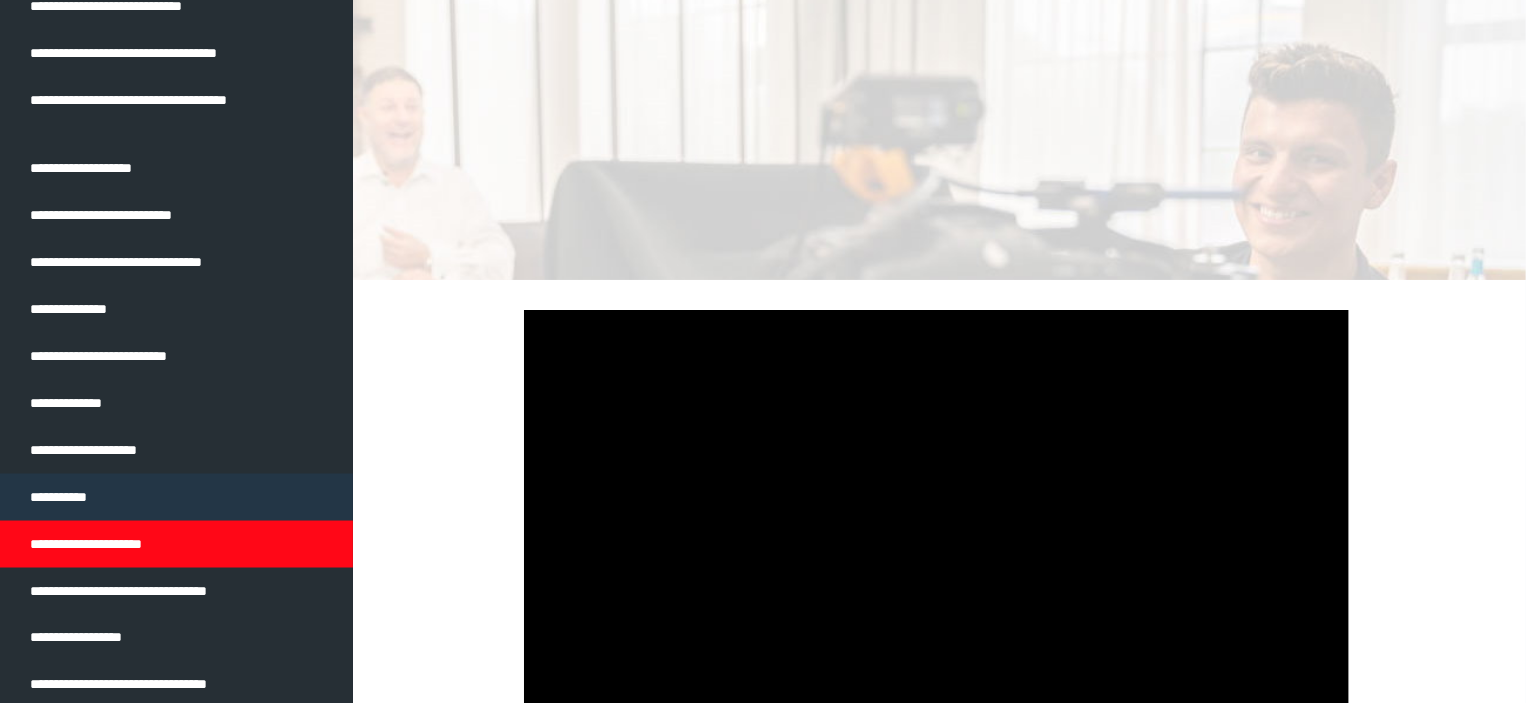 scroll, scrollTop: 316, scrollLeft: 0, axis: vertical 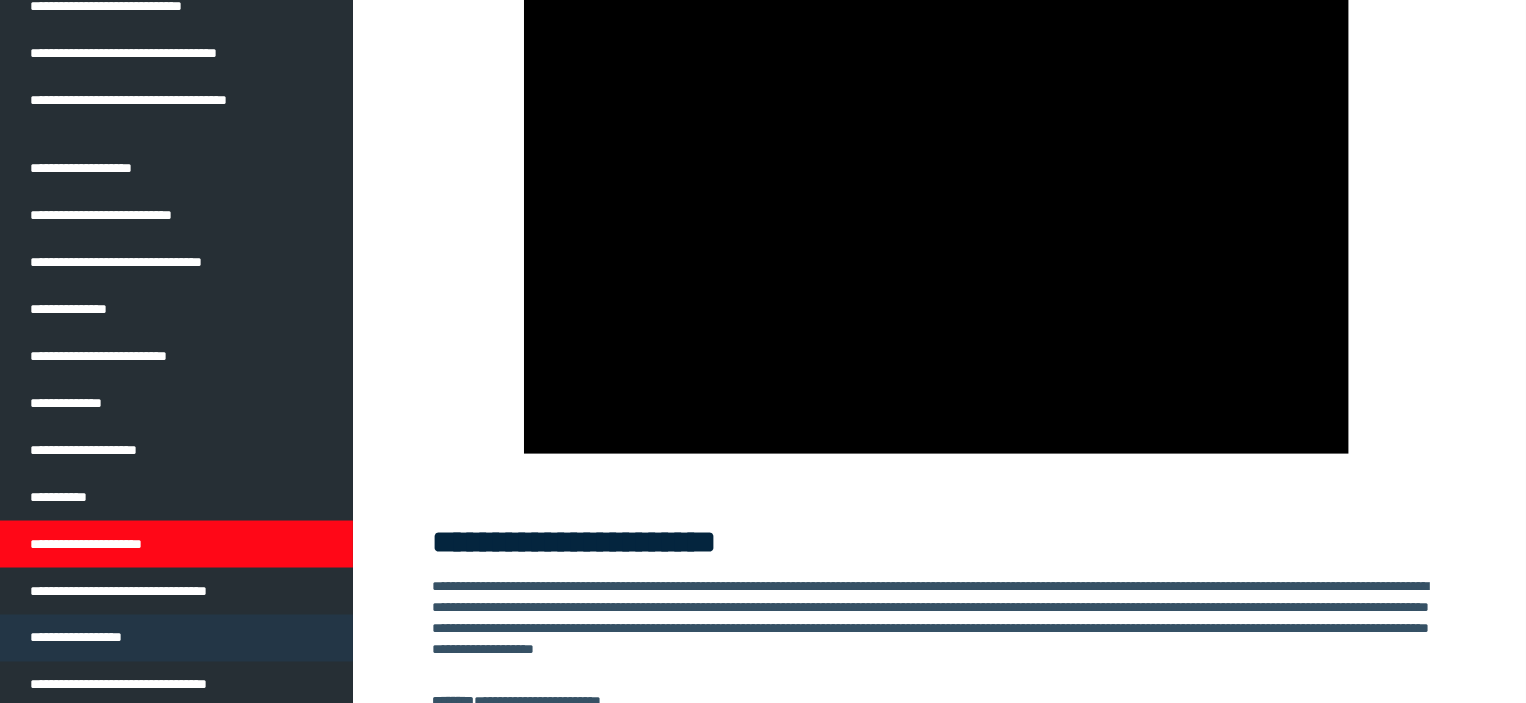 click on "**********" at bounding box center [176, 638] 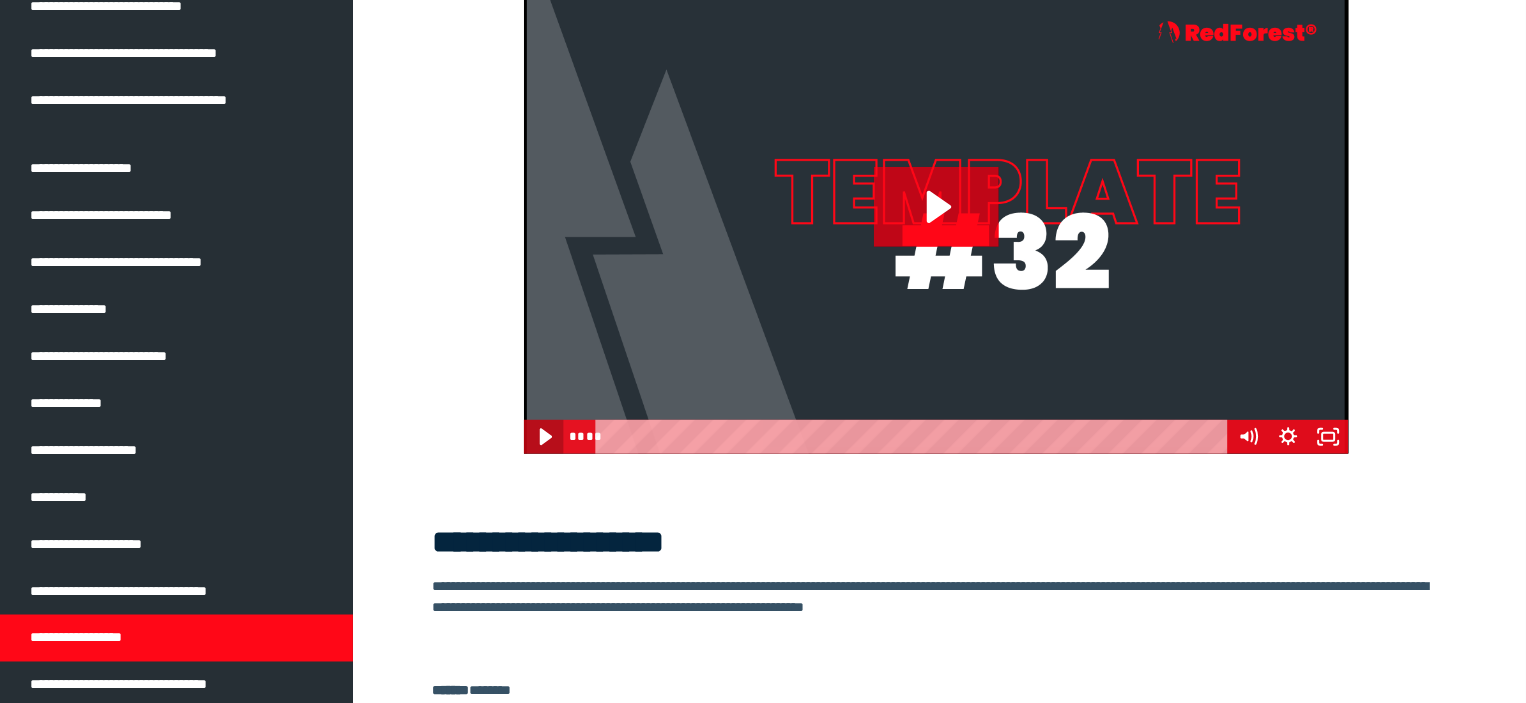 click 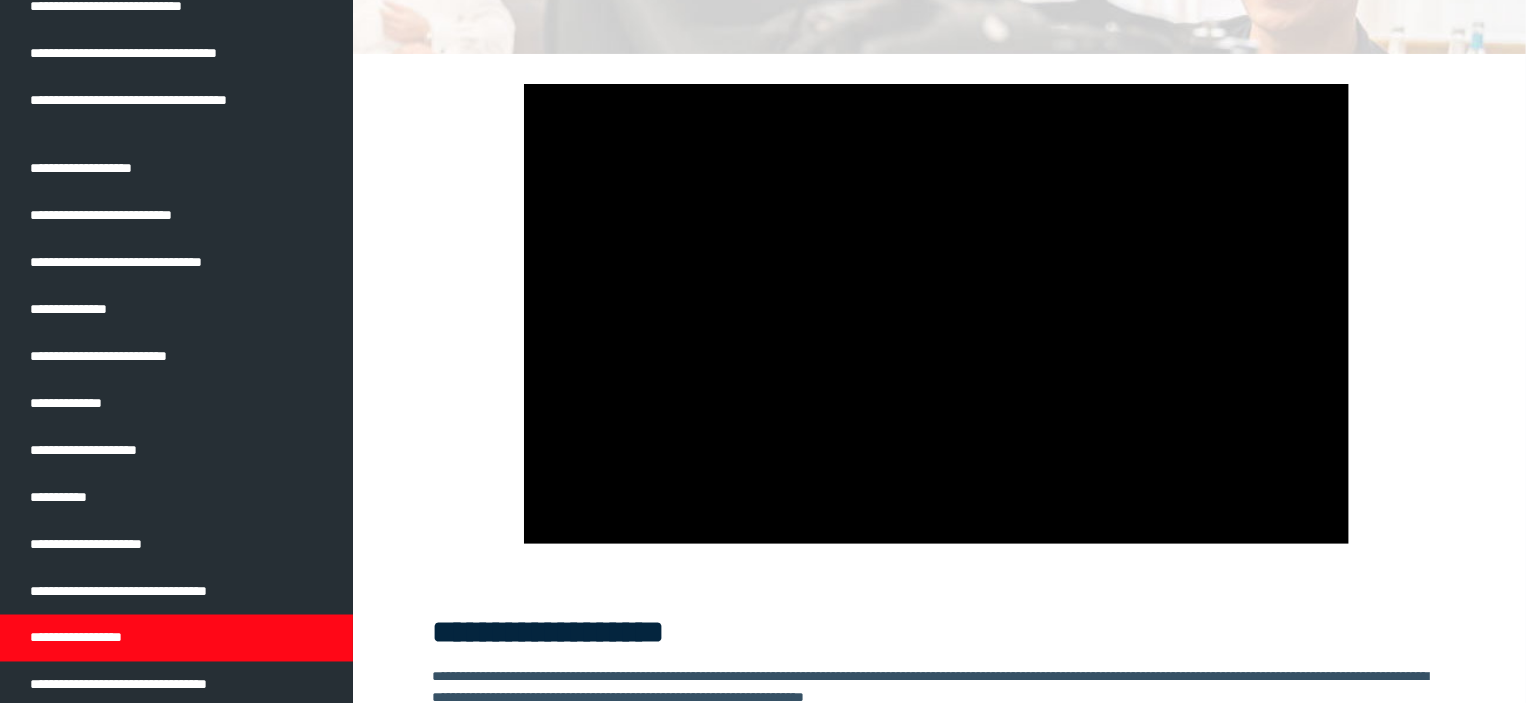 scroll, scrollTop: 224, scrollLeft: 0, axis: vertical 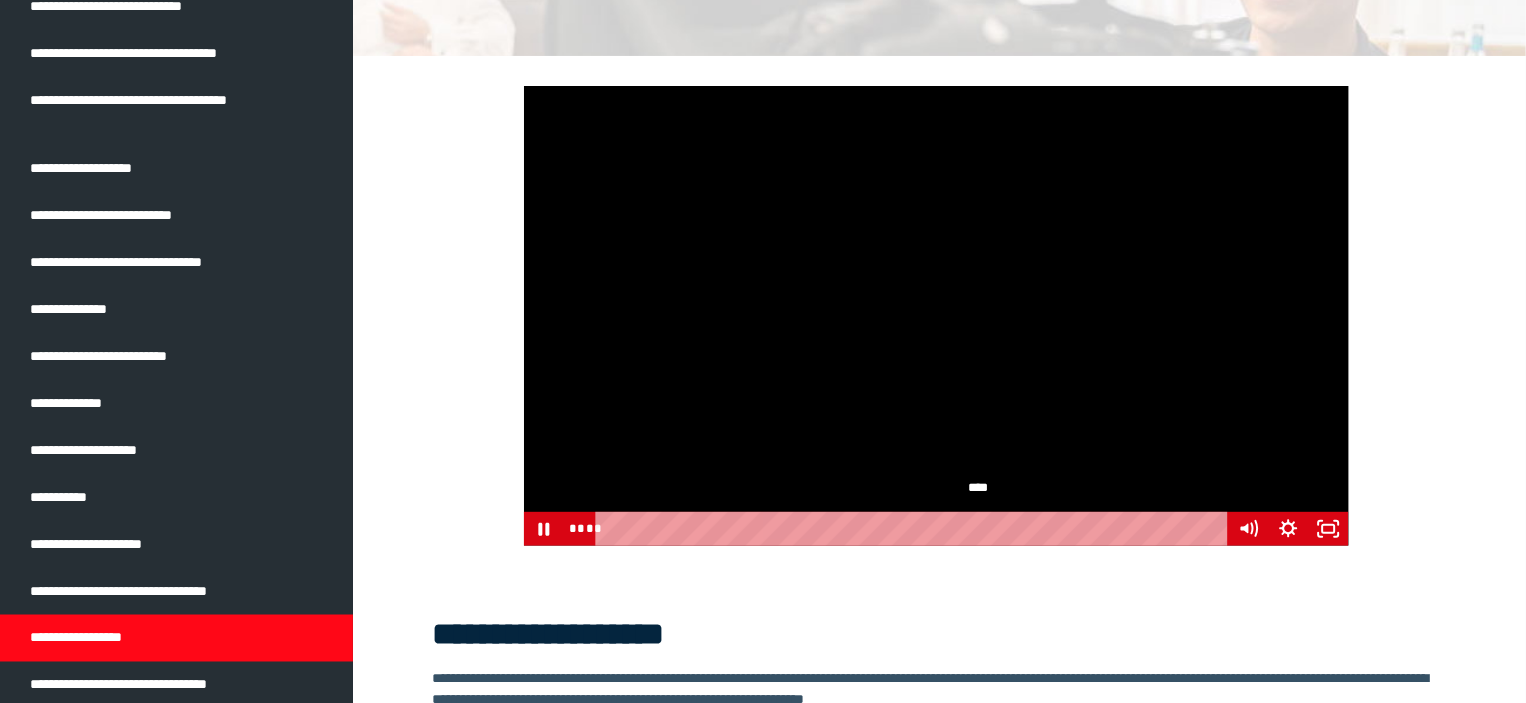 click on "****" at bounding box center [914, 529] 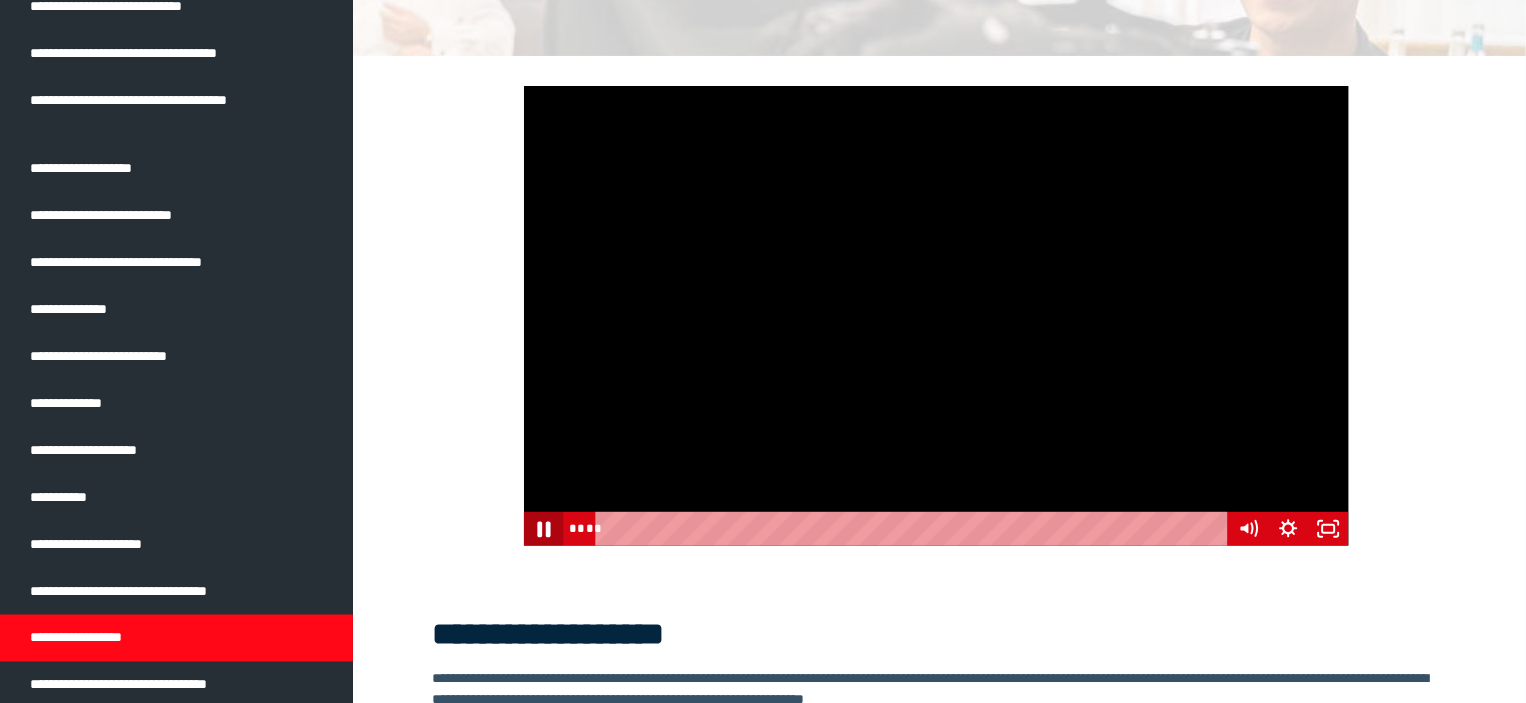 click 